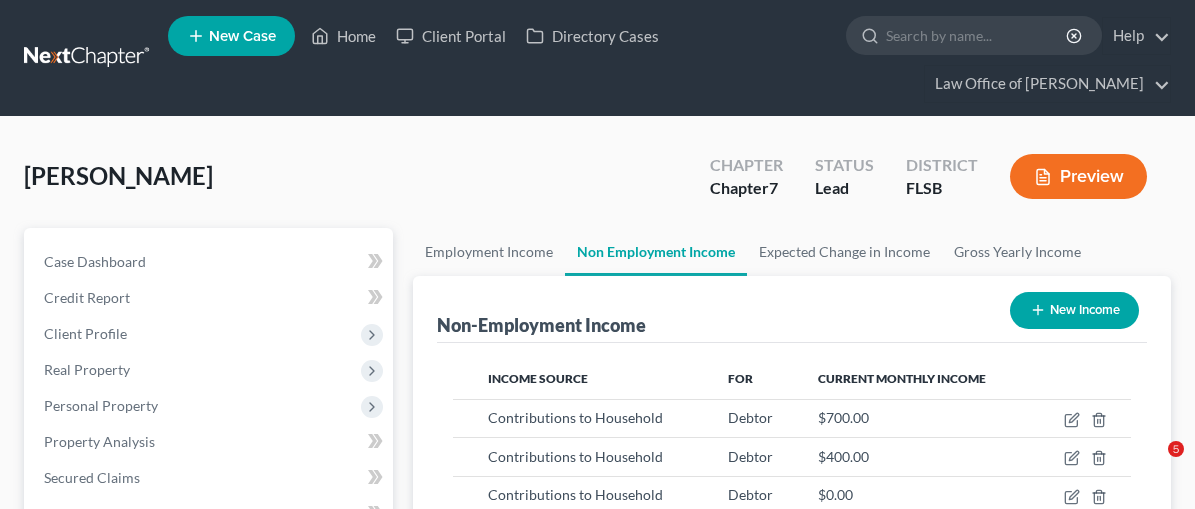 scroll, scrollTop: 745, scrollLeft: 0, axis: vertical 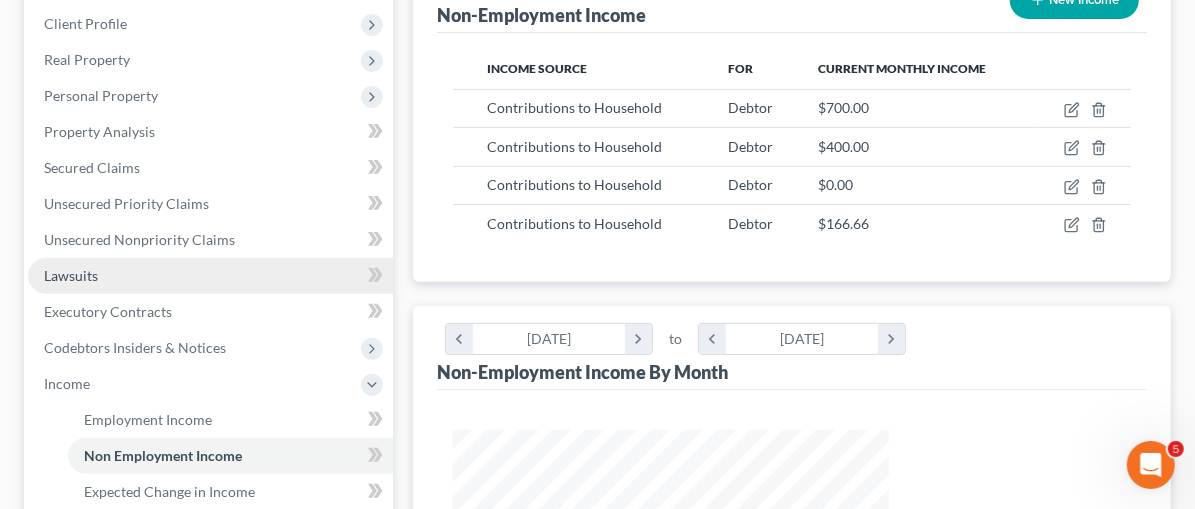 click on "Lawsuits" at bounding box center [71, 275] 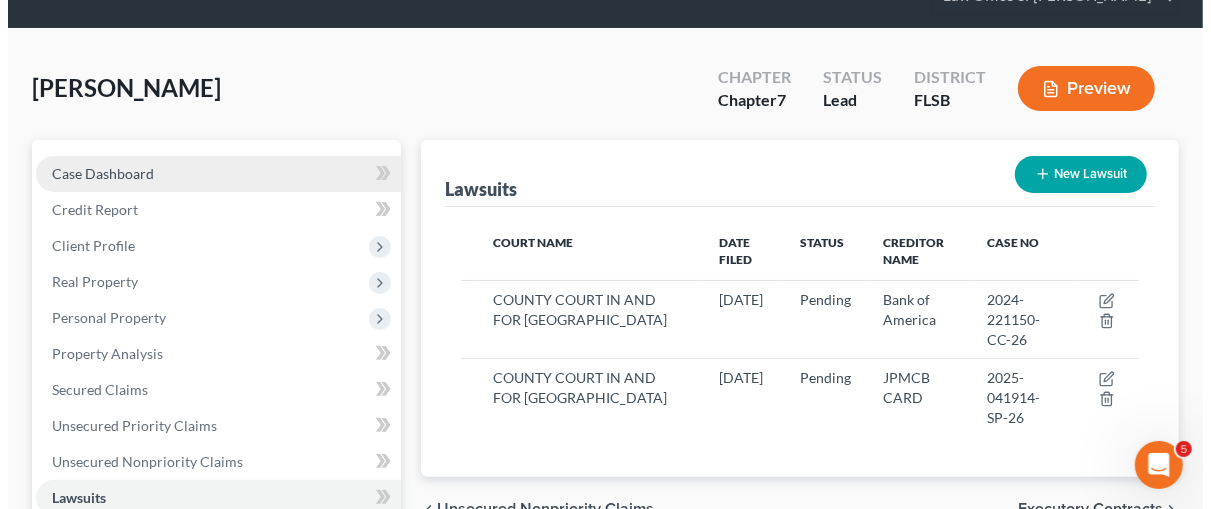 scroll, scrollTop: 0, scrollLeft: 0, axis: both 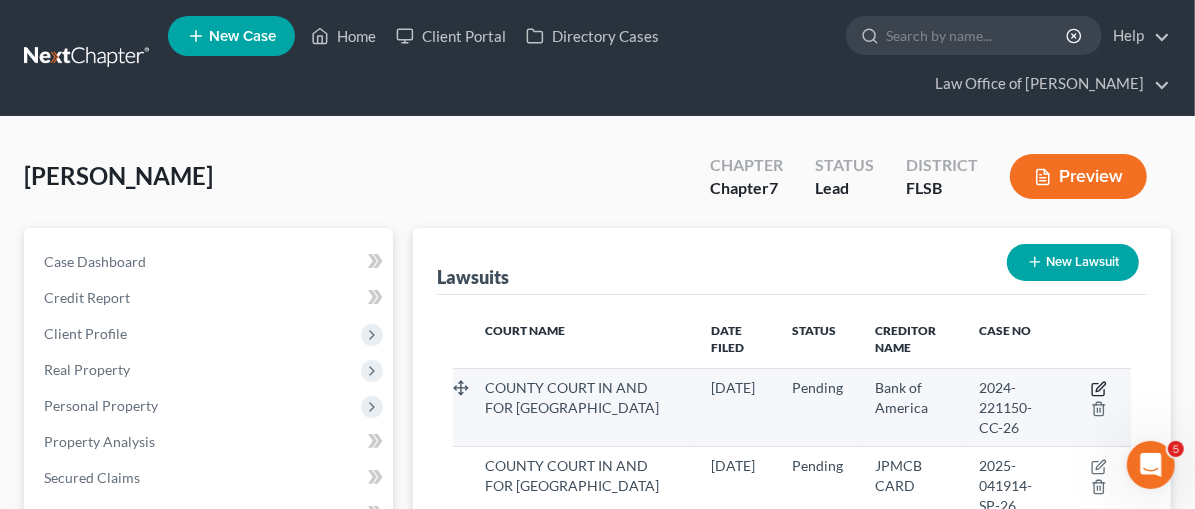 click 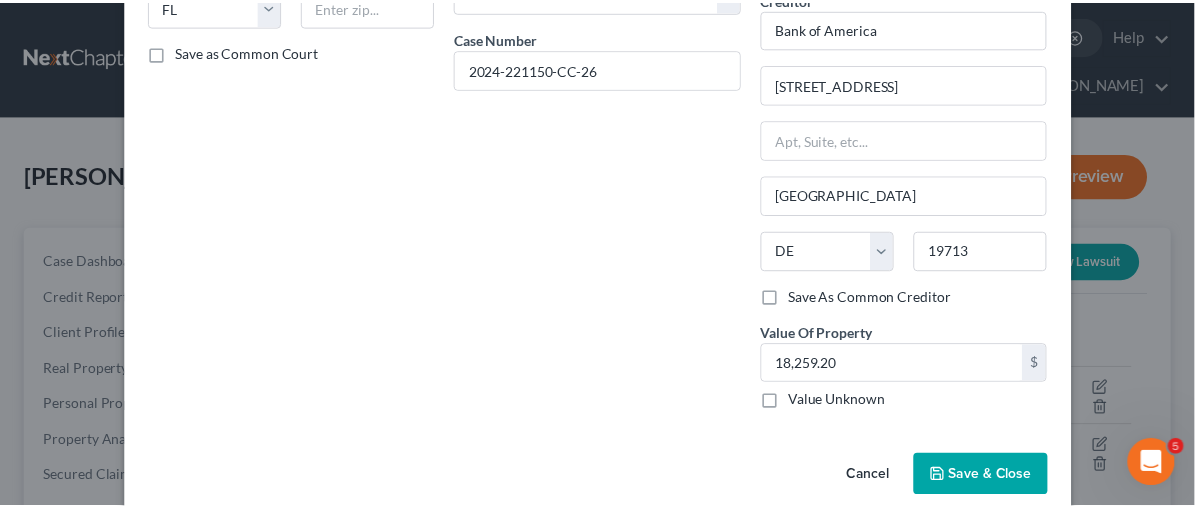 scroll, scrollTop: 316, scrollLeft: 0, axis: vertical 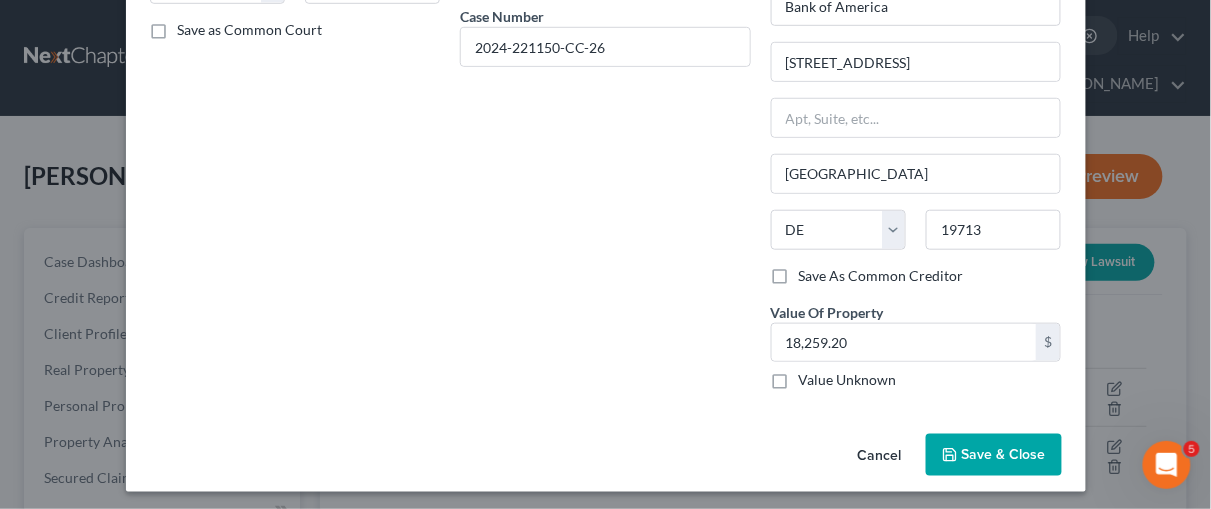 click on "Save & Close" at bounding box center (994, 455) 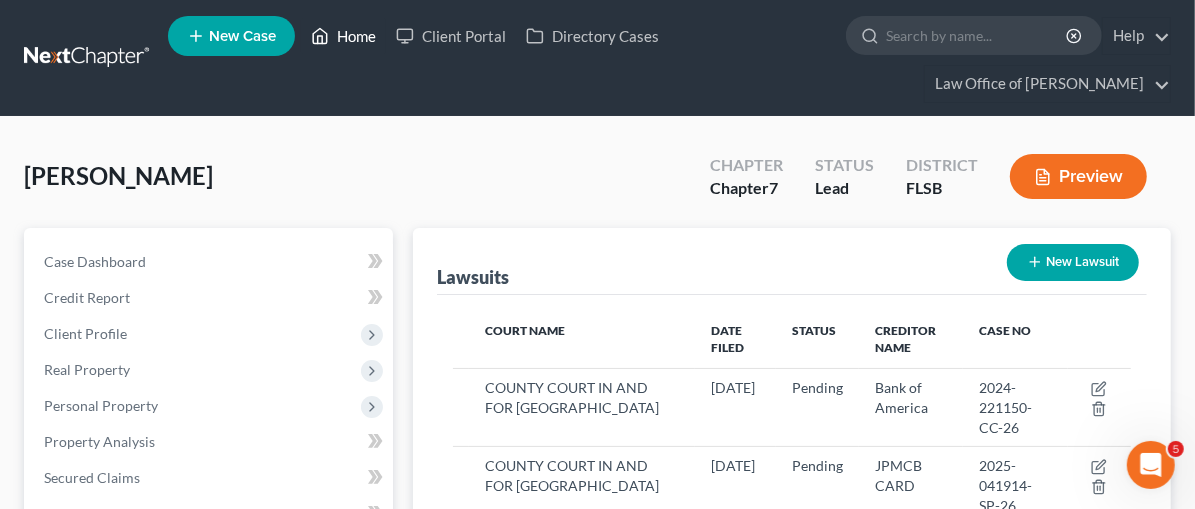 click on "Home" at bounding box center (343, 36) 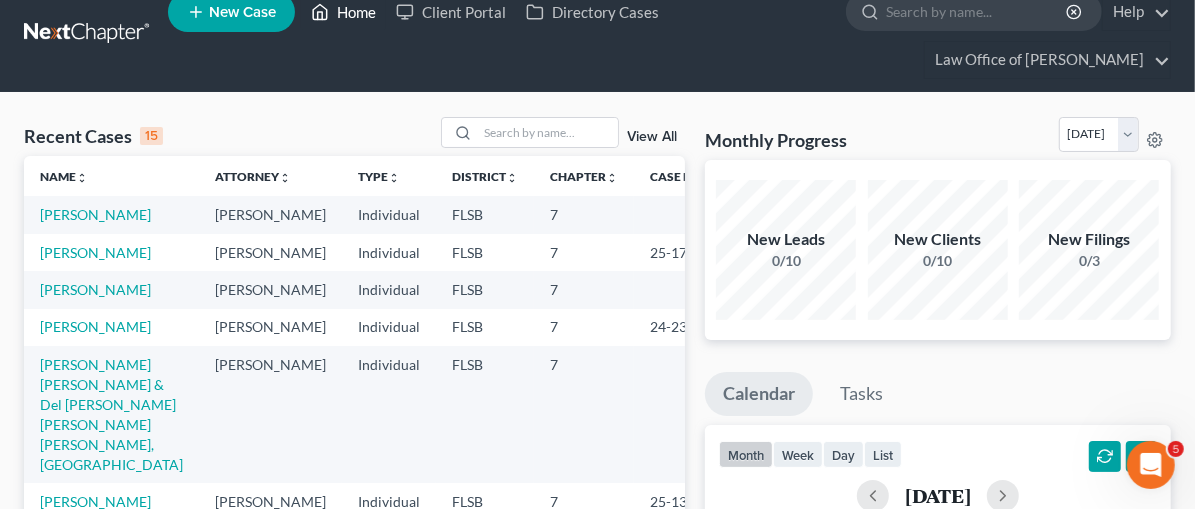 scroll, scrollTop: 0, scrollLeft: 0, axis: both 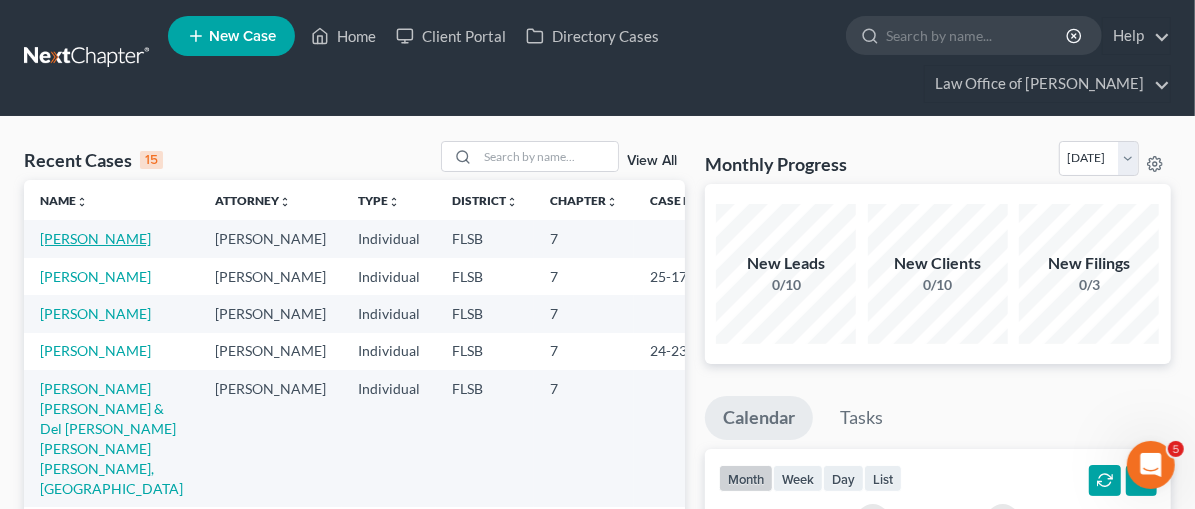 click on "[PERSON_NAME]" at bounding box center [95, 238] 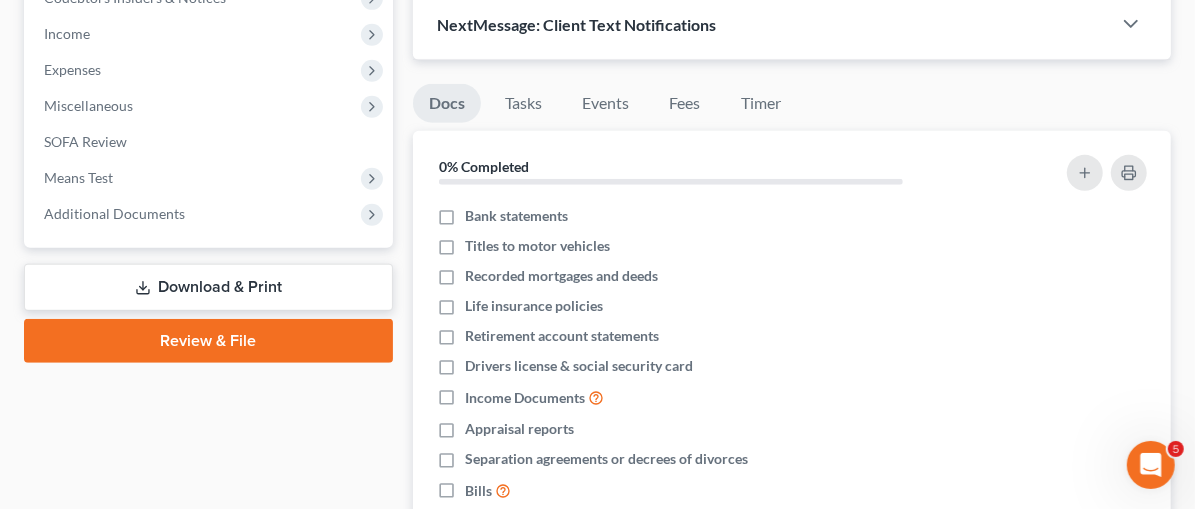scroll, scrollTop: 0, scrollLeft: 0, axis: both 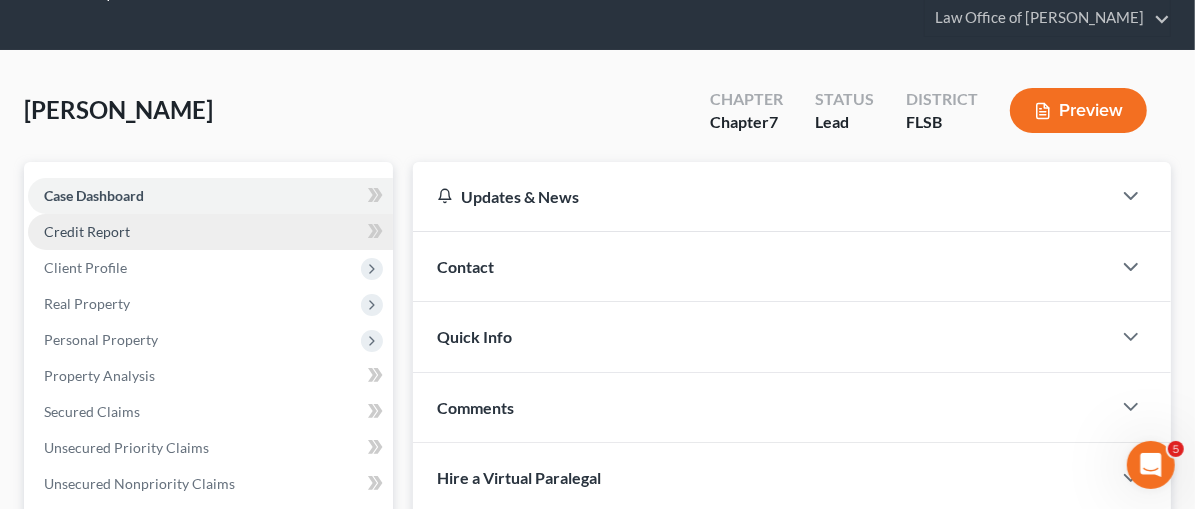 drag, startPoint x: 88, startPoint y: 229, endPoint x: 131, endPoint y: 230, distance: 43.011627 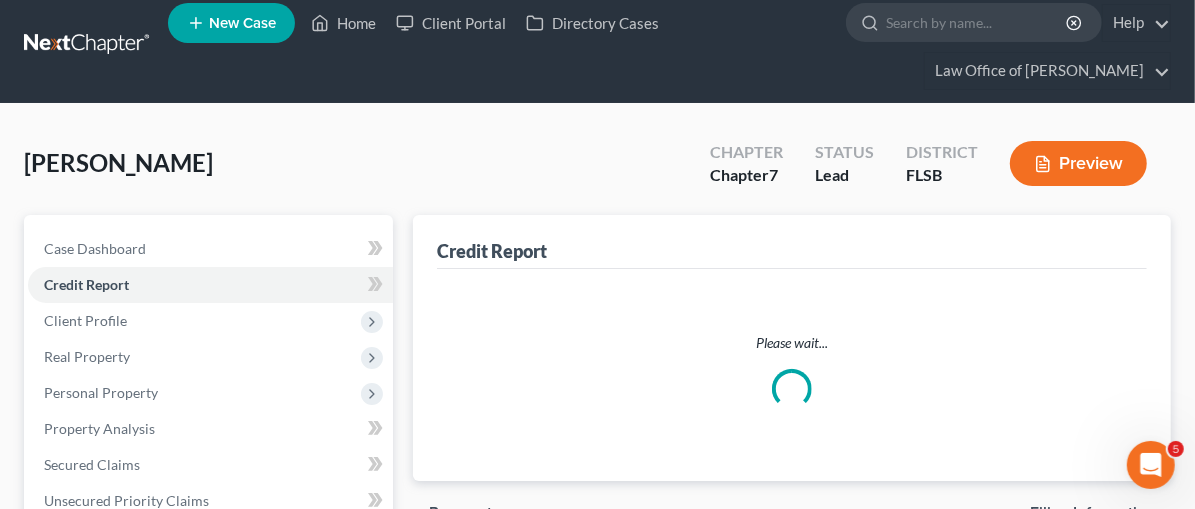 scroll, scrollTop: 0, scrollLeft: 0, axis: both 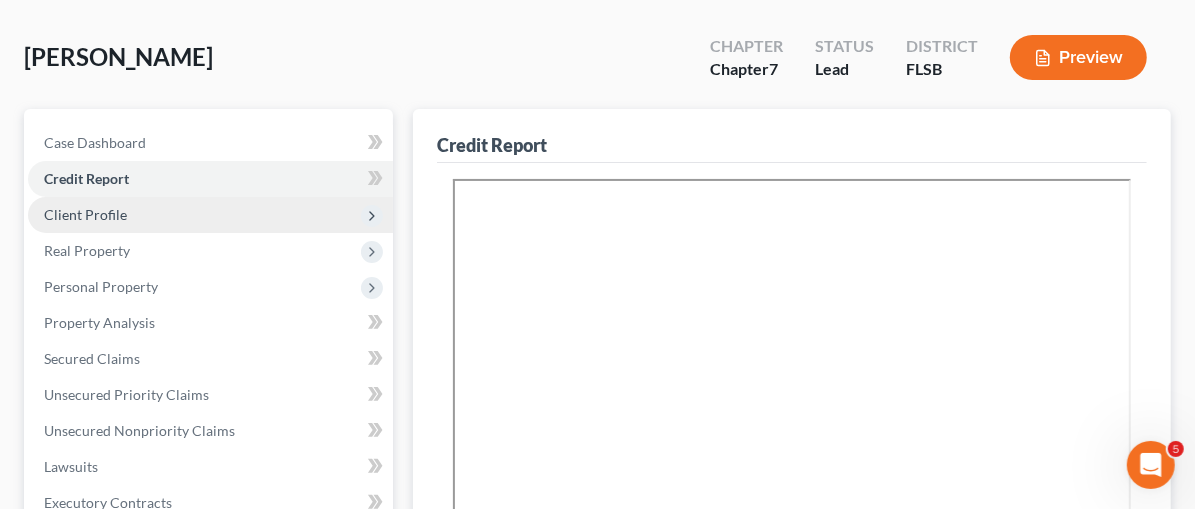 click on "Client Profile" at bounding box center [85, 214] 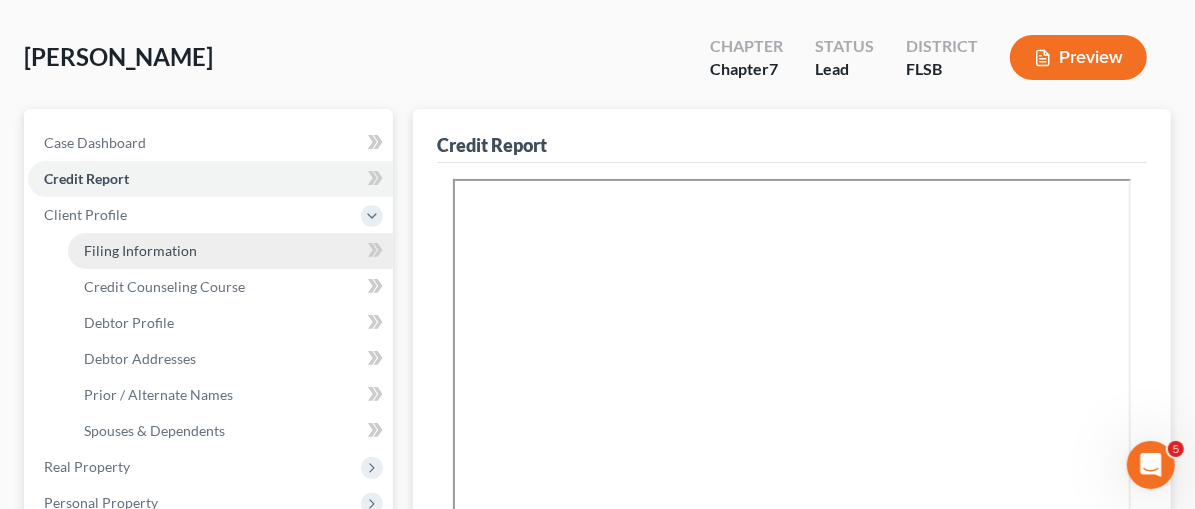 click on "Filing Information" at bounding box center [230, 251] 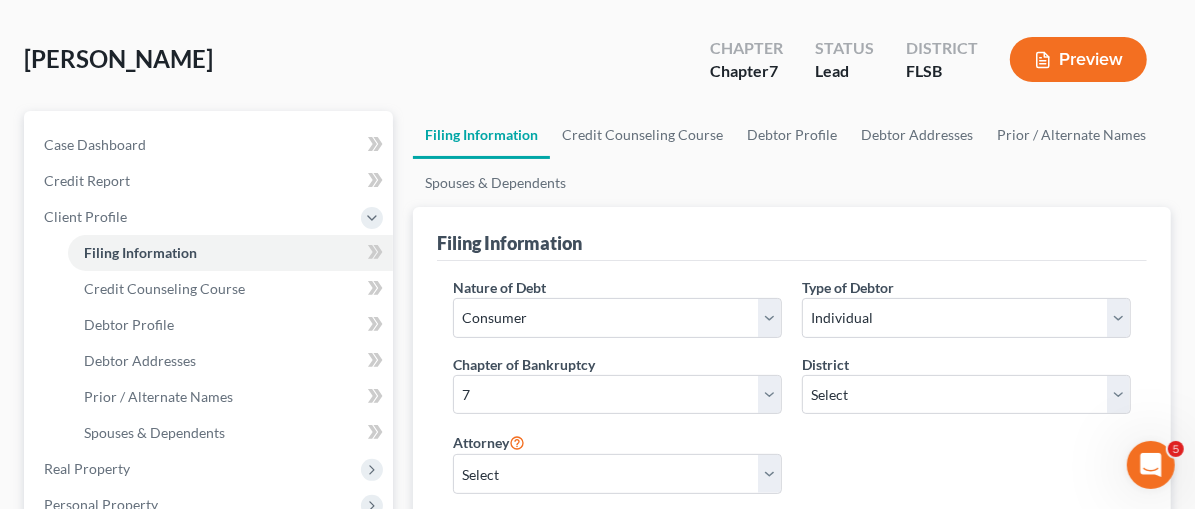scroll, scrollTop: 0, scrollLeft: 0, axis: both 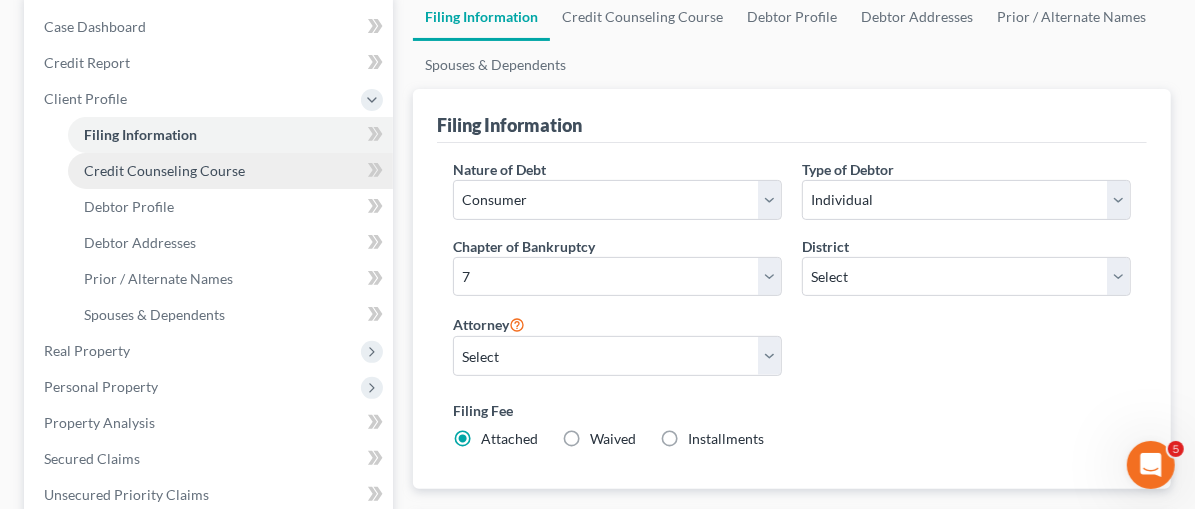 click on "Credit Counseling Course" at bounding box center (164, 170) 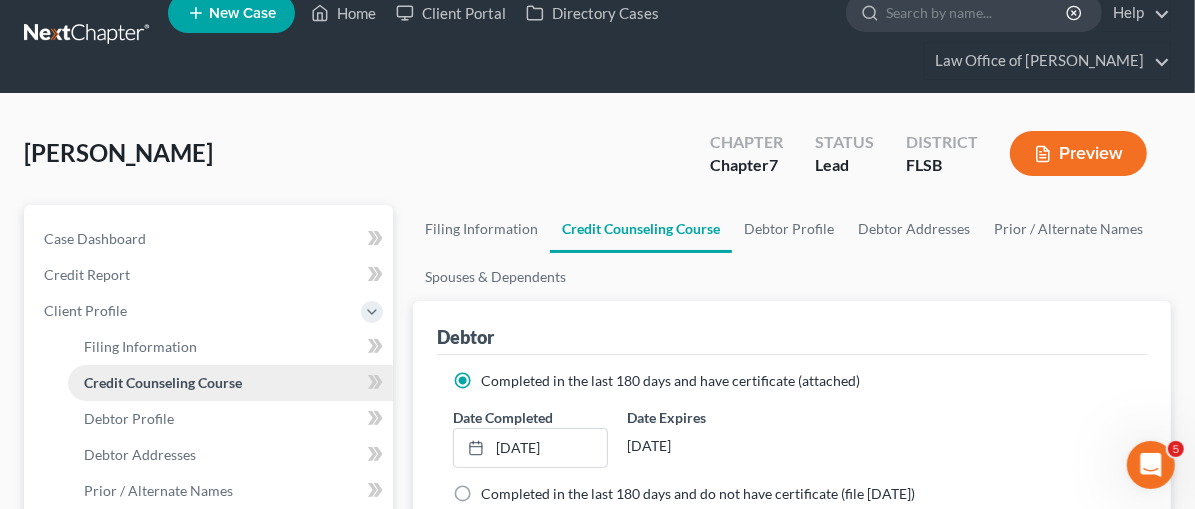 scroll, scrollTop: 0, scrollLeft: 0, axis: both 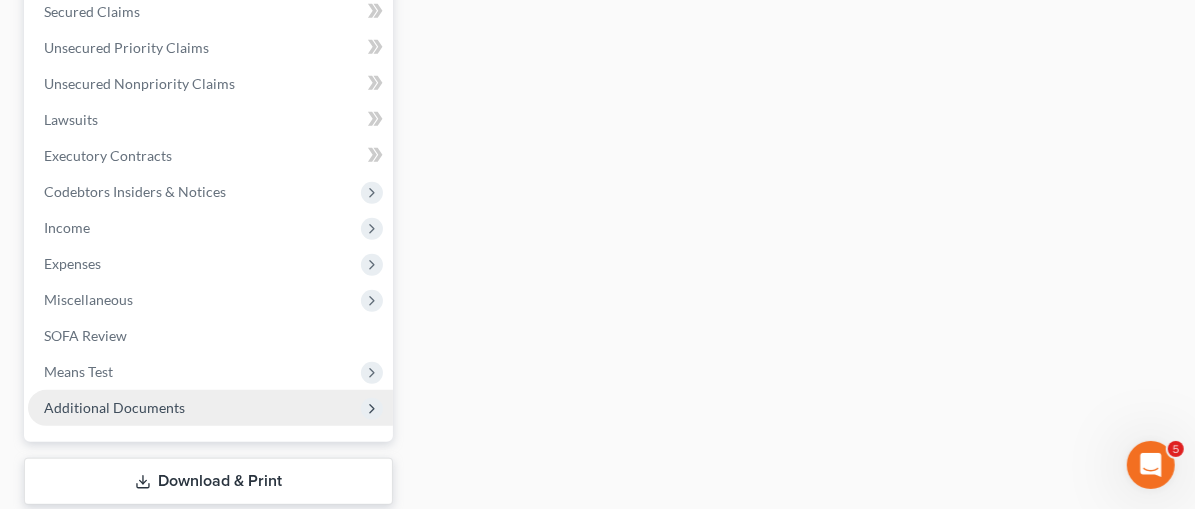 click on "Additional Documents" at bounding box center (114, 407) 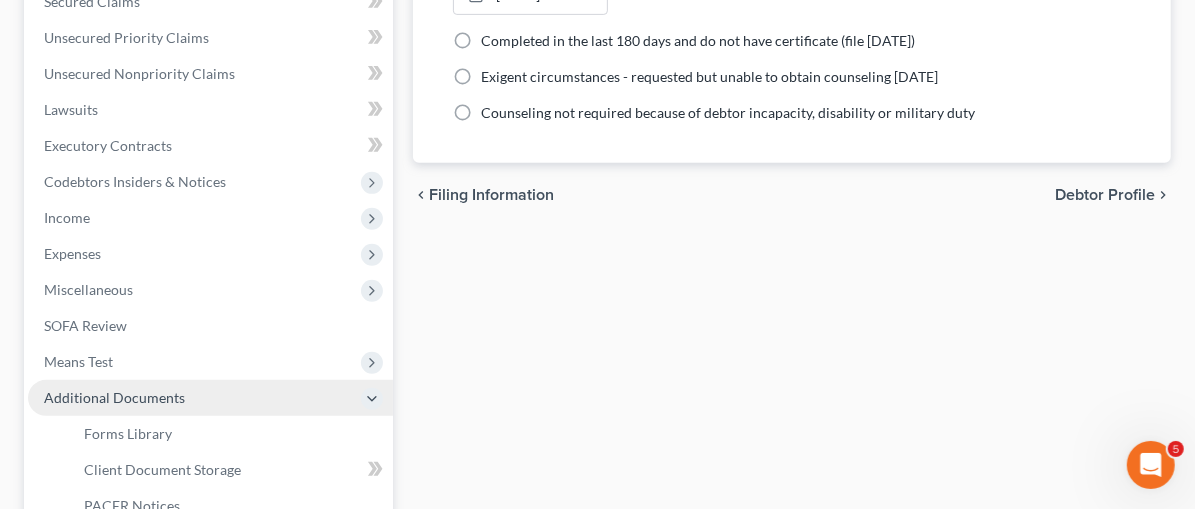 scroll, scrollTop: 467, scrollLeft: 0, axis: vertical 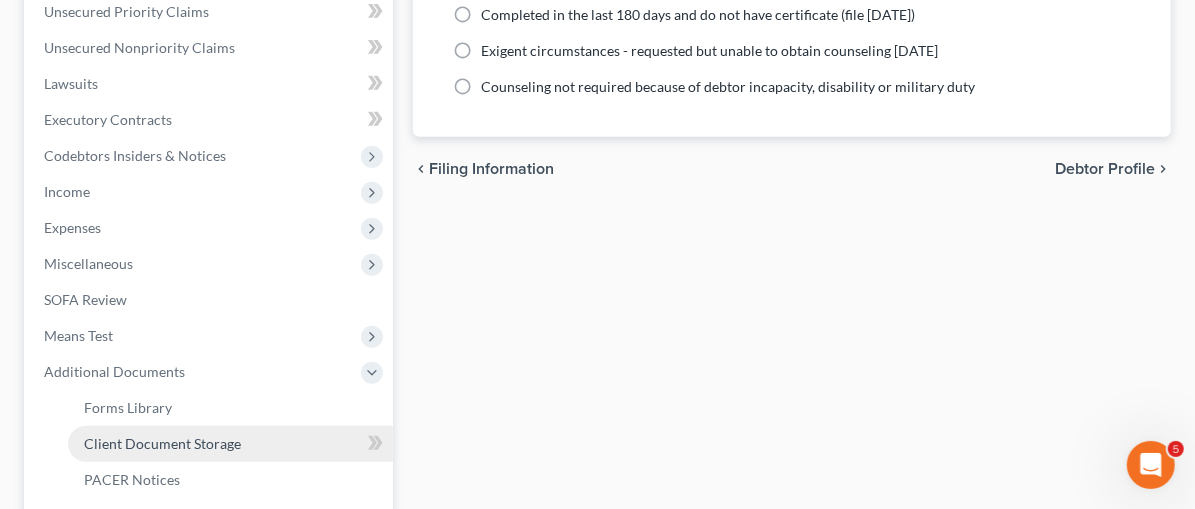 click on "Client Document Storage" at bounding box center [162, 443] 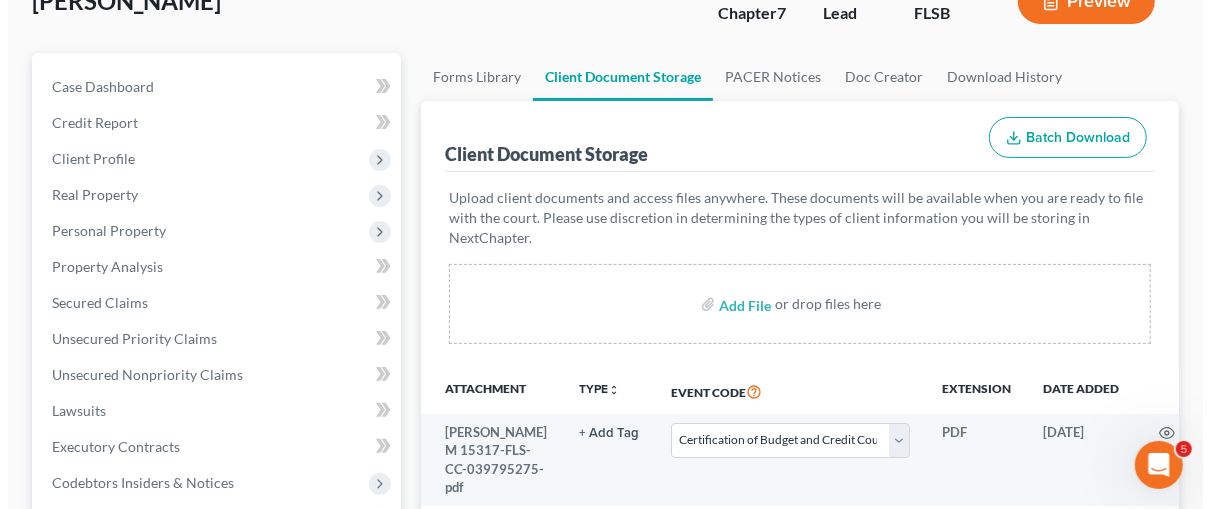 scroll, scrollTop: 0, scrollLeft: 0, axis: both 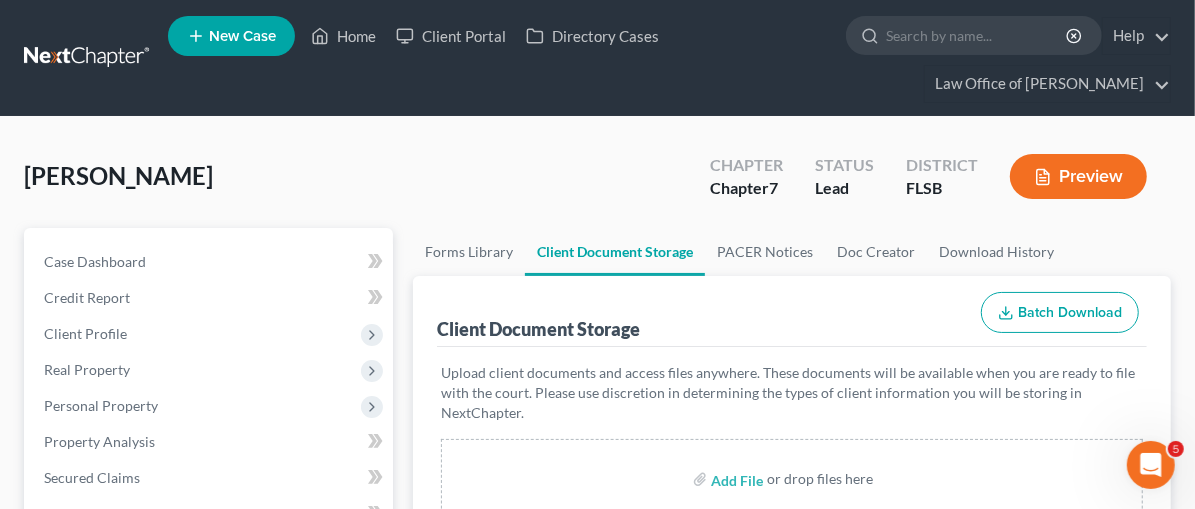 click on "Preview" at bounding box center (1078, 176) 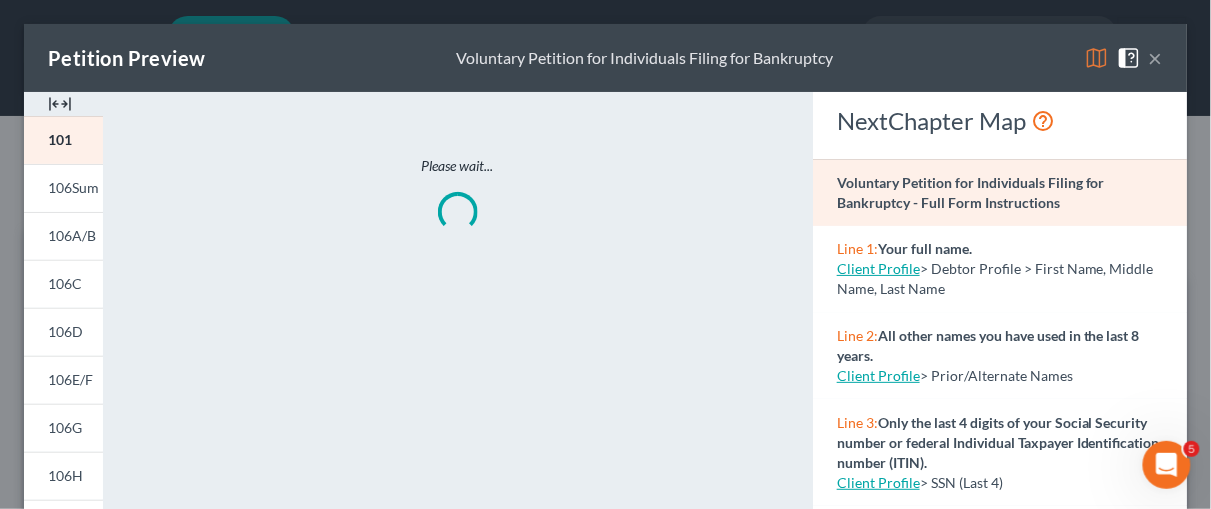 click at bounding box center (60, 104) 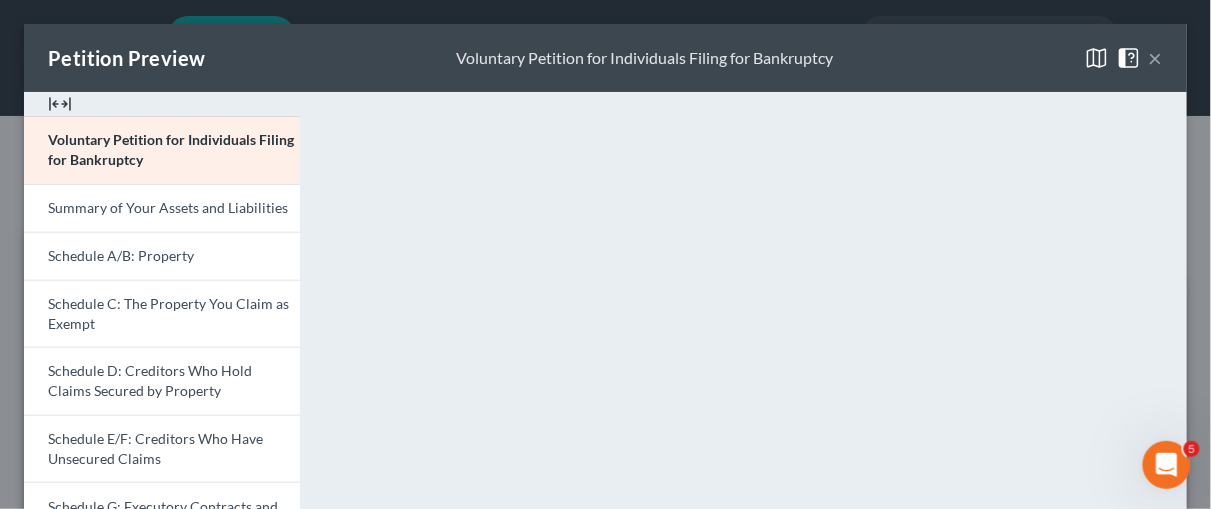 click at bounding box center (60, 104) 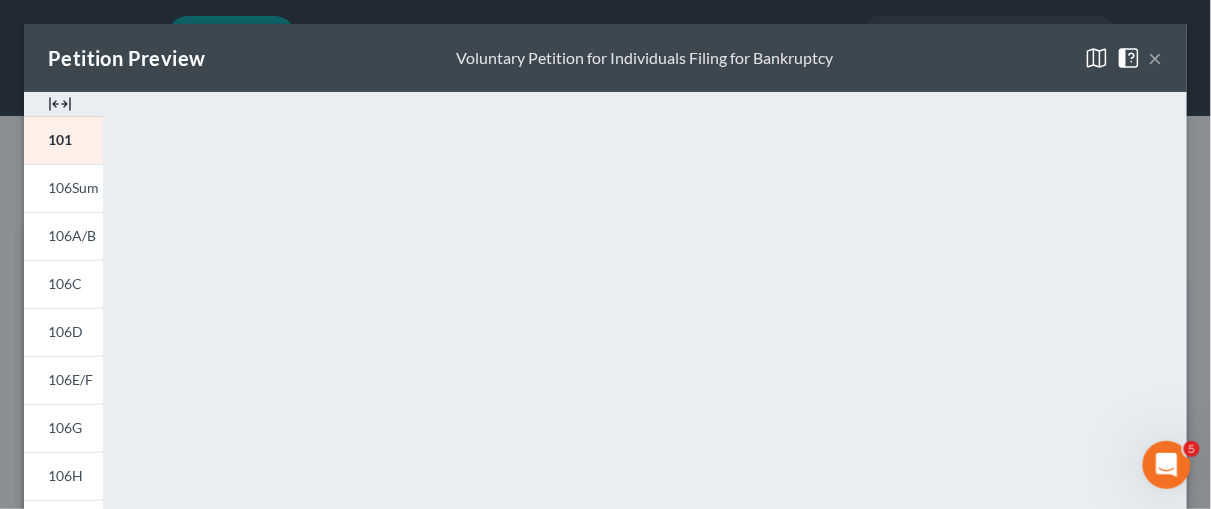 drag, startPoint x: 43, startPoint y: 96, endPoint x: 56, endPoint y: 100, distance: 13.601471 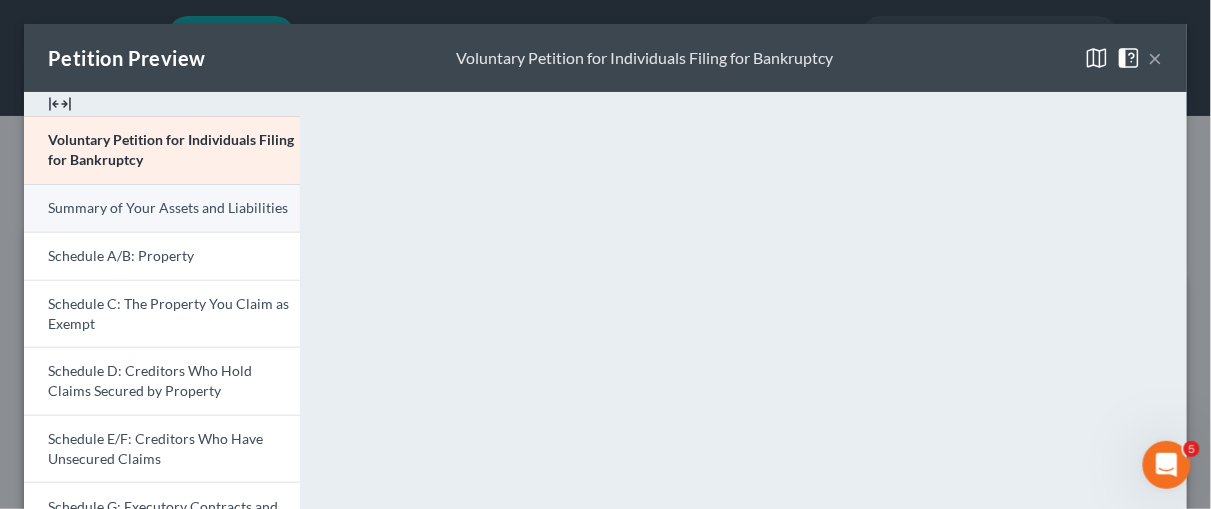 click on "Summary of Your Assets and Liabilities" at bounding box center (168, 207) 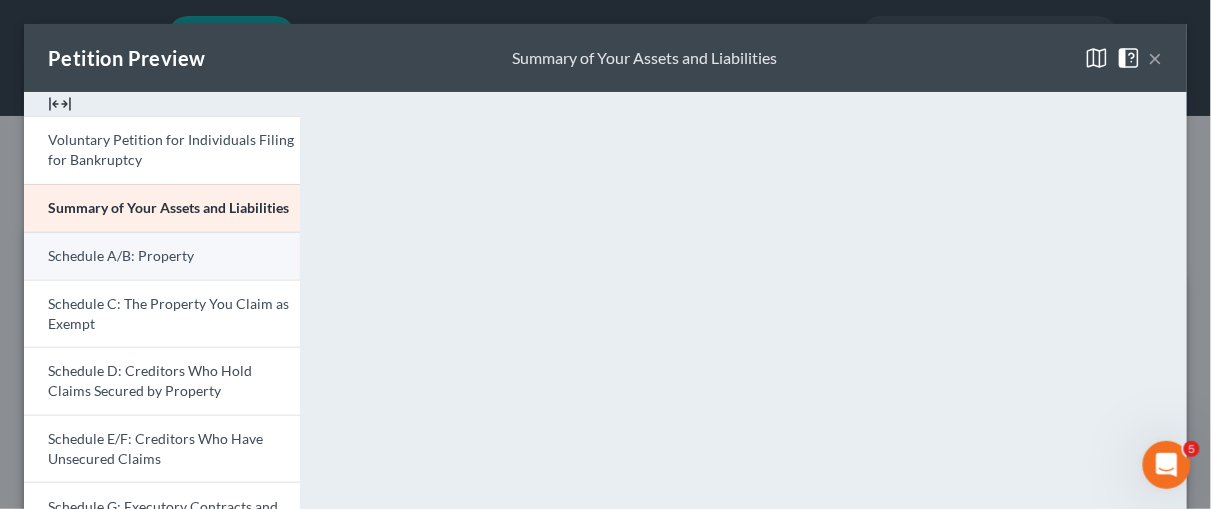 drag, startPoint x: 76, startPoint y: 255, endPoint x: 134, endPoint y: 255, distance: 58 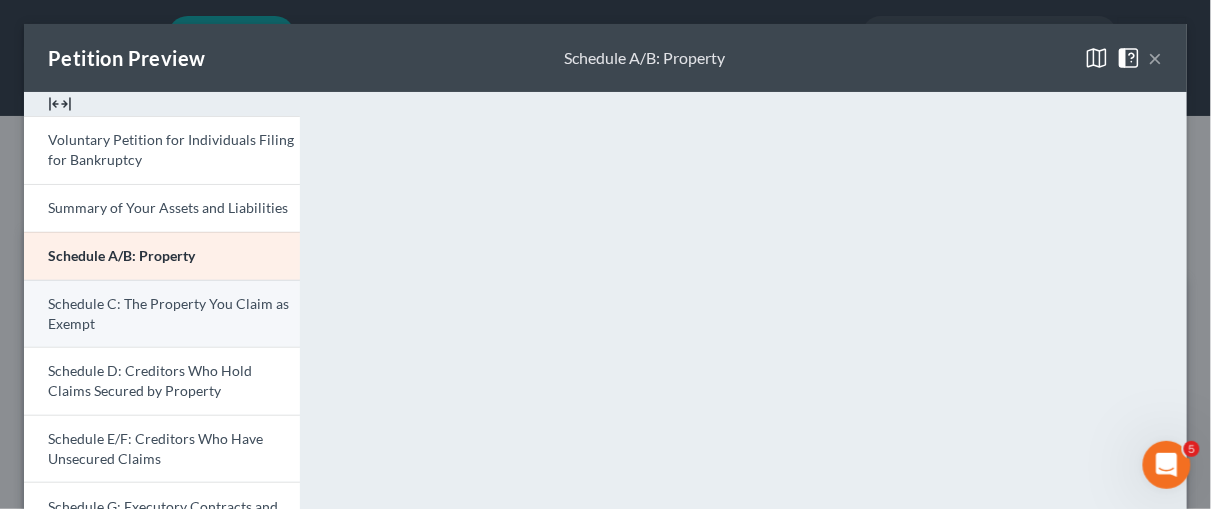 click on "Schedule C: The Property You Claim as Exempt" at bounding box center (162, 314) 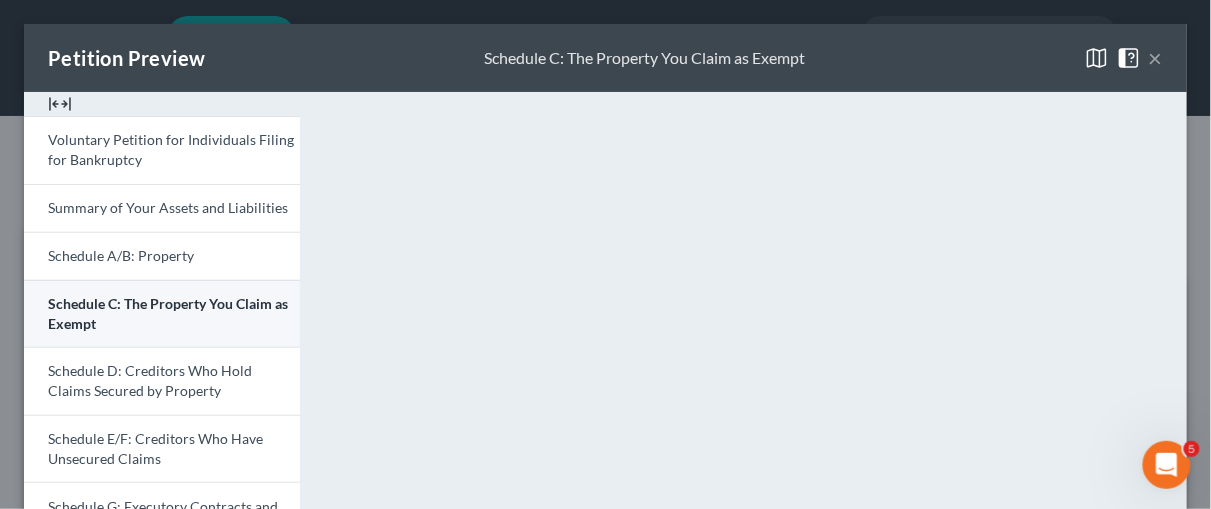 click on "Schedule C: The Property You Claim as Exempt" at bounding box center (168, 313) 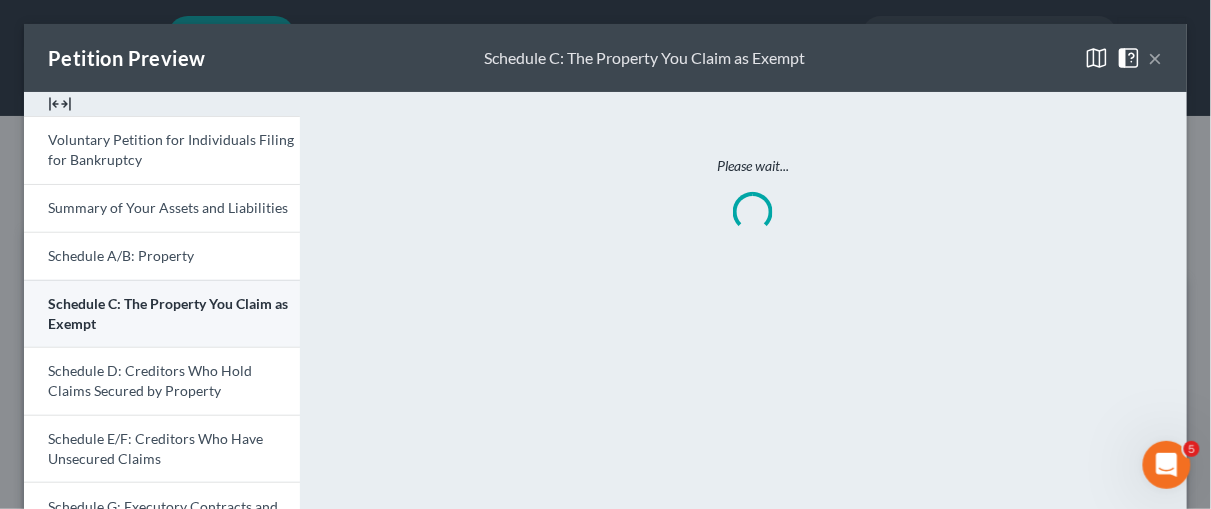 click on "Schedule C: The Property You Claim as Exempt" at bounding box center [168, 313] 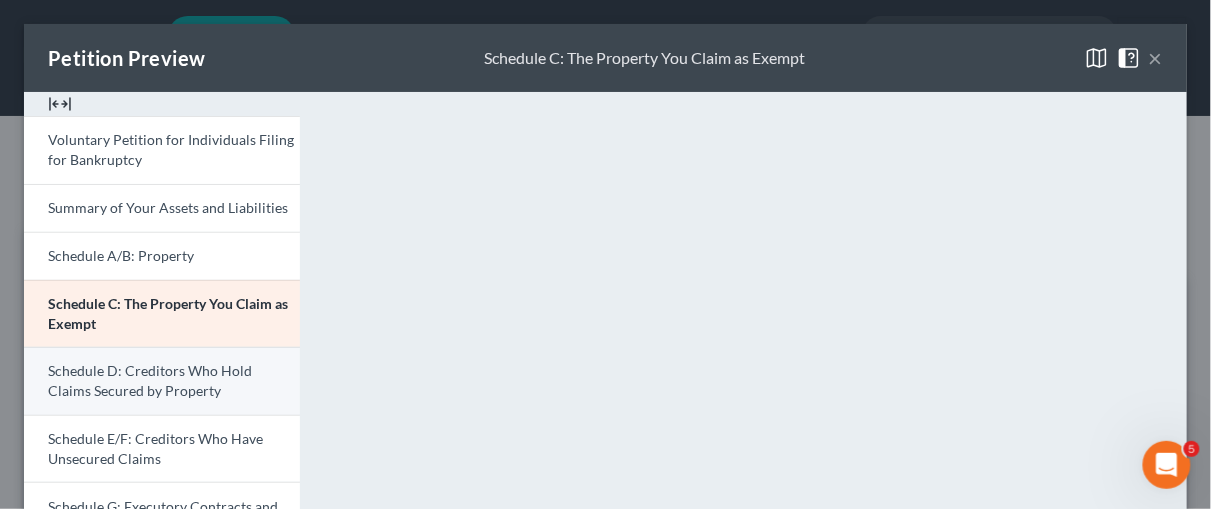 click on "Schedule D: Creditors Who Hold Claims Secured by Property" at bounding box center (150, 380) 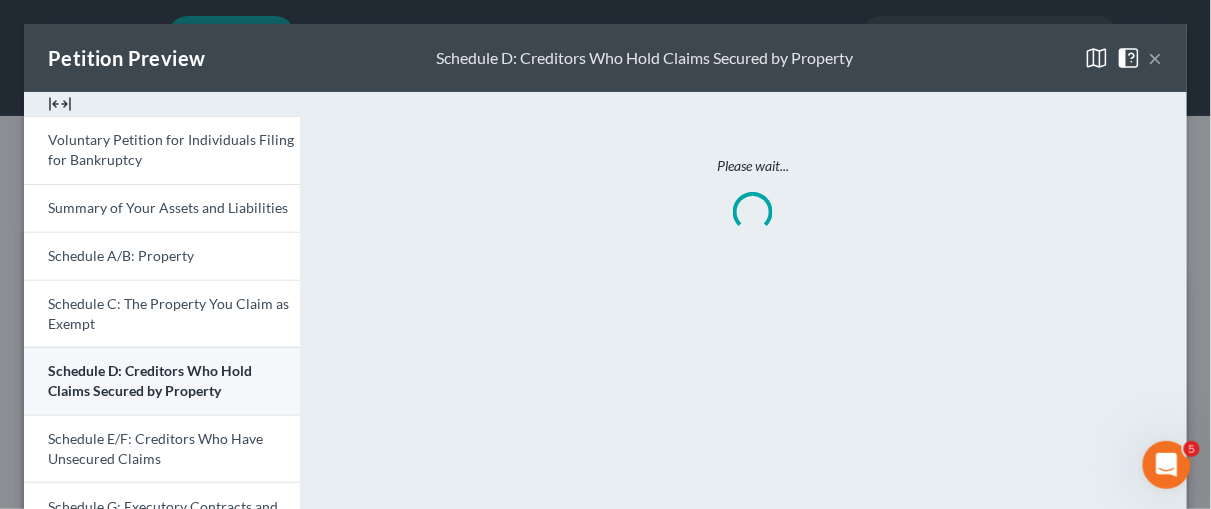 click on "Schedule D: Creditors Who Hold Claims Secured by Property" at bounding box center [150, 380] 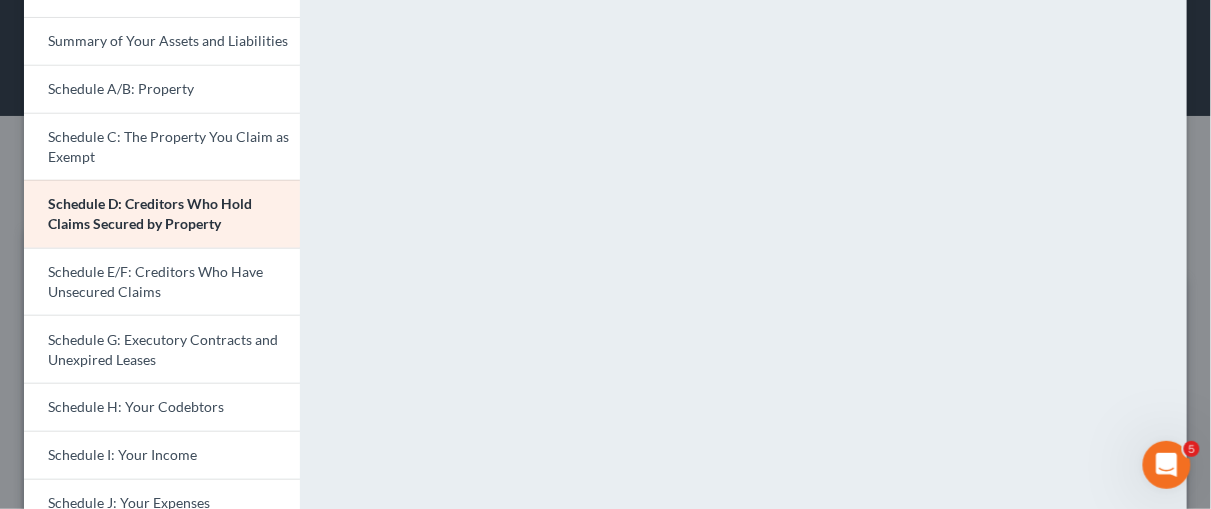 scroll, scrollTop: 247, scrollLeft: 0, axis: vertical 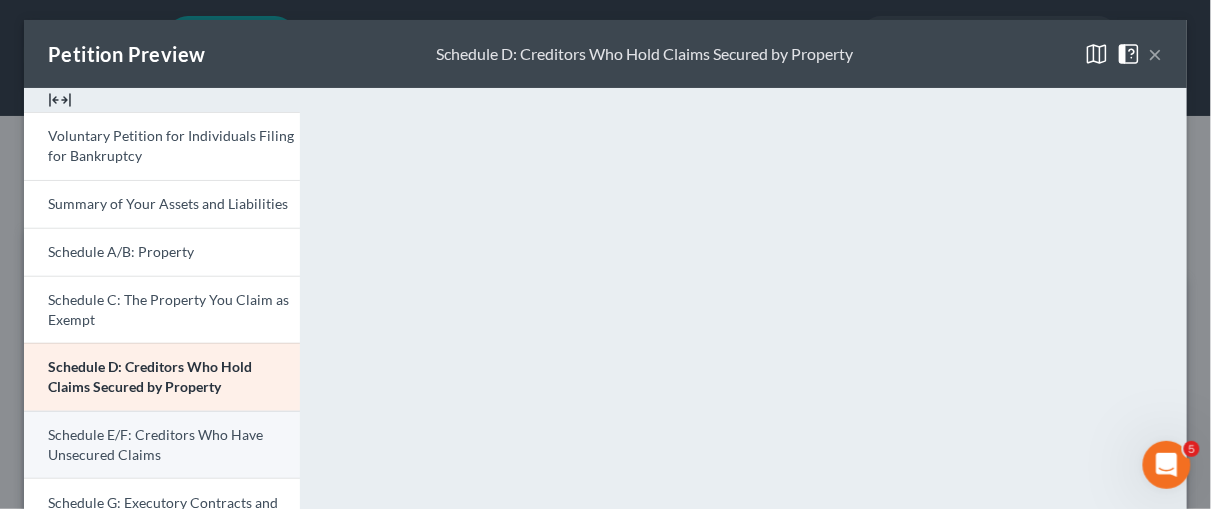 click on "Schedule E/F: Creditors Who Have Unsecured Claims" at bounding box center (155, 444) 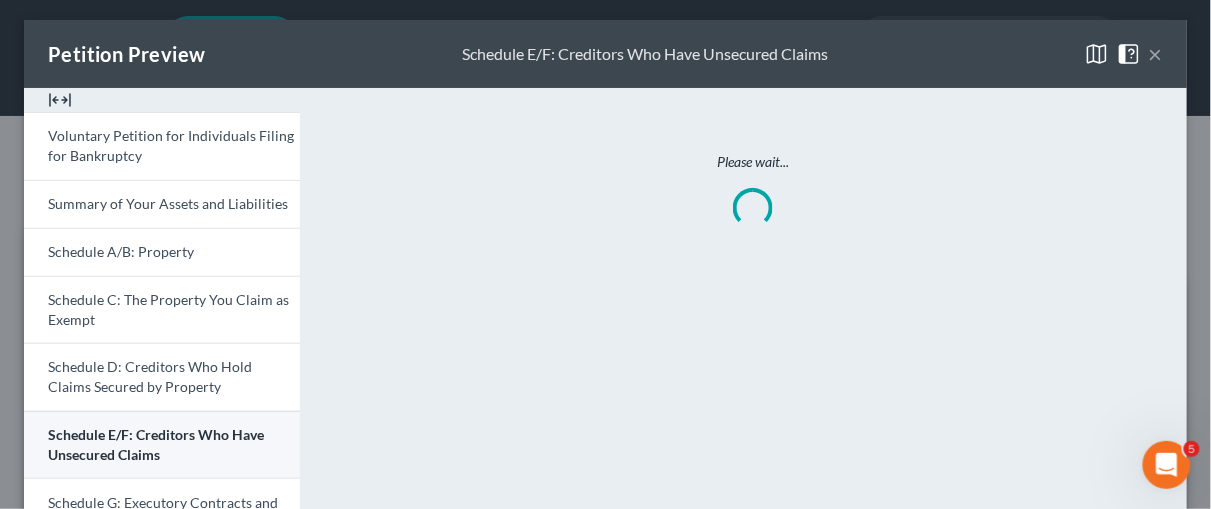 click on "Schedule E/F: Creditors Who Have Unsecured Claims" at bounding box center [156, 444] 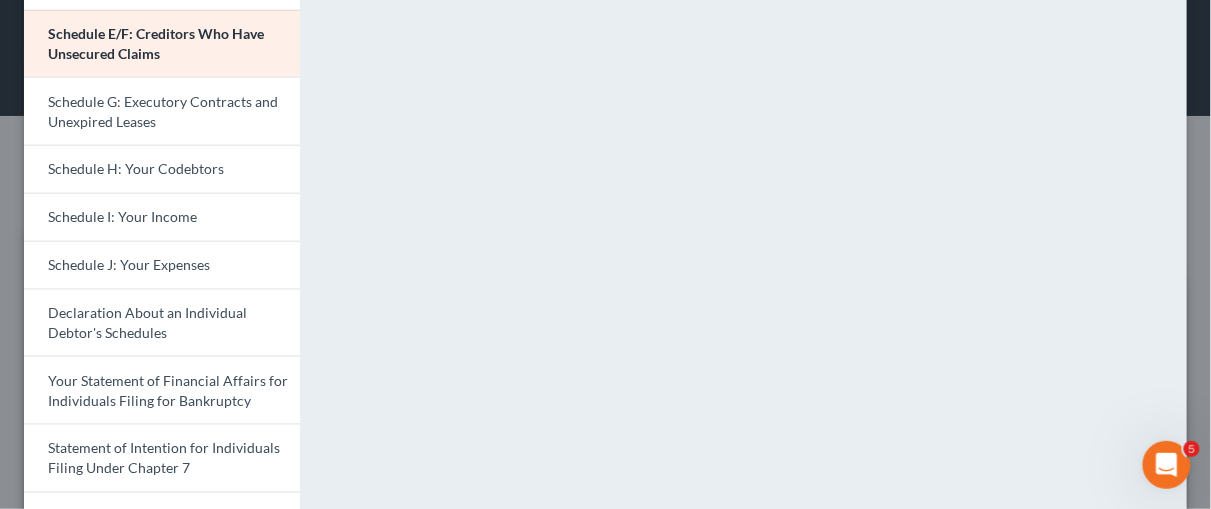 scroll, scrollTop: 414, scrollLeft: 0, axis: vertical 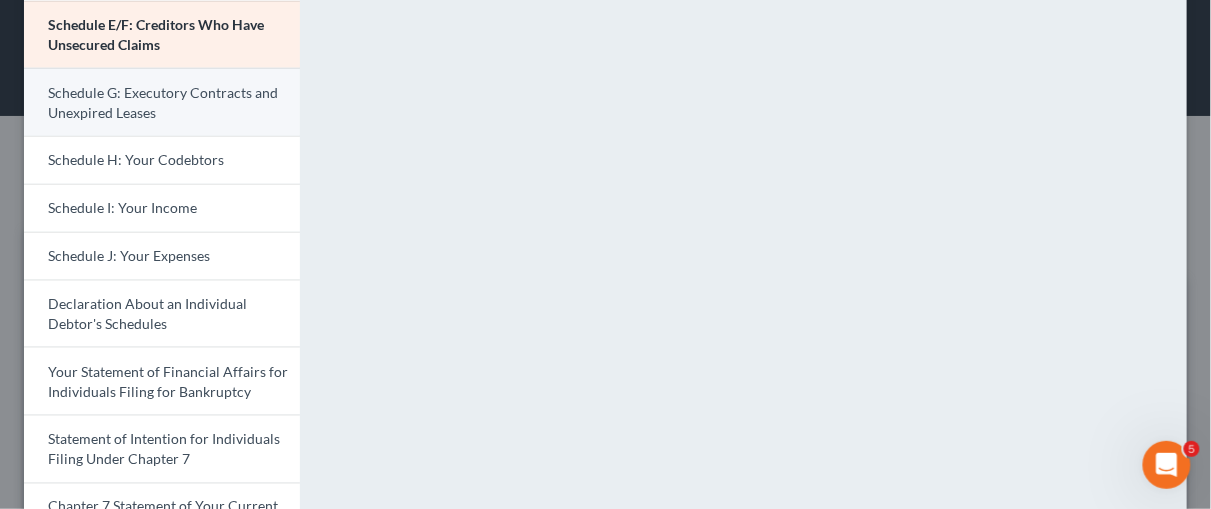 click on "Schedule G: Executory Contracts and Unexpired Leases" at bounding box center [162, 102] 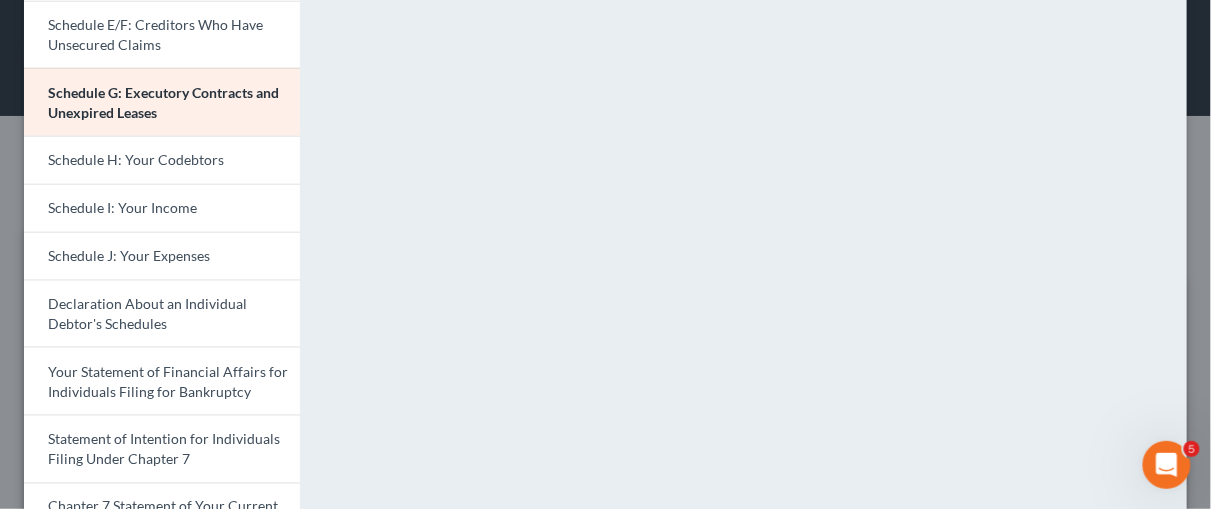 scroll, scrollTop: 170, scrollLeft: 0, axis: vertical 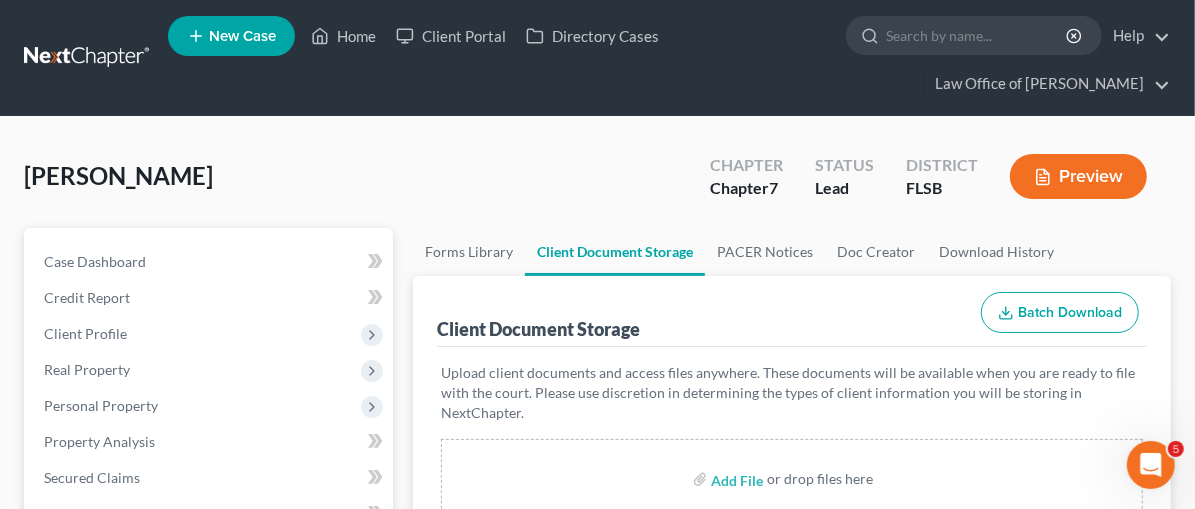 drag, startPoint x: 1200, startPoint y: 40, endPoint x: 1197, endPoint y: 64, distance: 24.186773 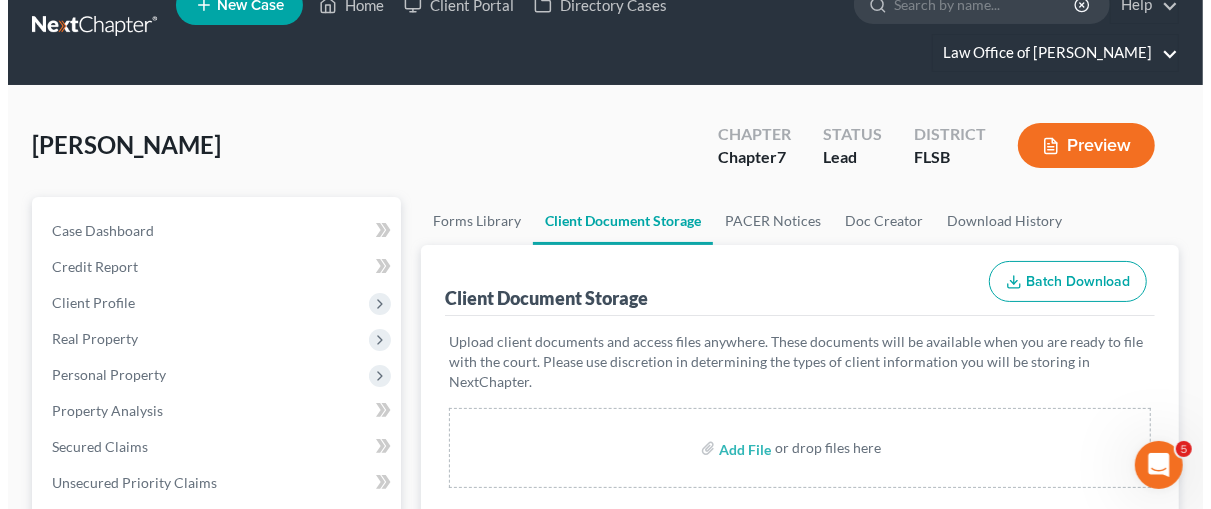 scroll, scrollTop: 29, scrollLeft: 0, axis: vertical 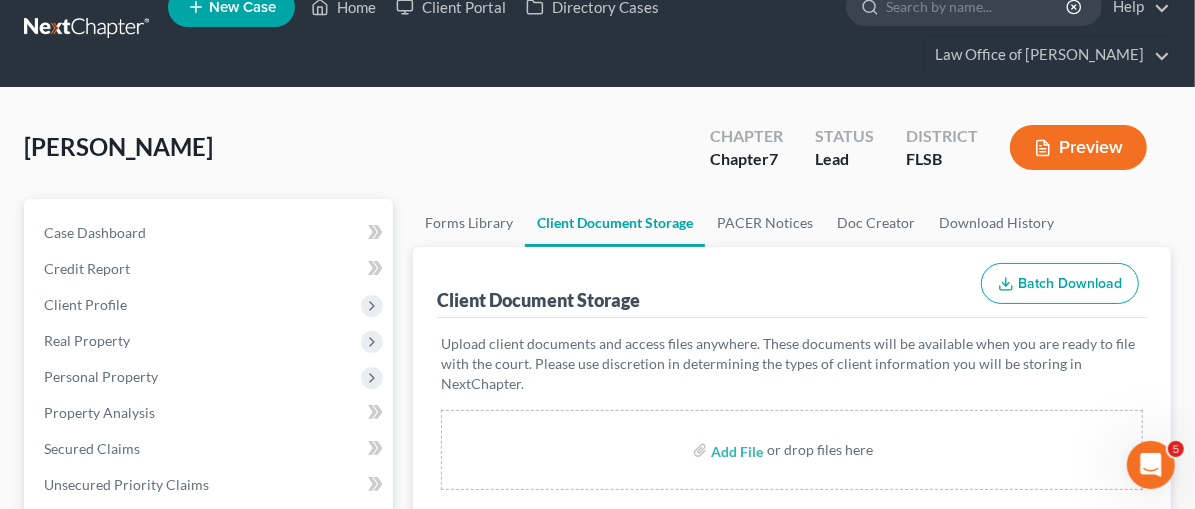 click on "Preview" at bounding box center [1078, 147] 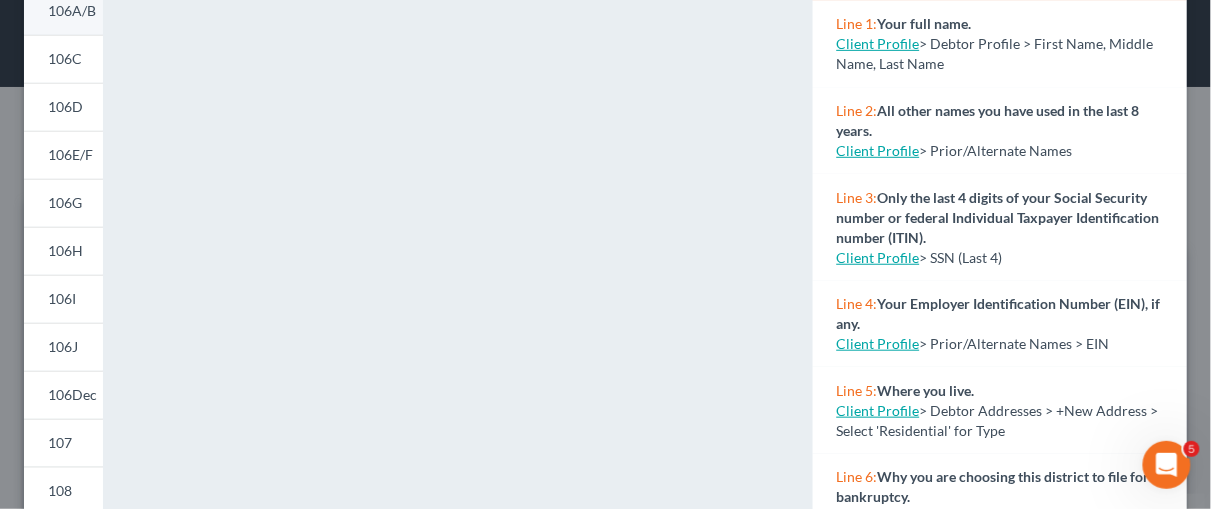scroll, scrollTop: 170, scrollLeft: 0, axis: vertical 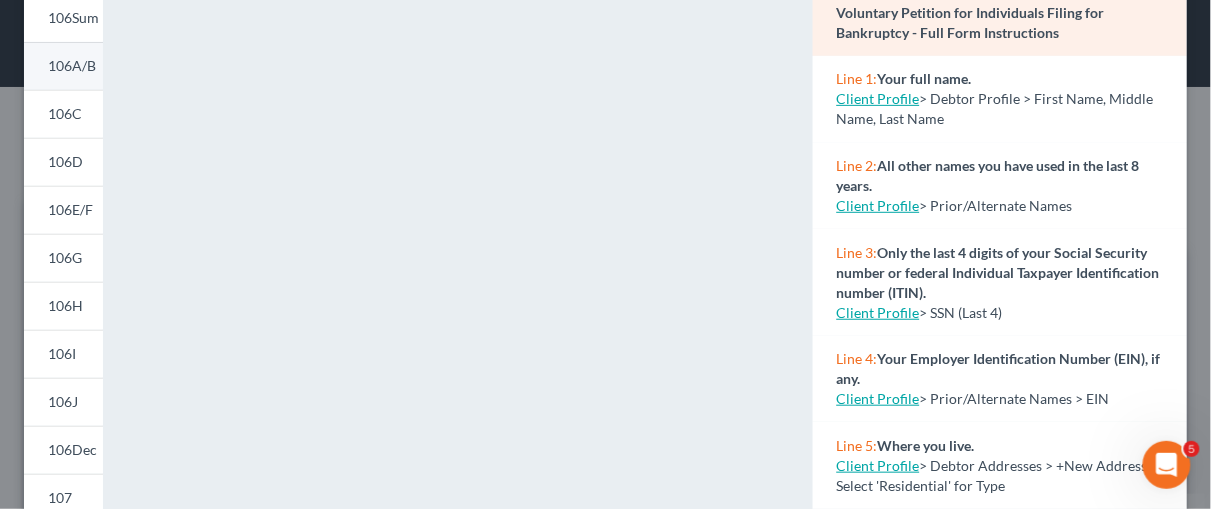 click on "106A/B" at bounding box center (63, 66) 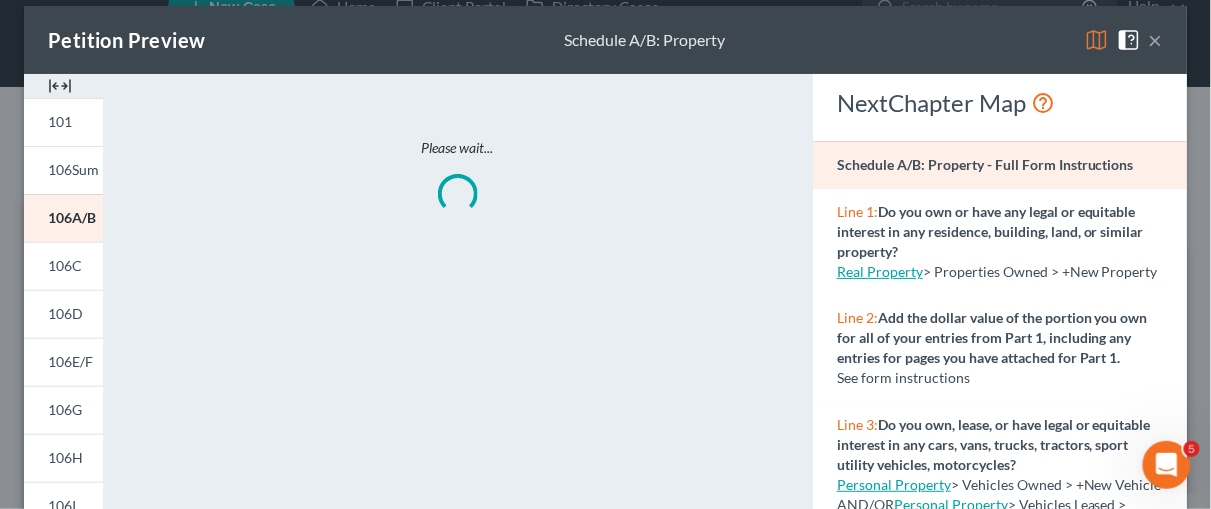 scroll, scrollTop: 0, scrollLeft: 0, axis: both 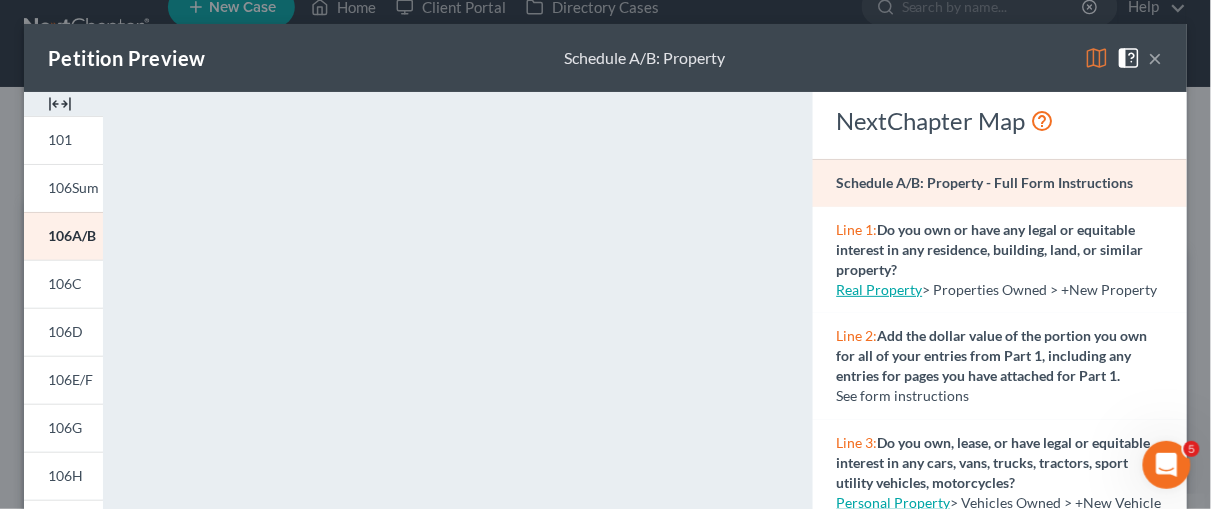 click at bounding box center (60, 104) 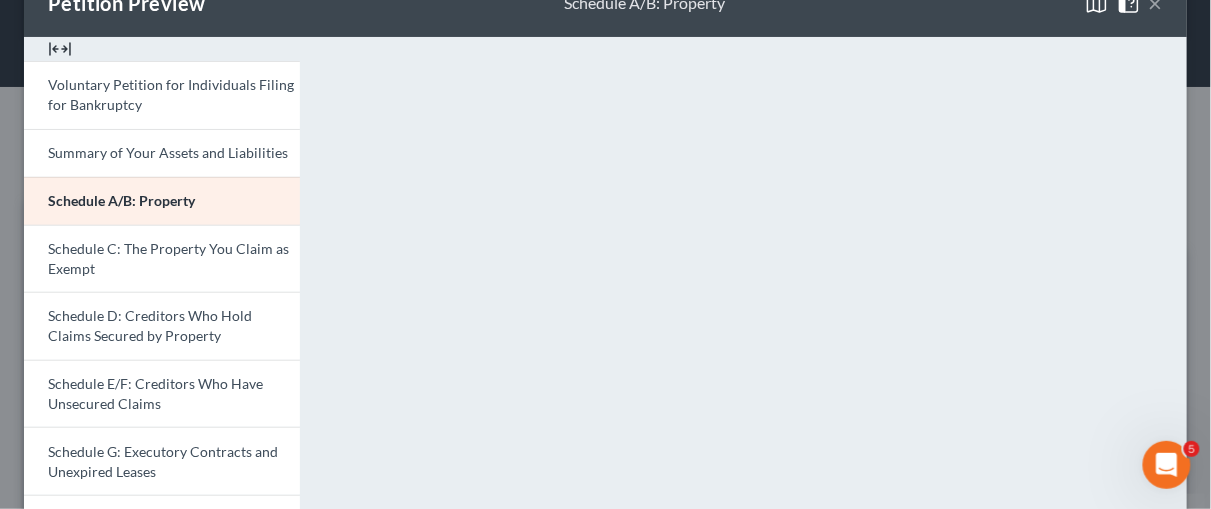 scroll, scrollTop: 0, scrollLeft: 0, axis: both 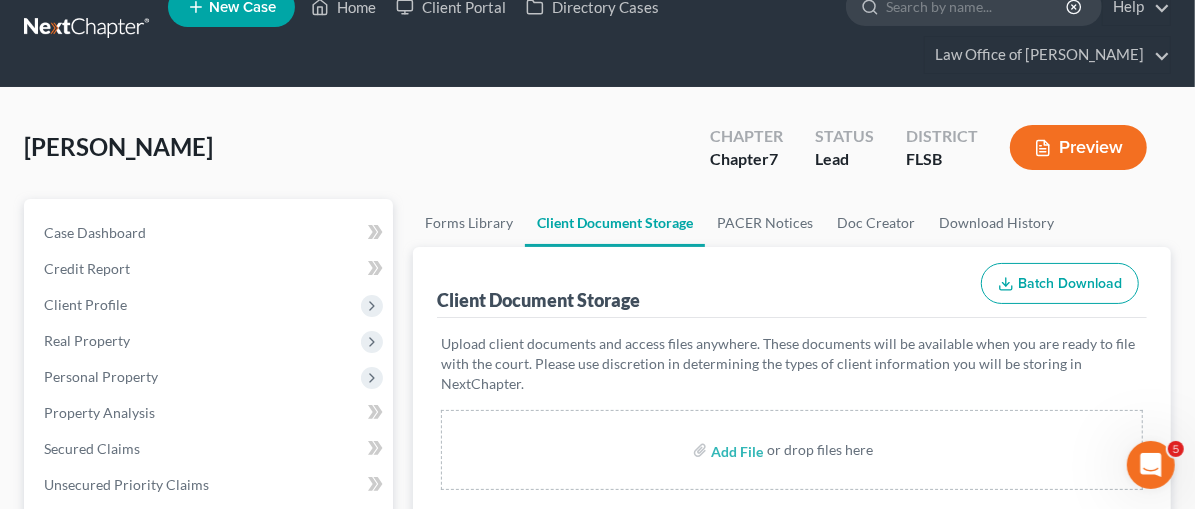 drag, startPoint x: 1200, startPoint y: 54, endPoint x: 1168, endPoint y: 175, distance: 125.1599 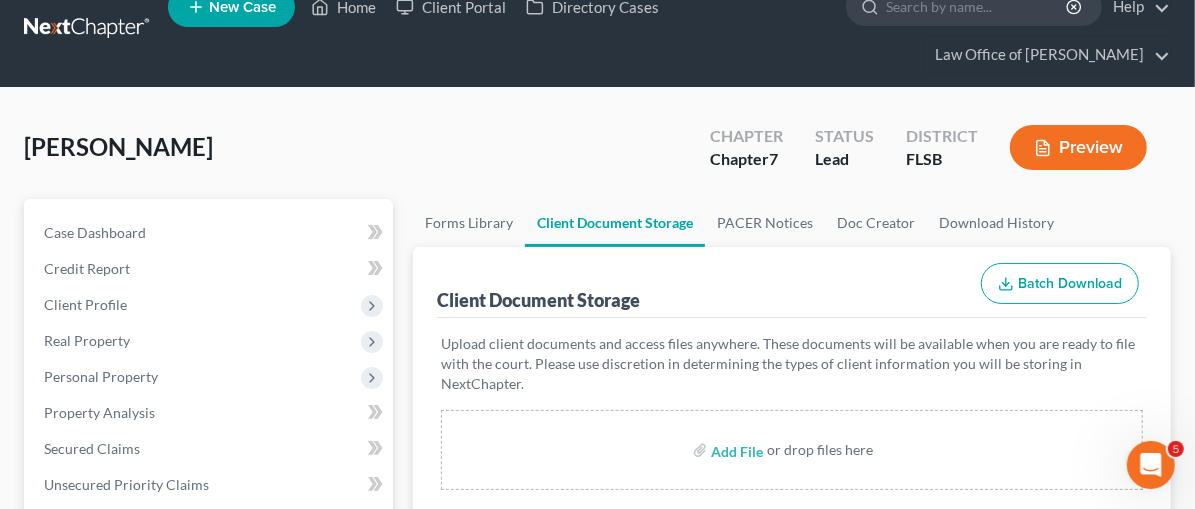 click on "Preview" at bounding box center (1078, 147) 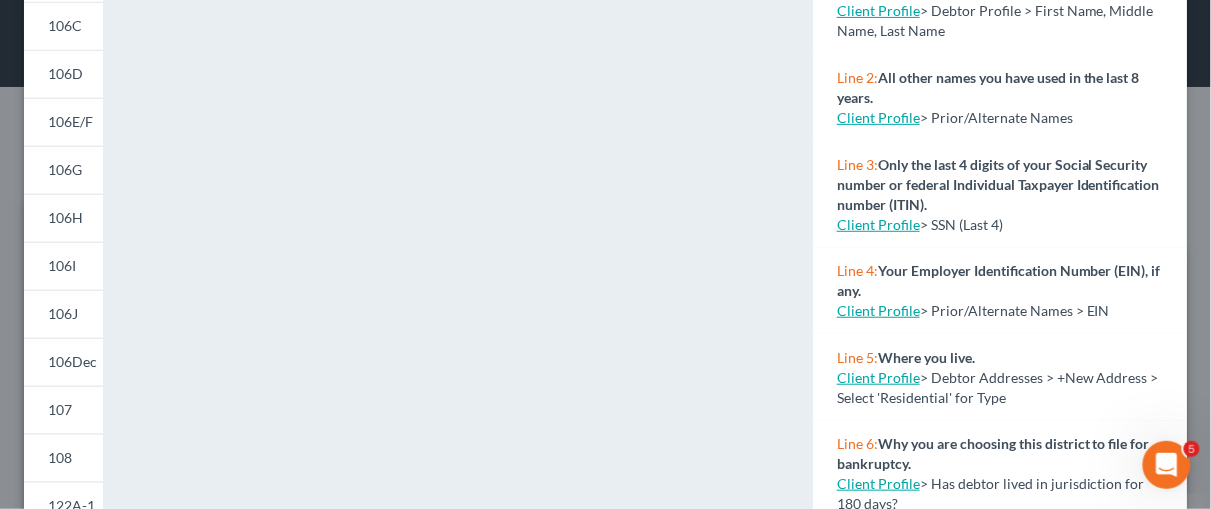 scroll, scrollTop: 258, scrollLeft: 0, axis: vertical 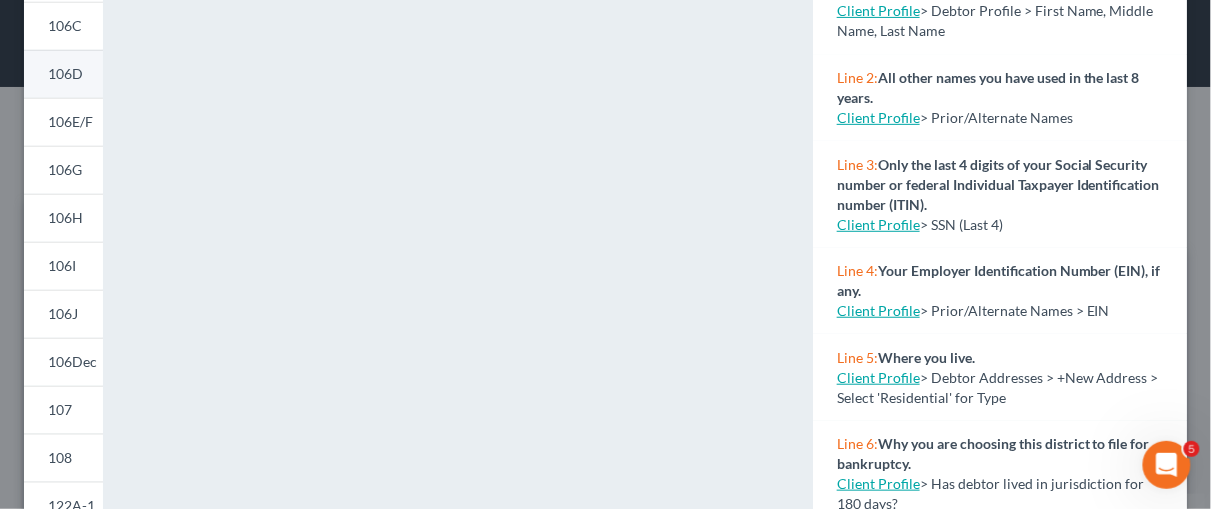 click on "106D" at bounding box center [65, 73] 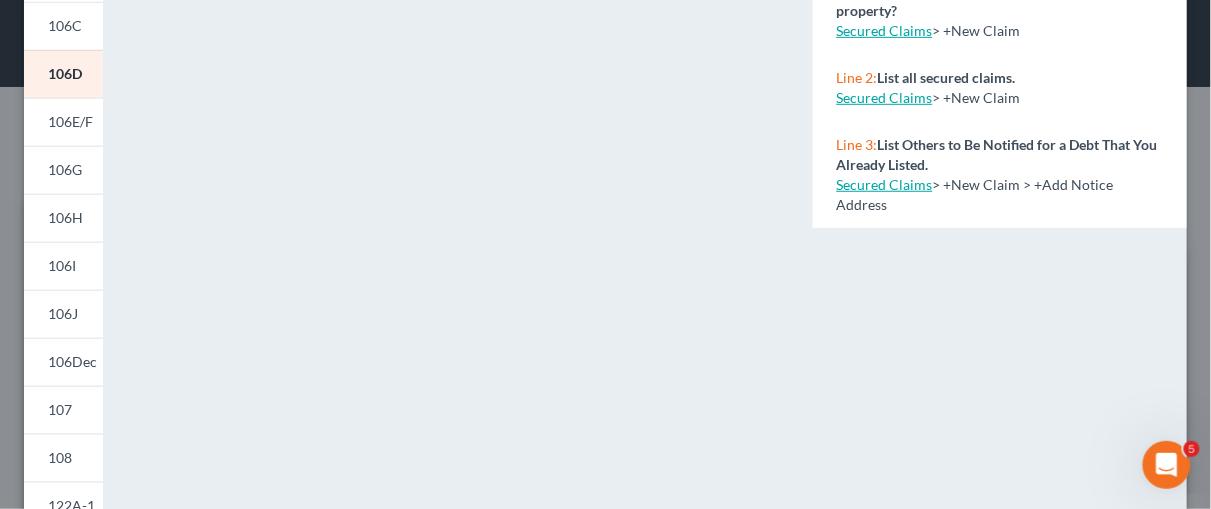 scroll, scrollTop: 170, scrollLeft: 0, axis: vertical 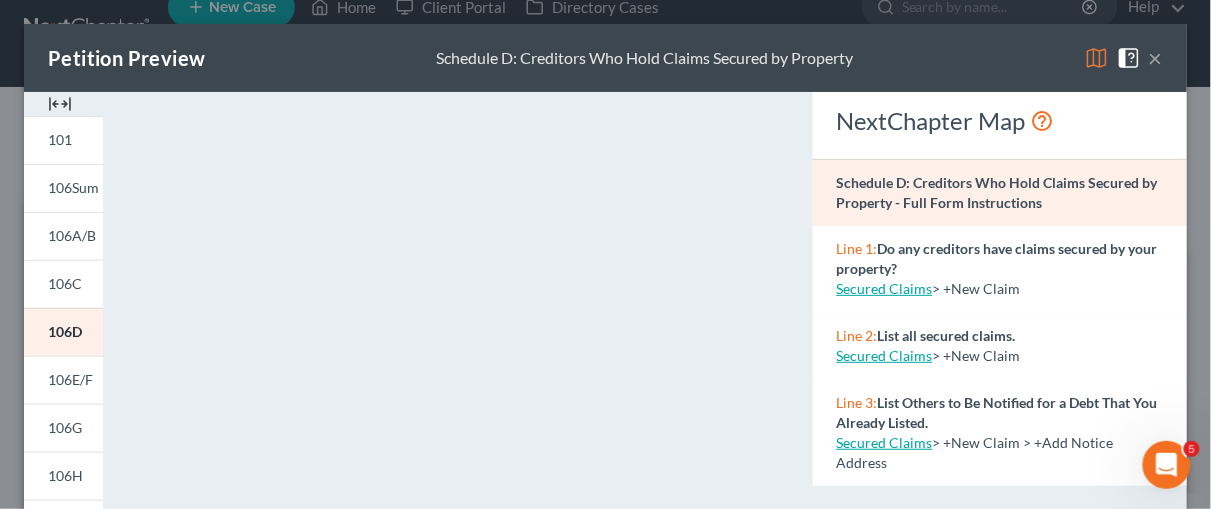 click at bounding box center (60, 104) 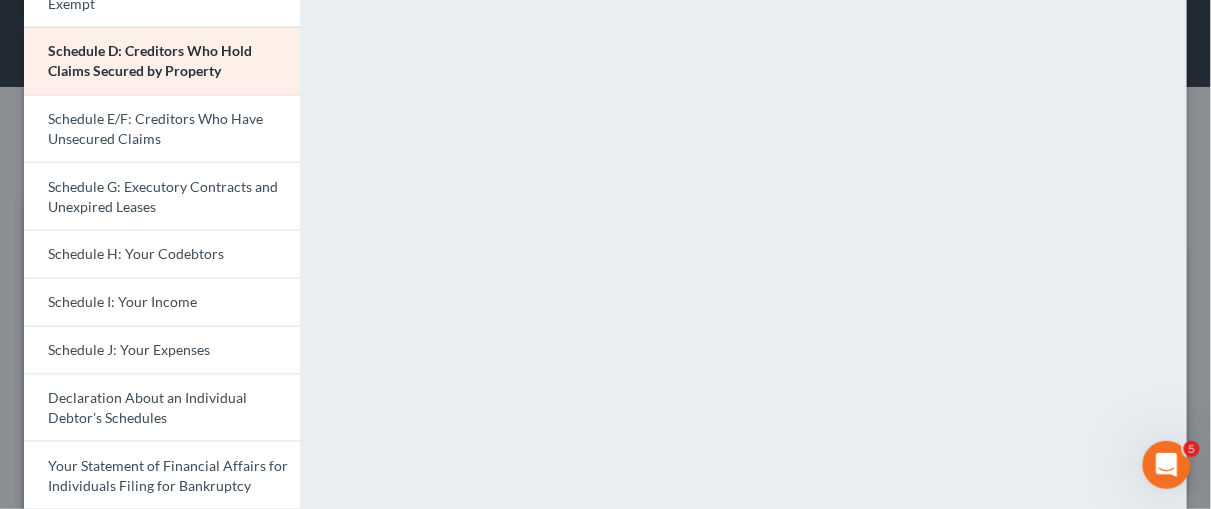 scroll, scrollTop: 334, scrollLeft: 0, axis: vertical 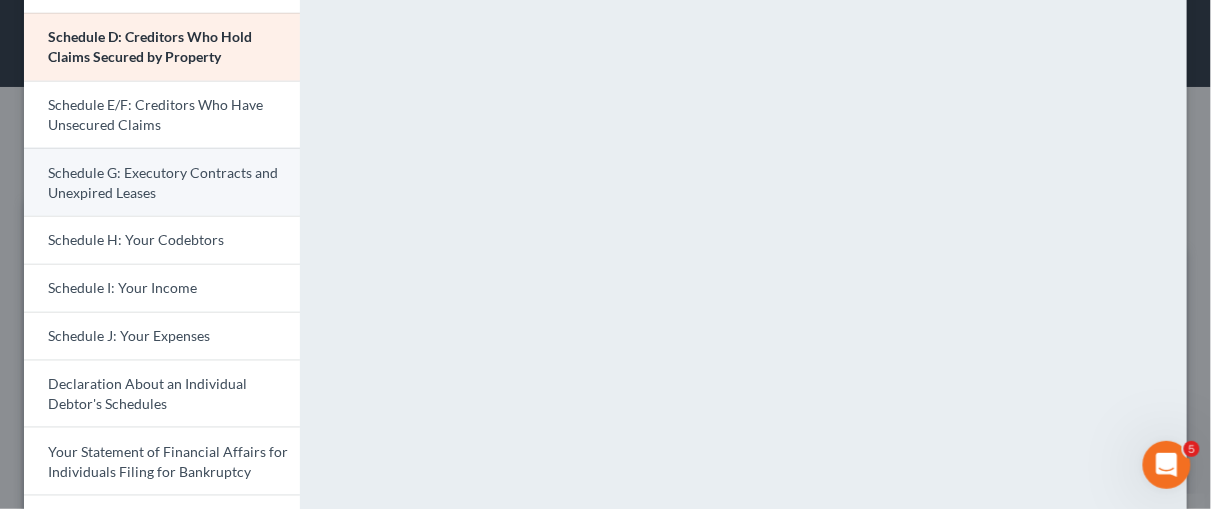 click on "Schedule G: Executory Contracts and Unexpired Leases" at bounding box center (163, 182) 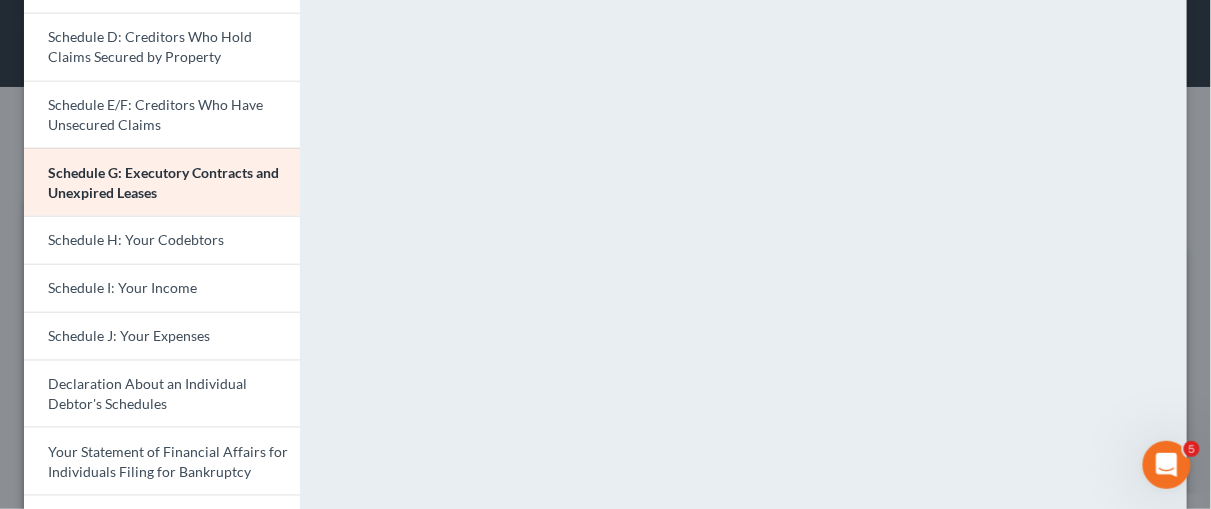 scroll, scrollTop: 170, scrollLeft: 0, axis: vertical 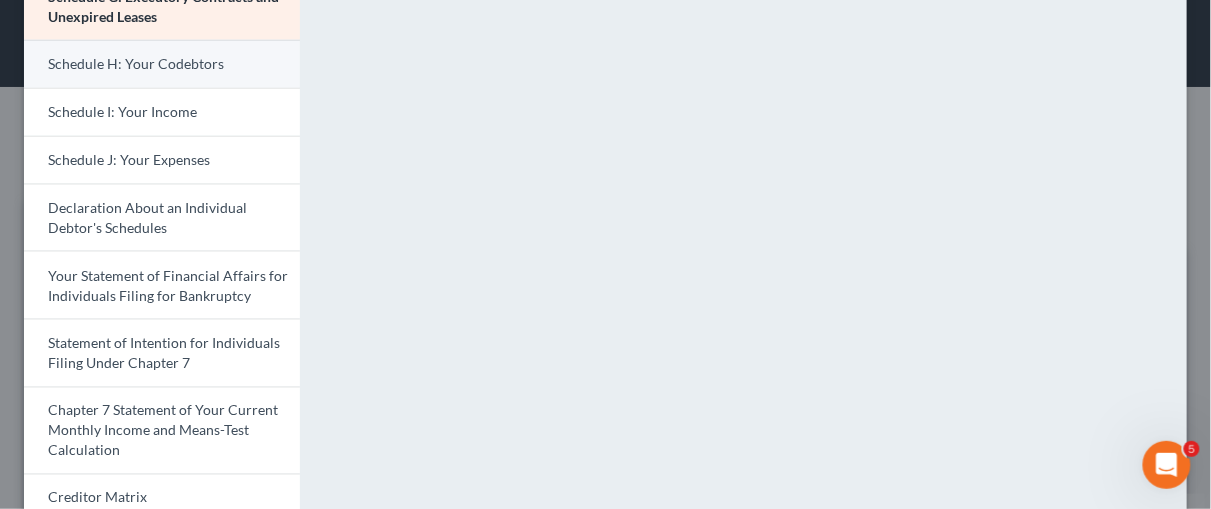 click on "Schedule H: Your Codebtors" at bounding box center [136, 63] 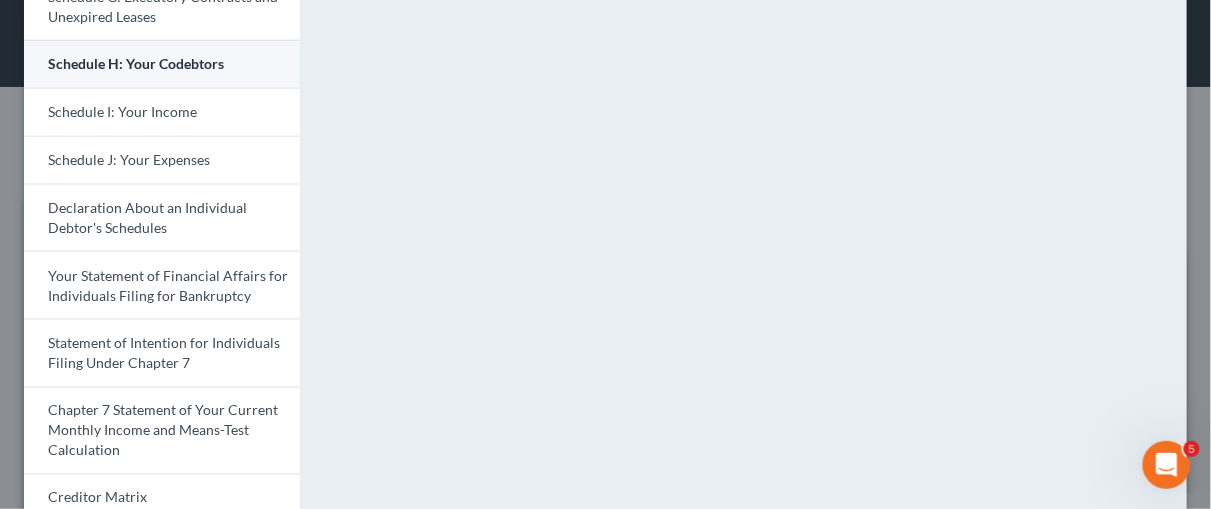 click on "Schedule H: Your Codebtors" at bounding box center (136, 63) 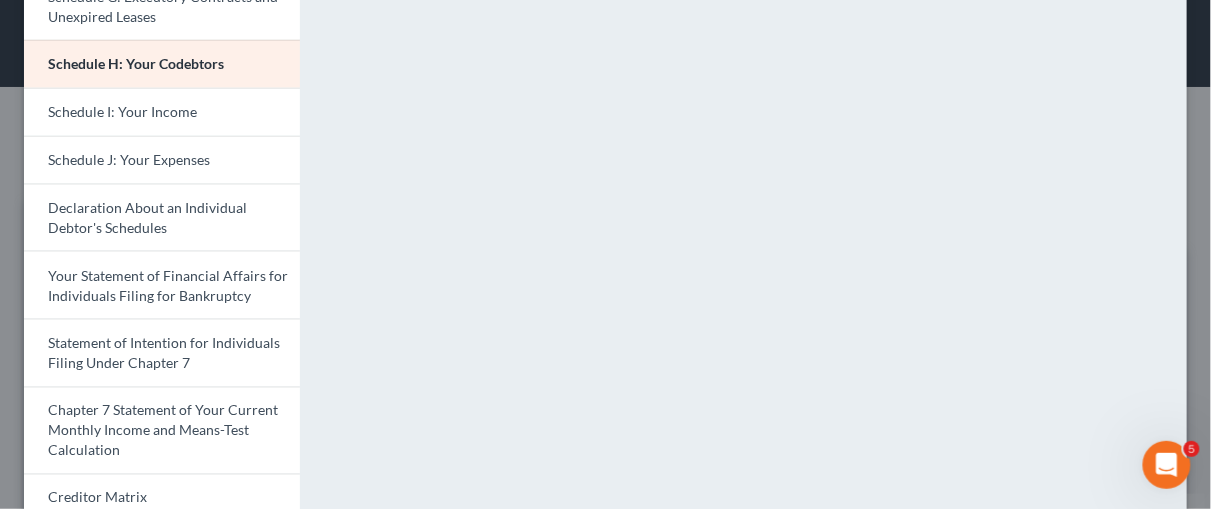 scroll, scrollTop: 170, scrollLeft: 0, axis: vertical 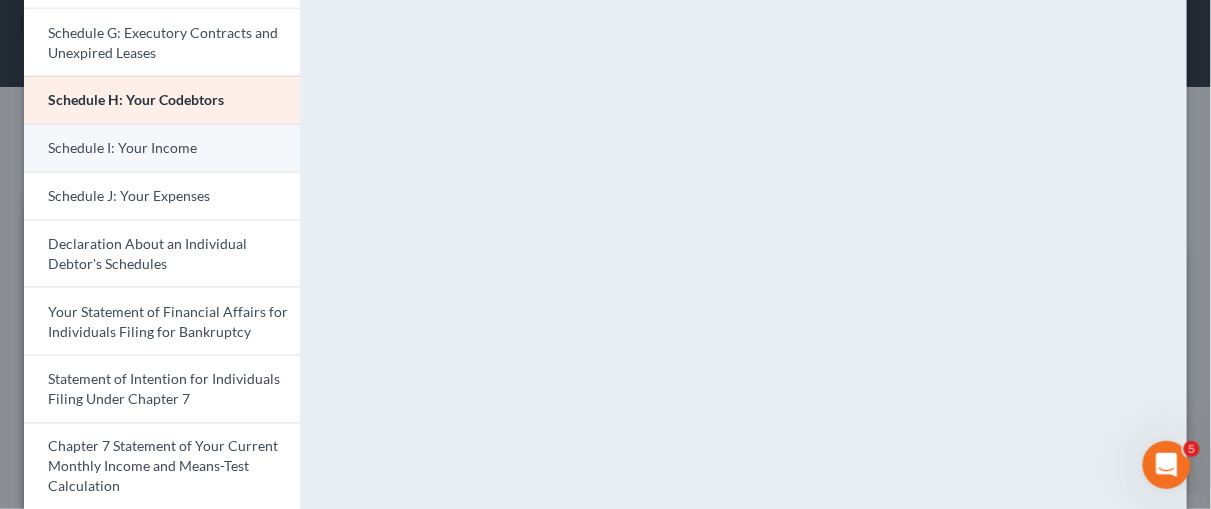 click on "Schedule I: Your Income" at bounding box center [122, 147] 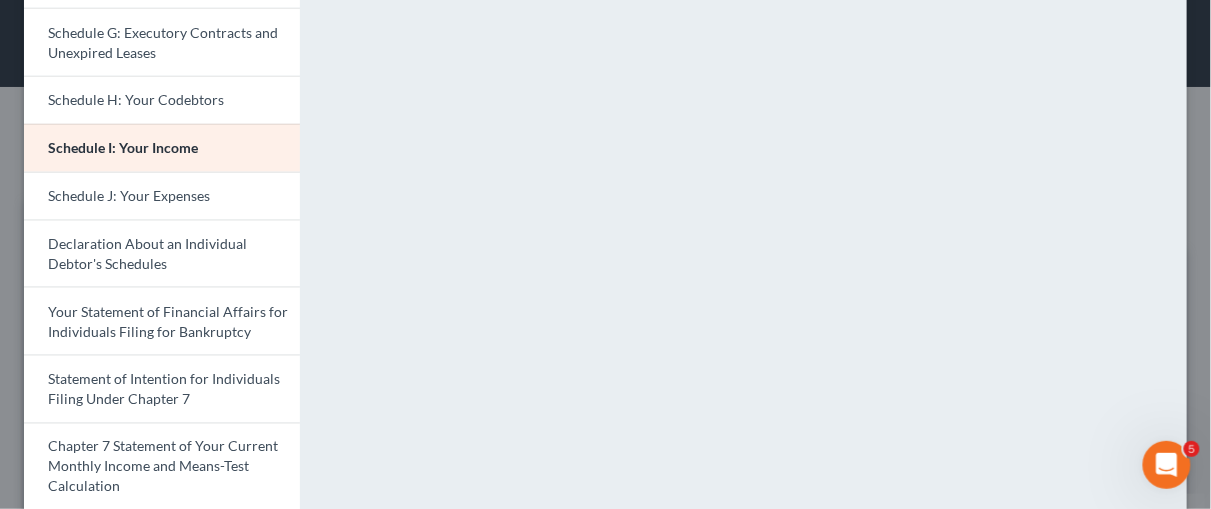 scroll, scrollTop: 170, scrollLeft: 0, axis: vertical 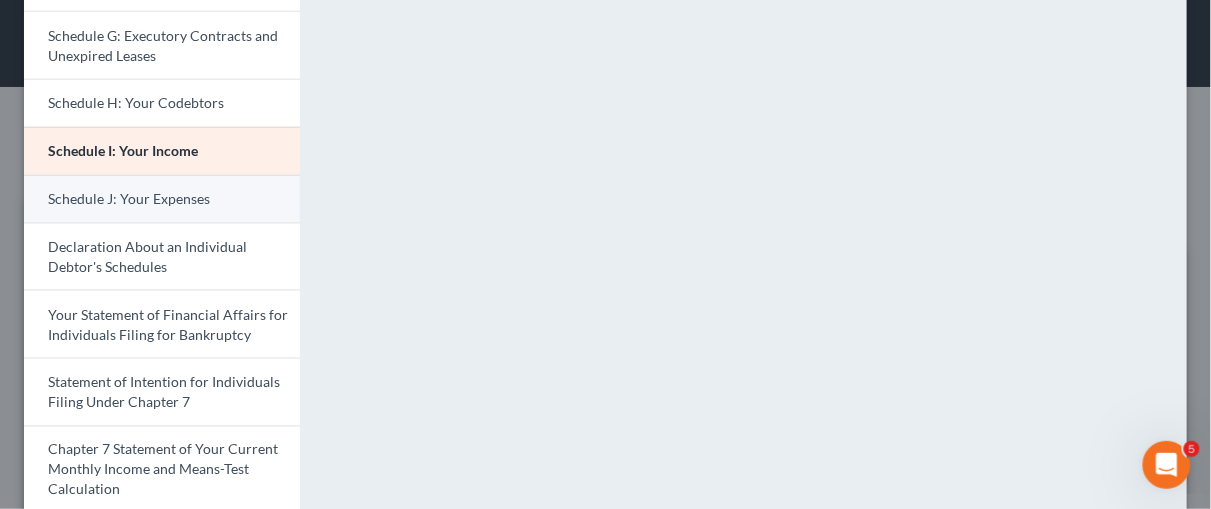 click on "Schedule J: Your Expenses" at bounding box center (129, 198) 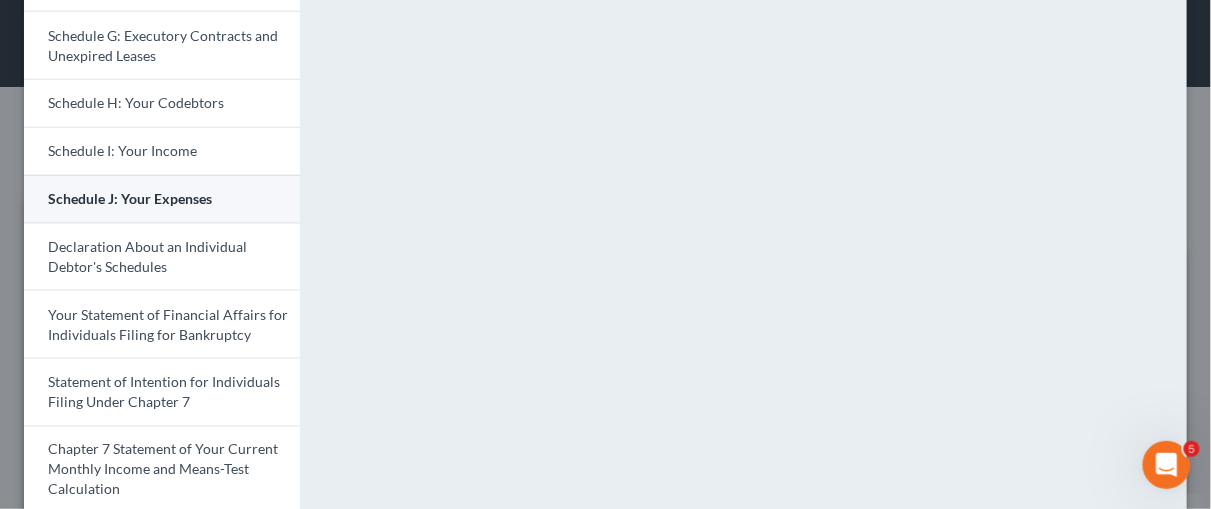 click on "Schedule J: Your Expenses" at bounding box center [130, 198] 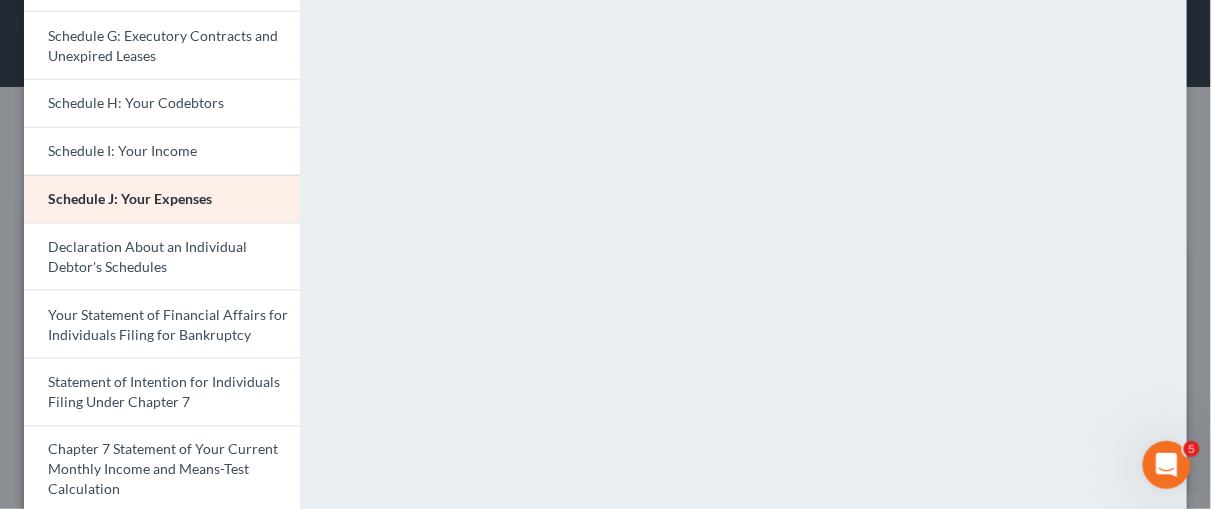 scroll, scrollTop: 170, scrollLeft: 0, axis: vertical 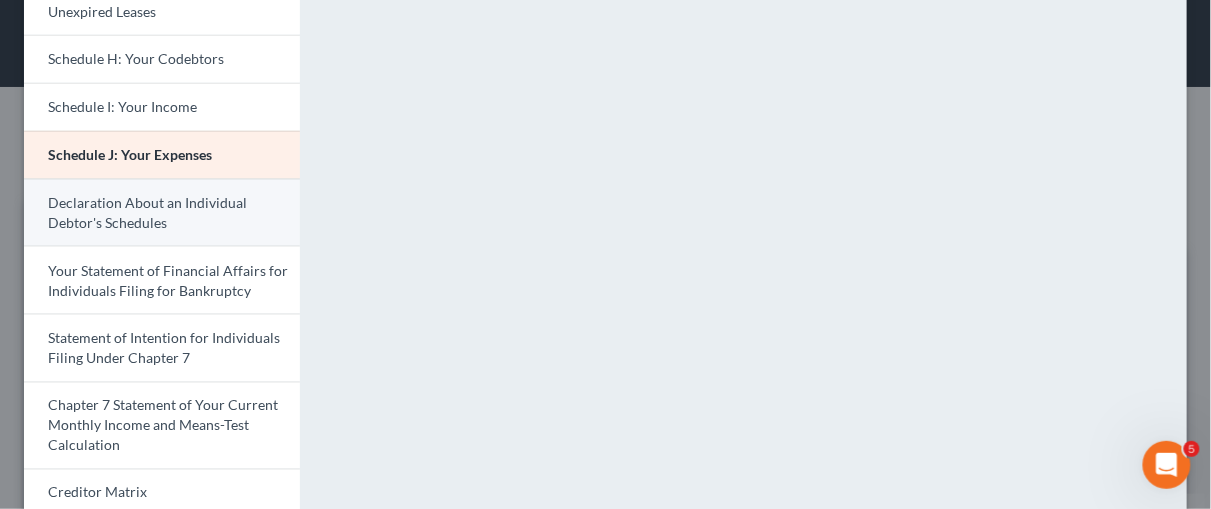 click on "Declaration About an Individual Debtor's Schedules" at bounding box center [162, 213] 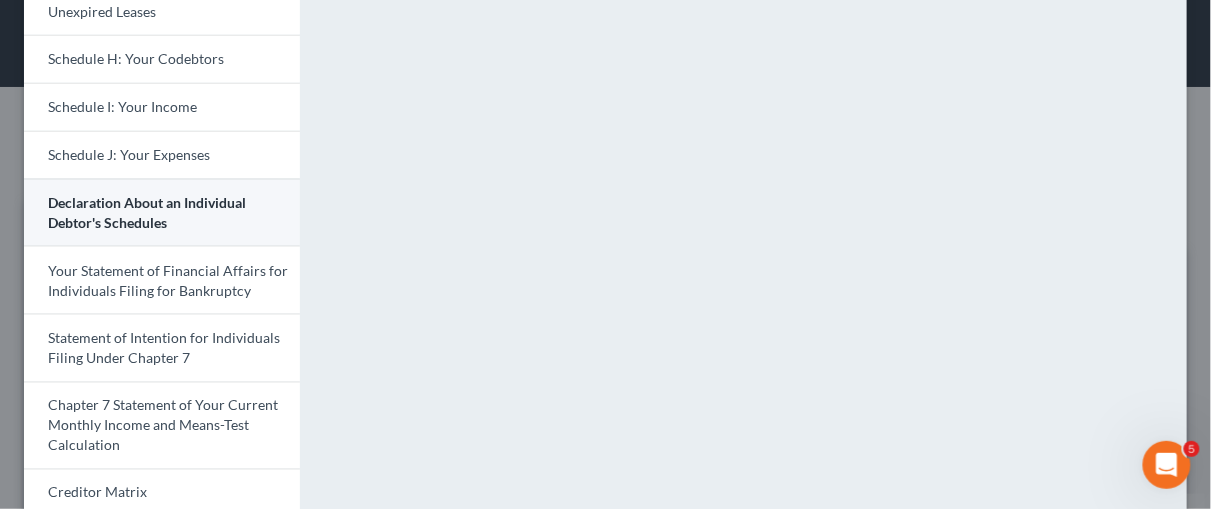 click on "Declaration About an Individual Debtor's Schedules" at bounding box center (147, 212) 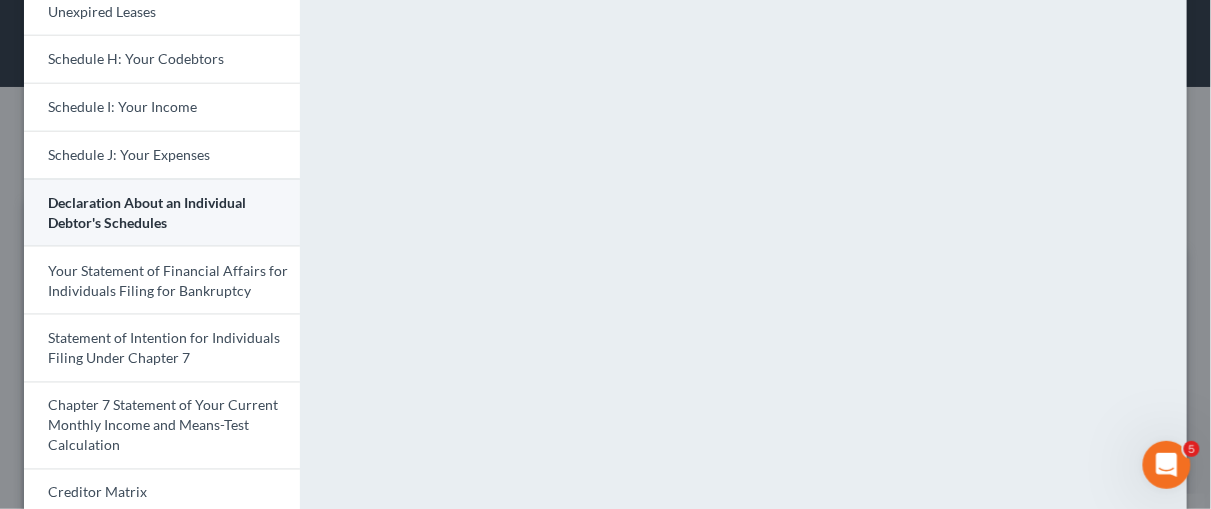 scroll, scrollTop: 170, scrollLeft: 0, axis: vertical 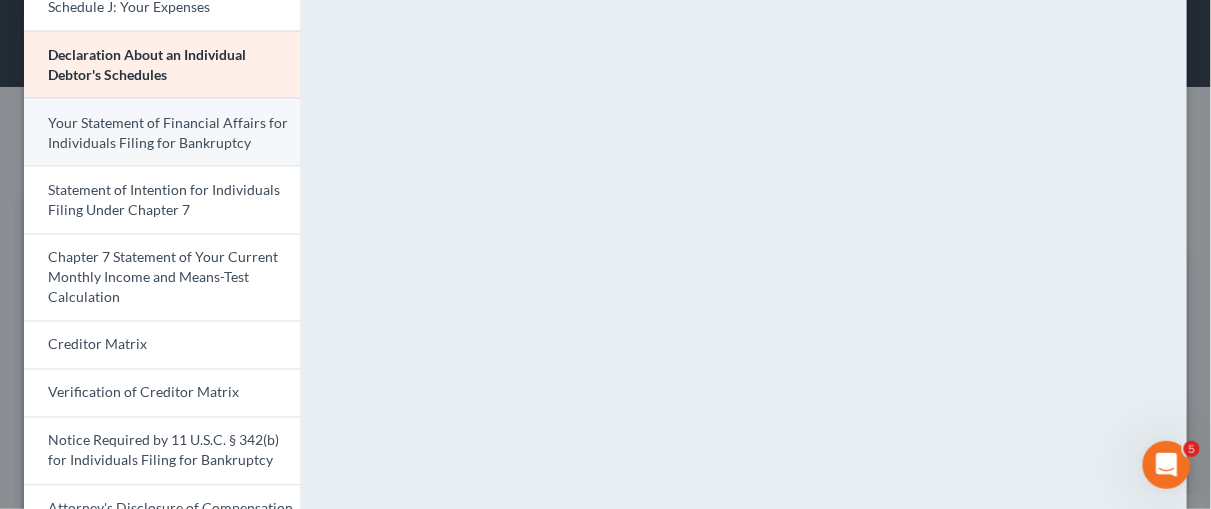 click on "Your Statement of Financial Affairs for Individuals Filing for Bankruptcy" at bounding box center [168, 132] 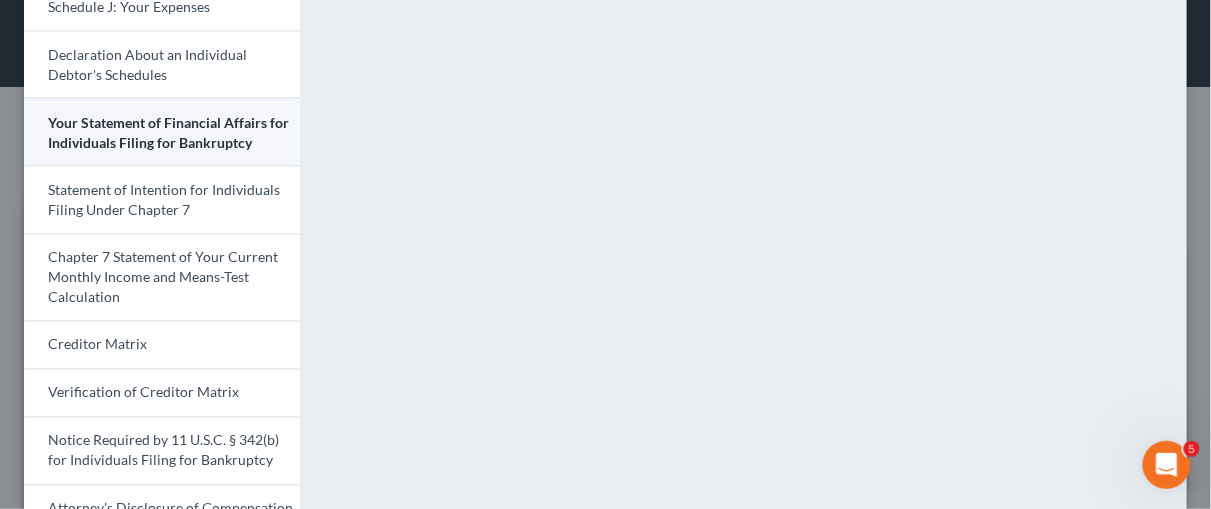 click on "Your Statement of Financial Affairs for Individuals Filing for Bankruptcy" at bounding box center [168, 132] 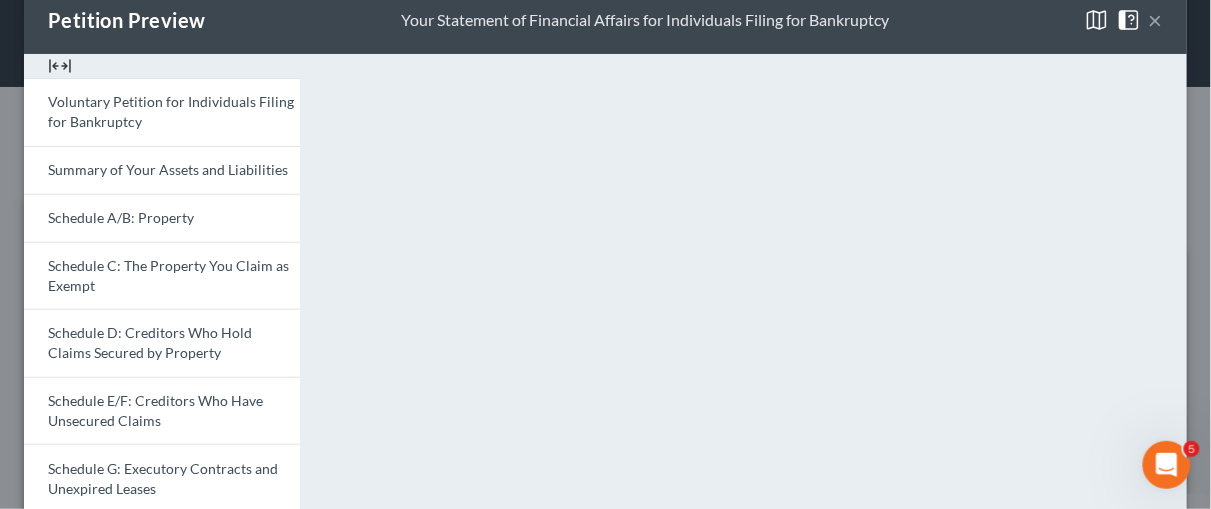 scroll, scrollTop: 47, scrollLeft: 0, axis: vertical 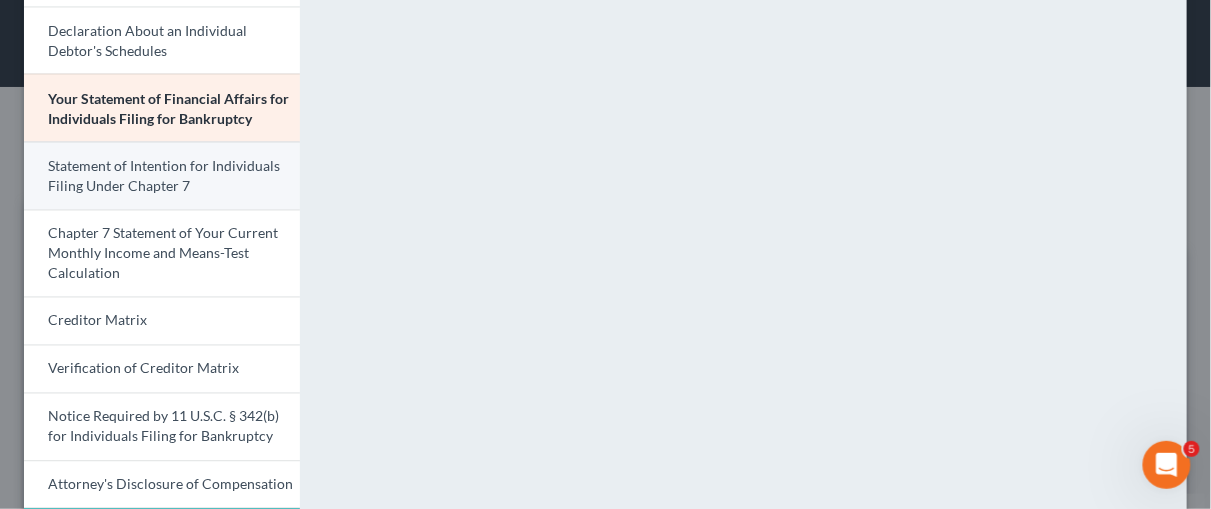 click on "Statement of Intention for Individuals Filing Under Chapter 7" at bounding box center [164, 175] 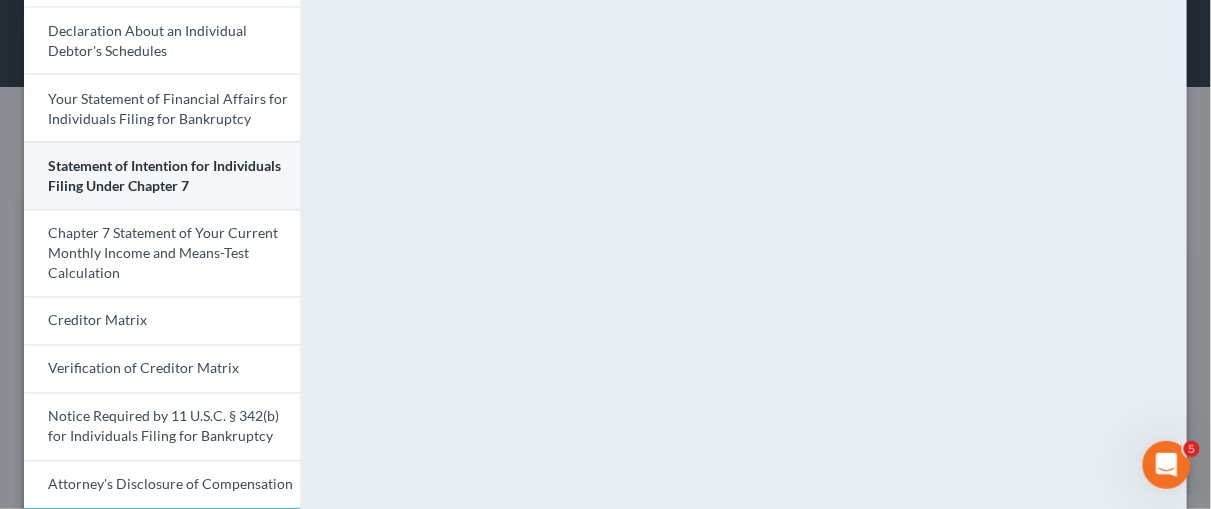 click on "Statement of Intention for Individuals Filing Under Chapter 7" at bounding box center (164, 175) 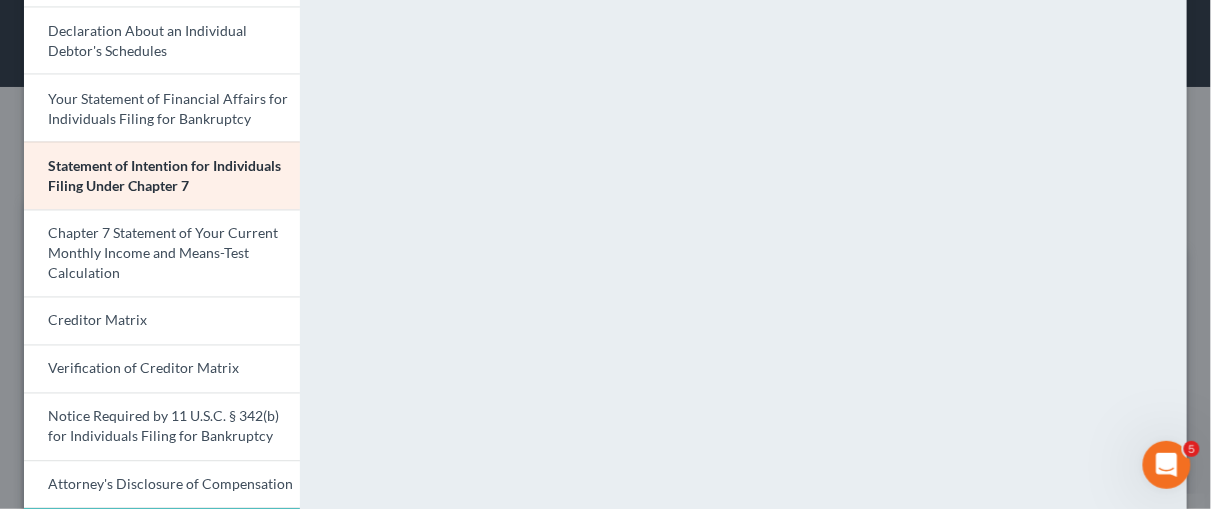 scroll, scrollTop: 170, scrollLeft: 0, axis: vertical 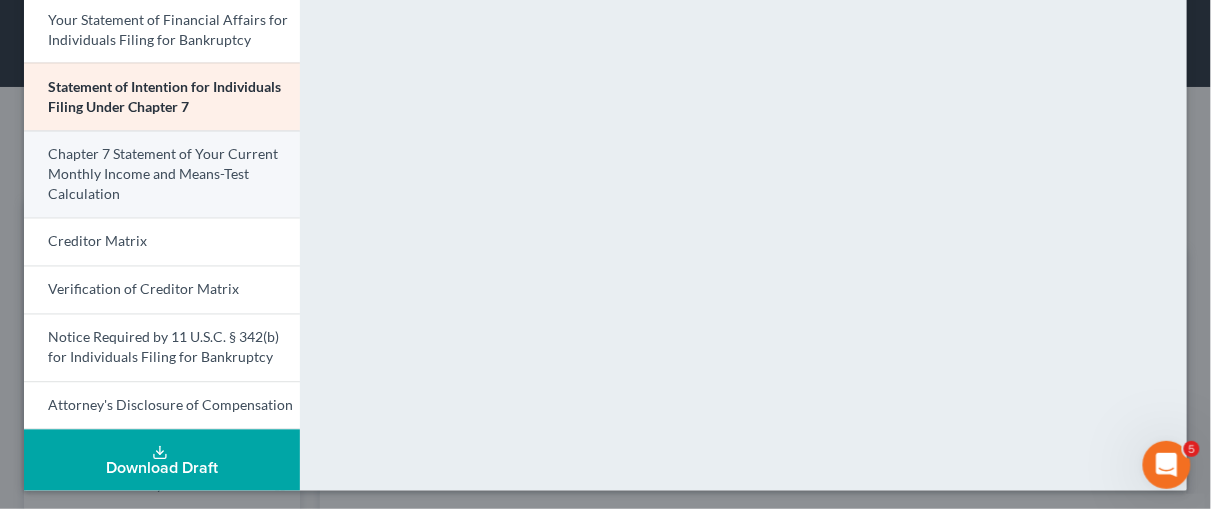 click on "Chapter 7 Statement of Your Current Monthly Income and Means-Test Calculation" at bounding box center (163, 174) 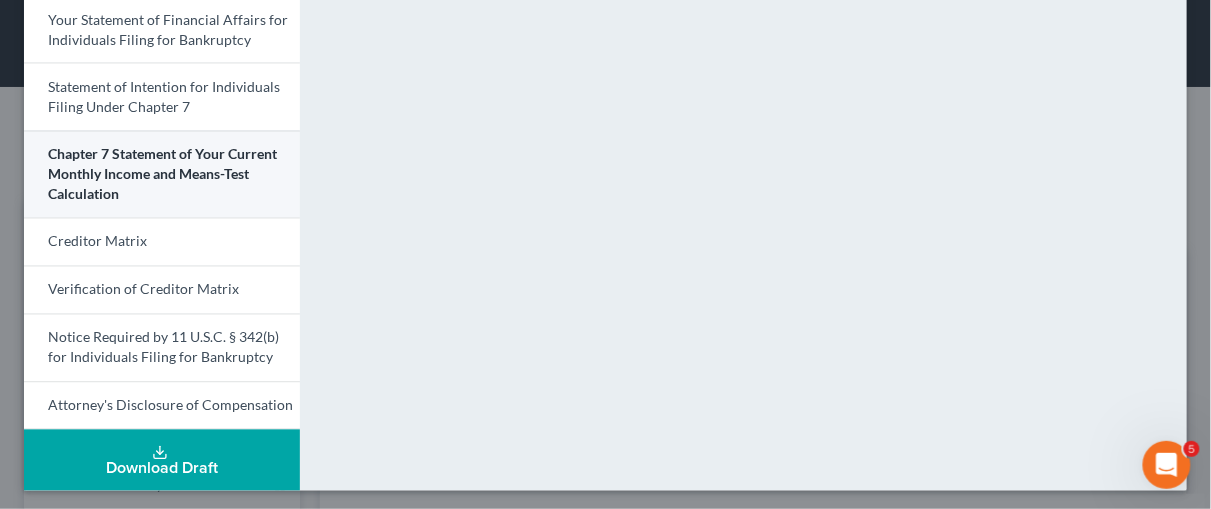 click on "Chapter 7 Statement of Your Current Monthly Income and Means-Test Calculation" at bounding box center (162, 174) 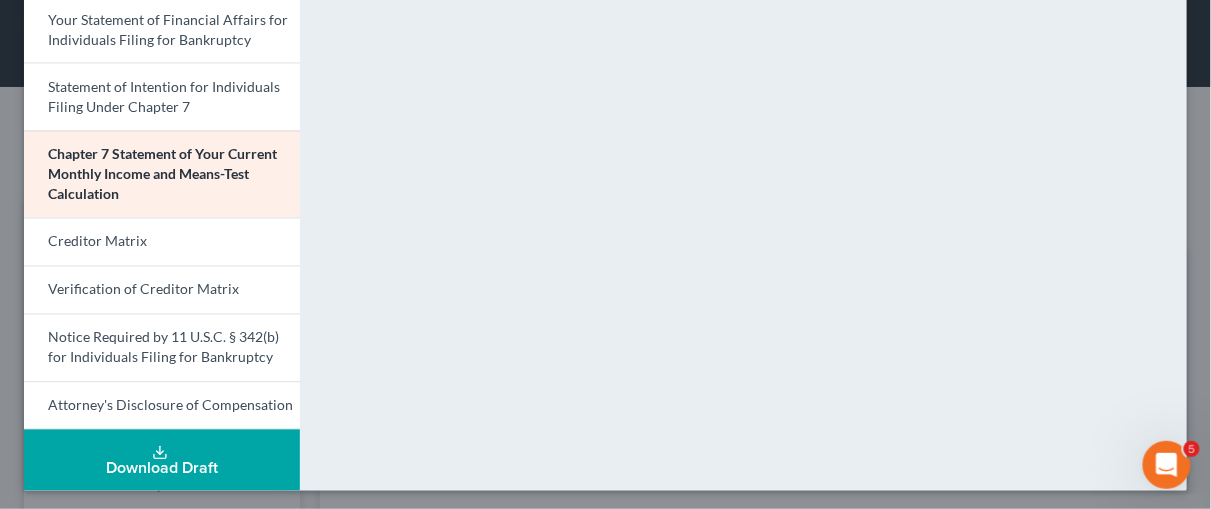 scroll, scrollTop: 170, scrollLeft: 0, axis: vertical 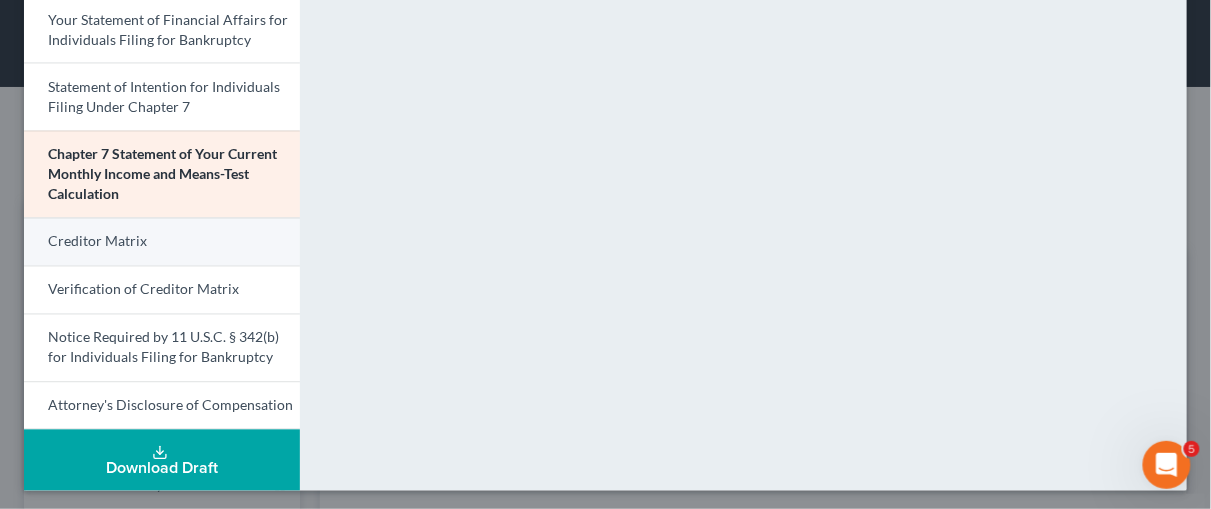 click on "Creditor Matrix" at bounding box center [97, 241] 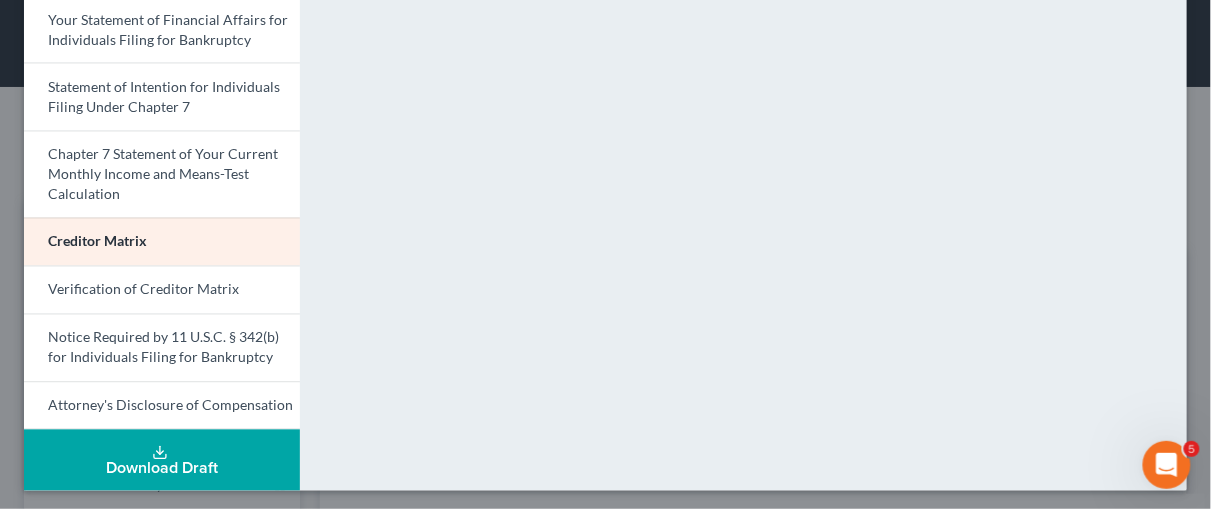 scroll, scrollTop: 170, scrollLeft: 0, axis: vertical 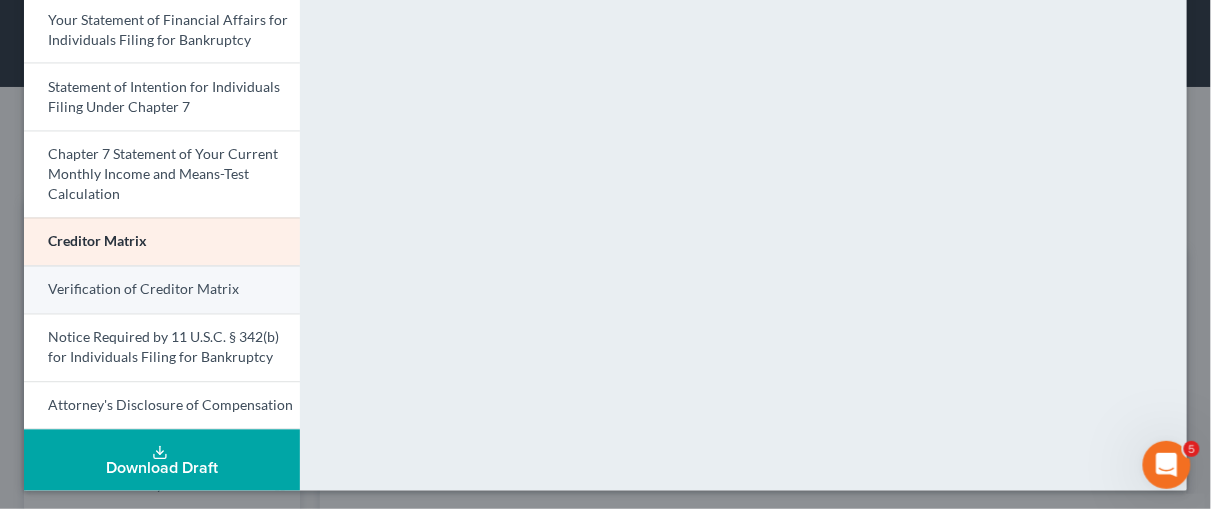 click on "Verification of Creditor Matrix" at bounding box center (143, 289) 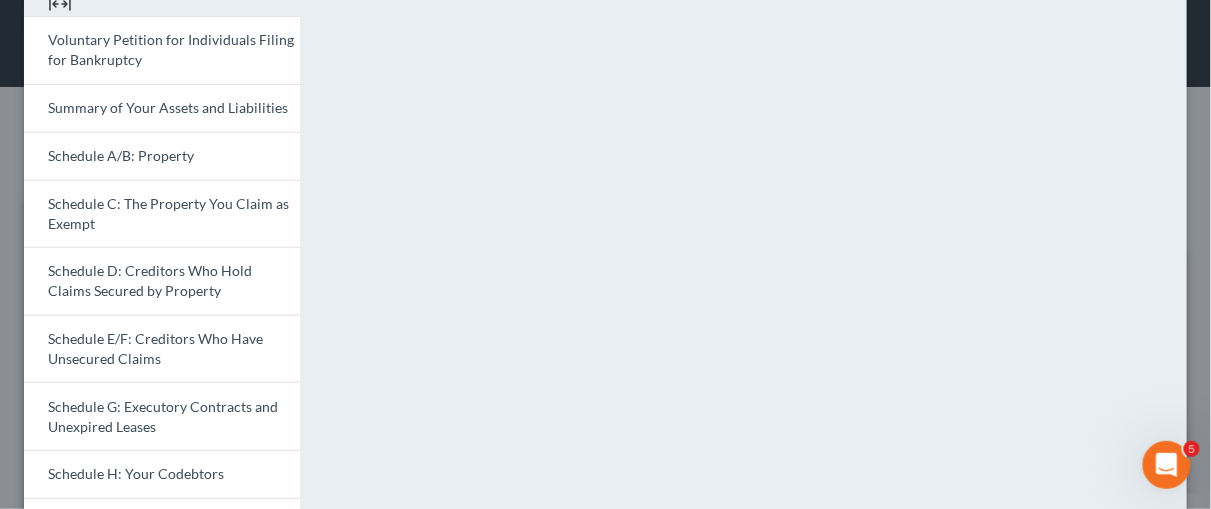 scroll, scrollTop: 0, scrollLeft: 0, axis: both 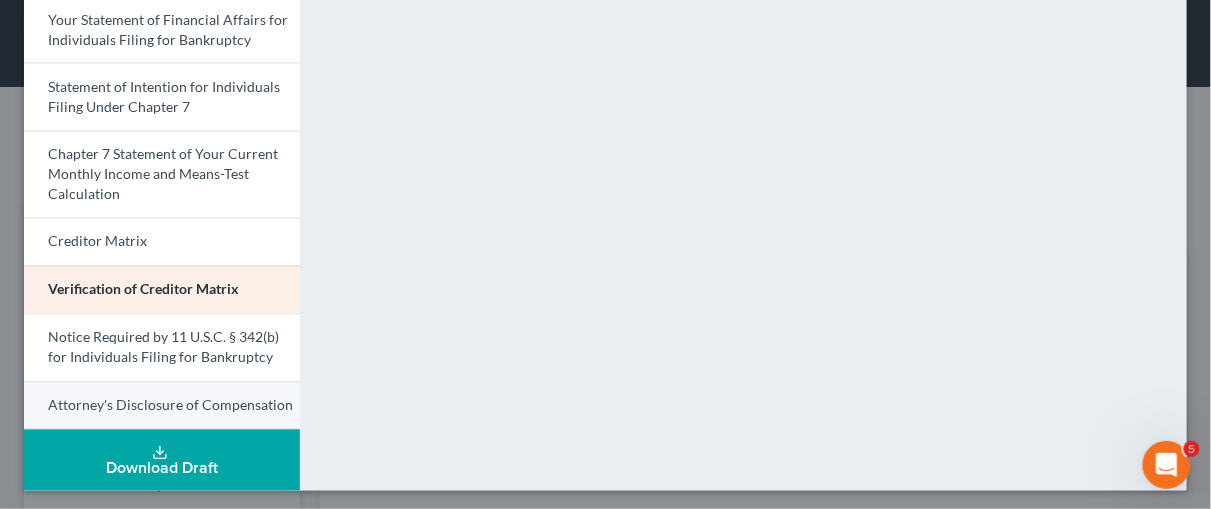 click on "Attorney's Disclosure of Compensation" at bounding box center (170, 405) 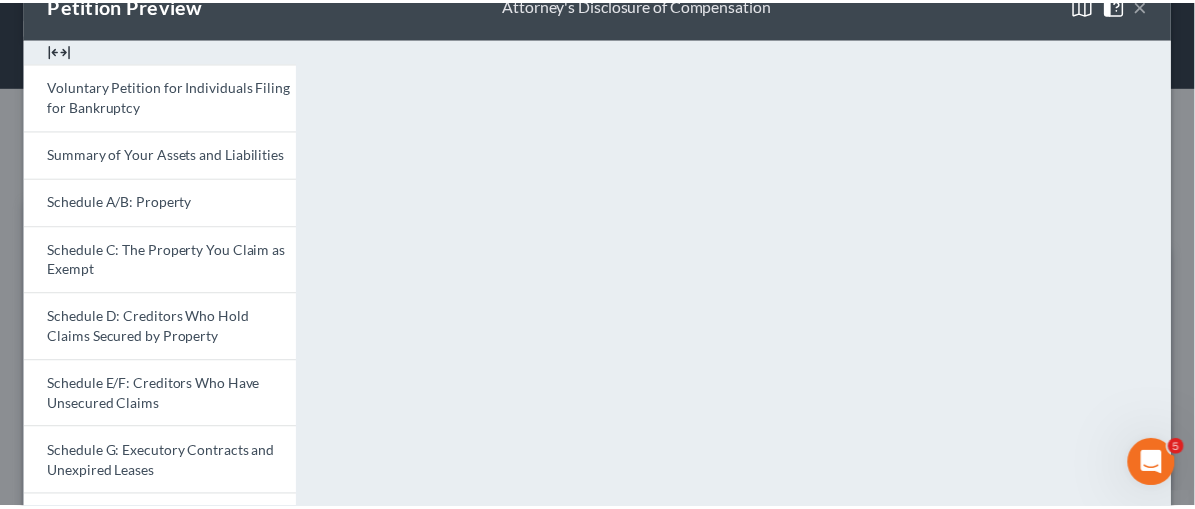 scroll, scrollTop: 0, scrollLeft: 0, axis: both 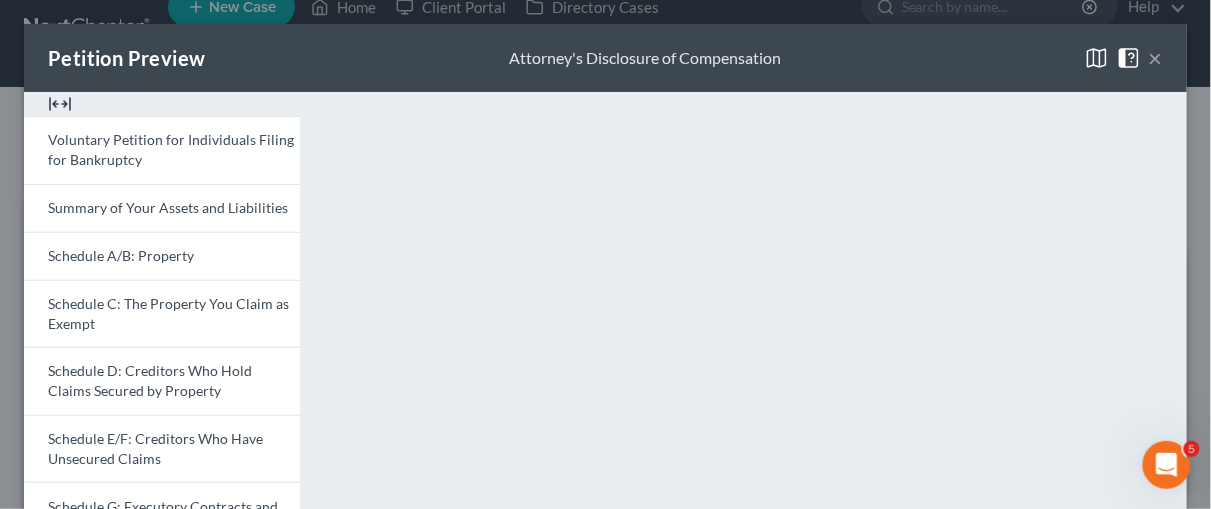 click on "Petition Preview Attorney's Disclosure of Compensation × Voluntary Petition for Individuals Filing for Bankruptcy Summary of Your Assets and Liabilities Schedule A/B: Property Schedule C: The Property You Claim as Exempt Schedule D: Creditors Who Hold Claims Secured by Property Schedule E/F: Creditors Who Have Unsecured Claims Schedule G: Executory Contracts and Unexpired Leases Schedule H: Your Codebtors Schedule I: Your Income Schedule J: Your Expenses Declaration About an Individual Debtor's Schedules Your Statement of Financial Affairs for Individuals Filing for Bankruptcy Statement of Intention for Individuals Filing Under Chapter 7 Chapter 7 Statement of Your Current Monthly Income and Means-Test Calculation Creditor Matrix Verification of Creditor Matrix Notice Required by 11 U.S.C. § 342(b) for Individuals Filing for Bankruptcy Attorney's Disclosure of Compensation Download Draft
NextChapter Map   Attorney's Disclosure of Compensation - Full Form Instructions  Line :" at bounding box center [605, 254] 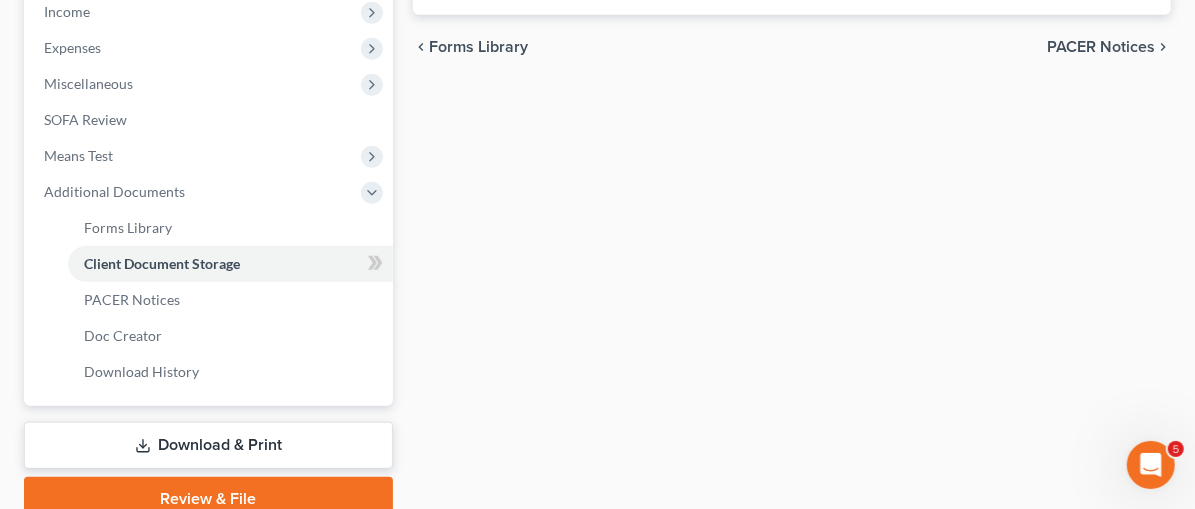 scroll, scrollTop: 567, scrollLeft: 0, axis: vertical 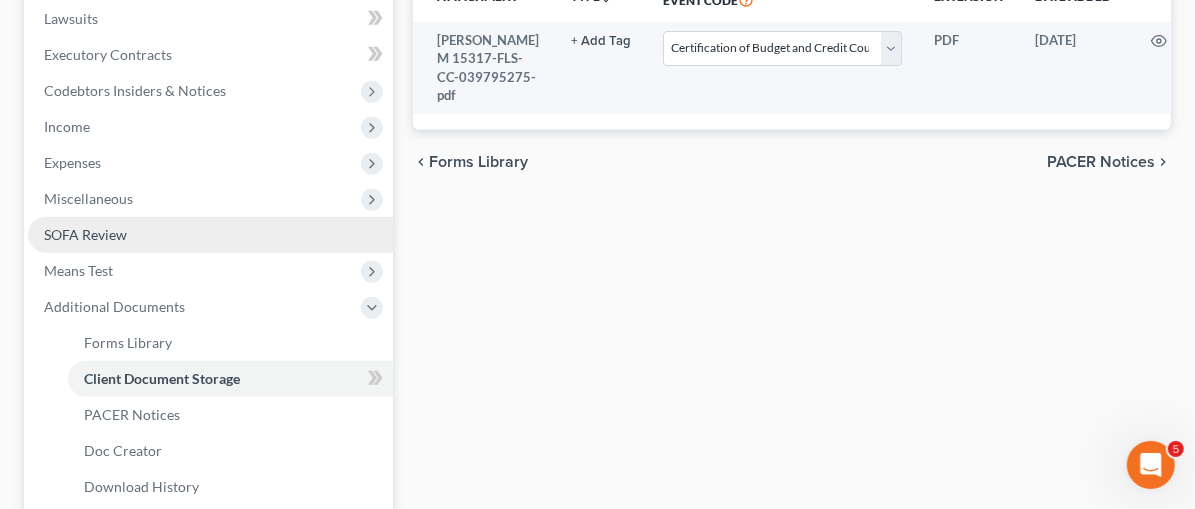 click on "SOFA Review" at bounding box center [85, 234] 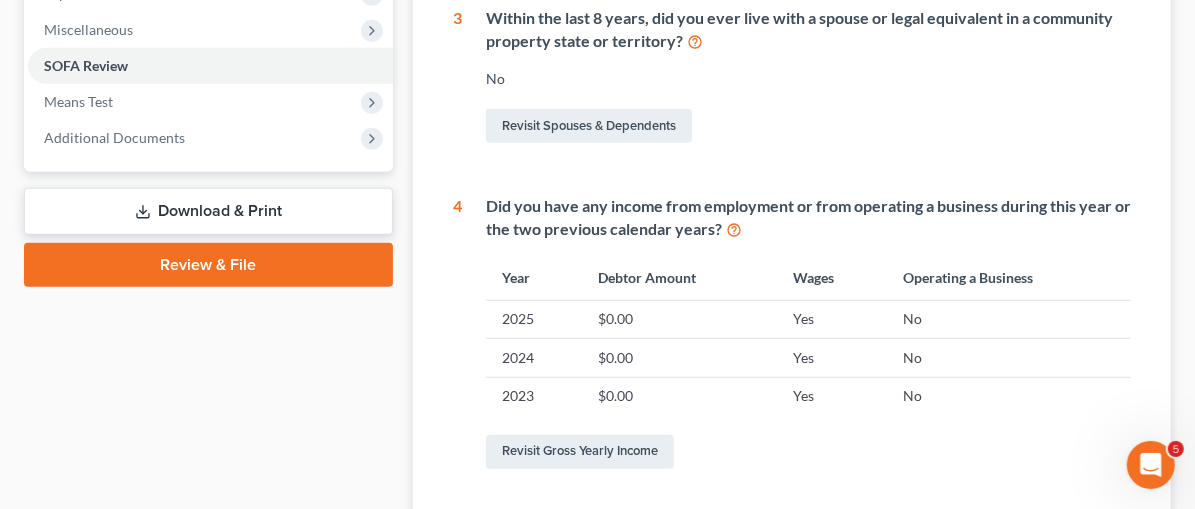 scroll, scrollTop: 1072, scrollLeft: 0, axis: vertical 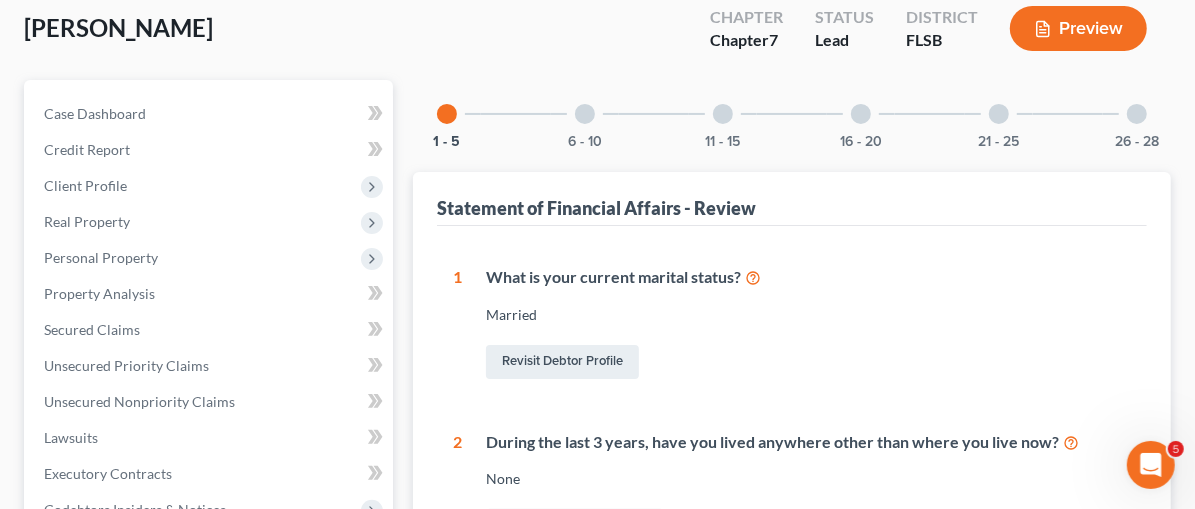 click on "Preview" at bounding box center (1078, 28) 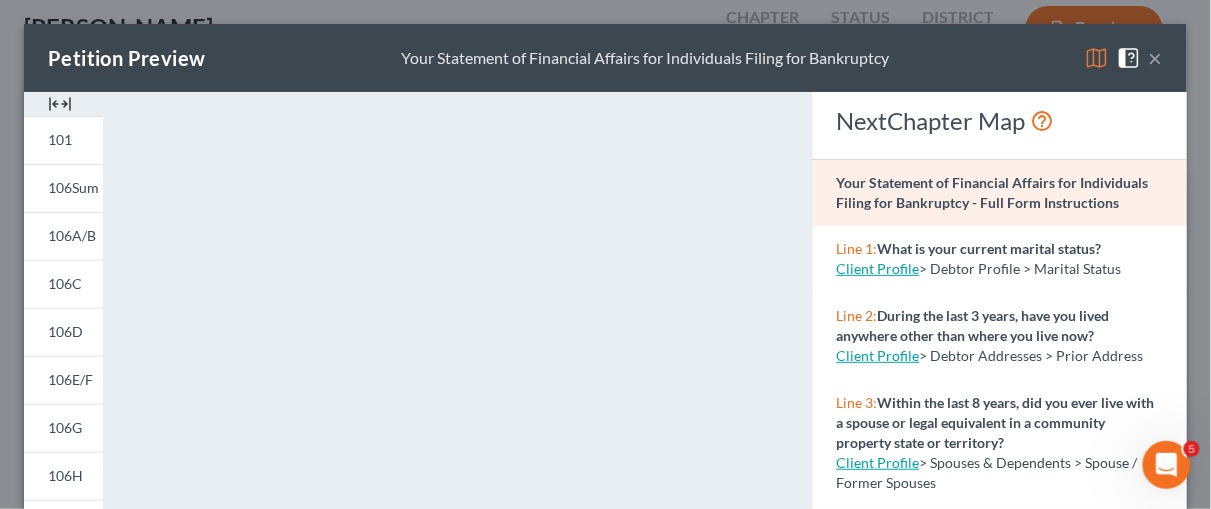 drag, startPoint x: 51, startPoint y: 101, endPoint x: 66, endPoint y: 100, distance: 15.033297 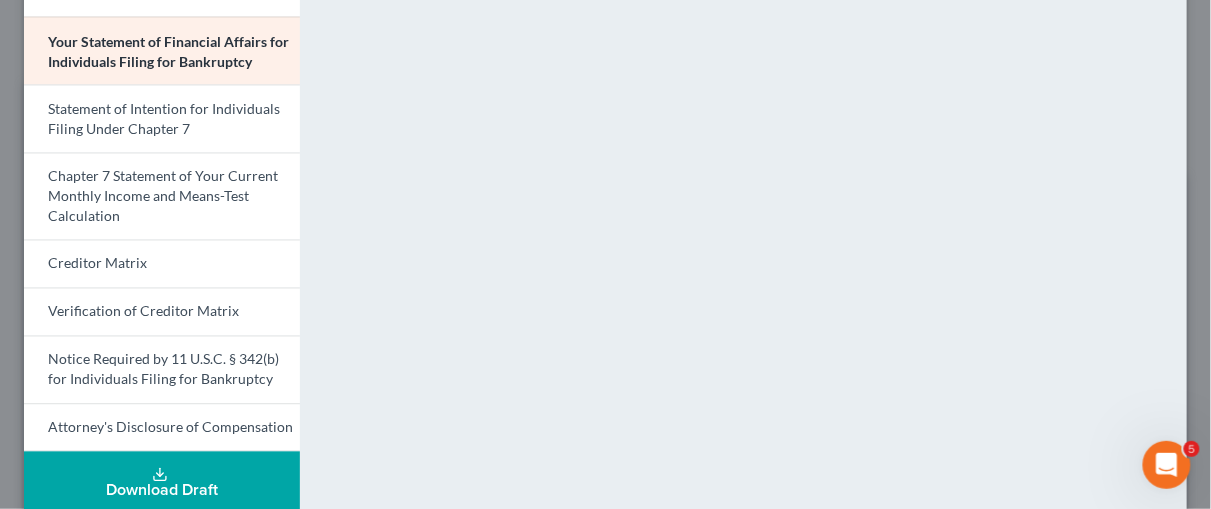 scroll, scrollTop: 766, scrollLeft: 0, axis: vertical 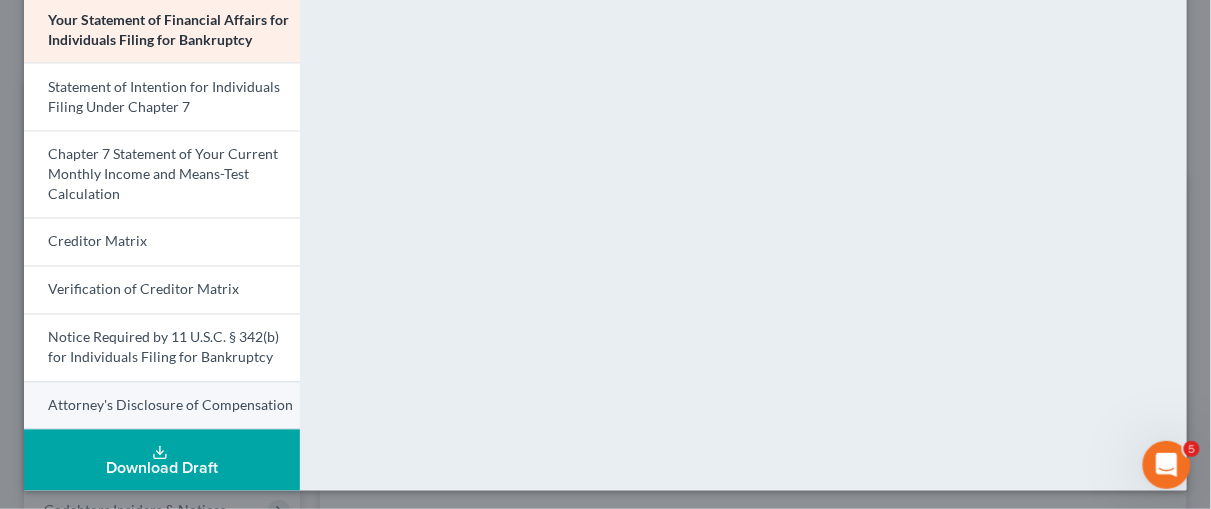 click on "Attorney's Disclosure of Compensation" at bounding box center [170, 405] 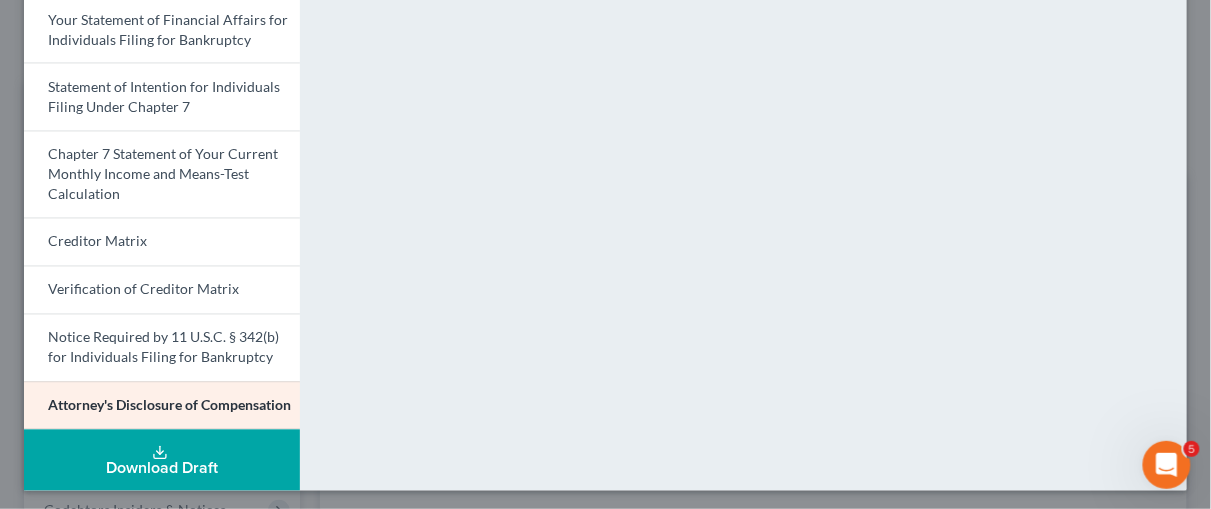 scroll, scrollTop: 170, scrollLeft: 0, axis: vertical 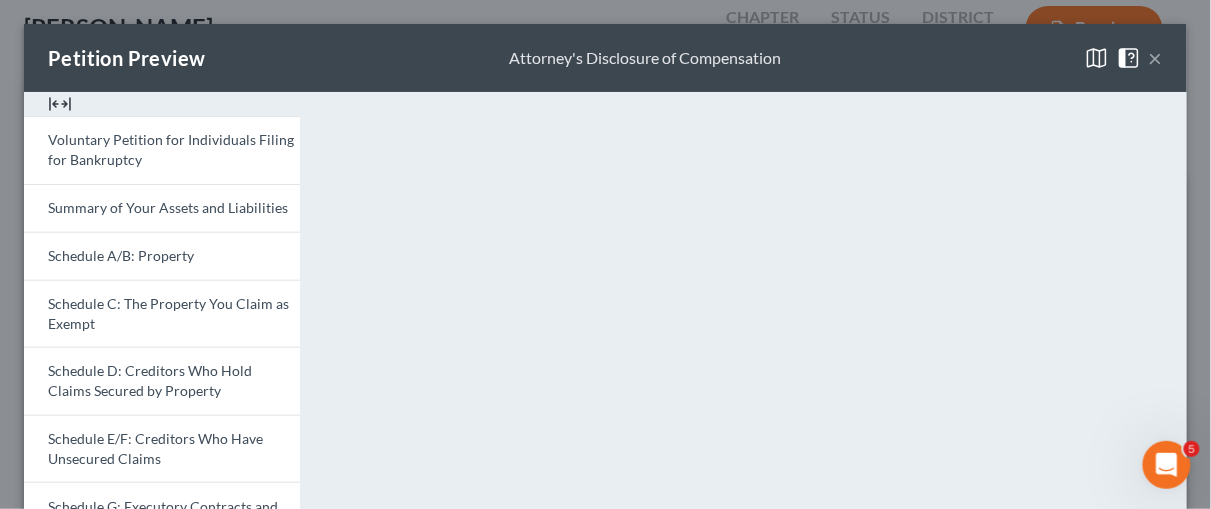 click on "Petition Preview Attorney's Disclosure of Compensation ×" at bounding box center [605, 58] 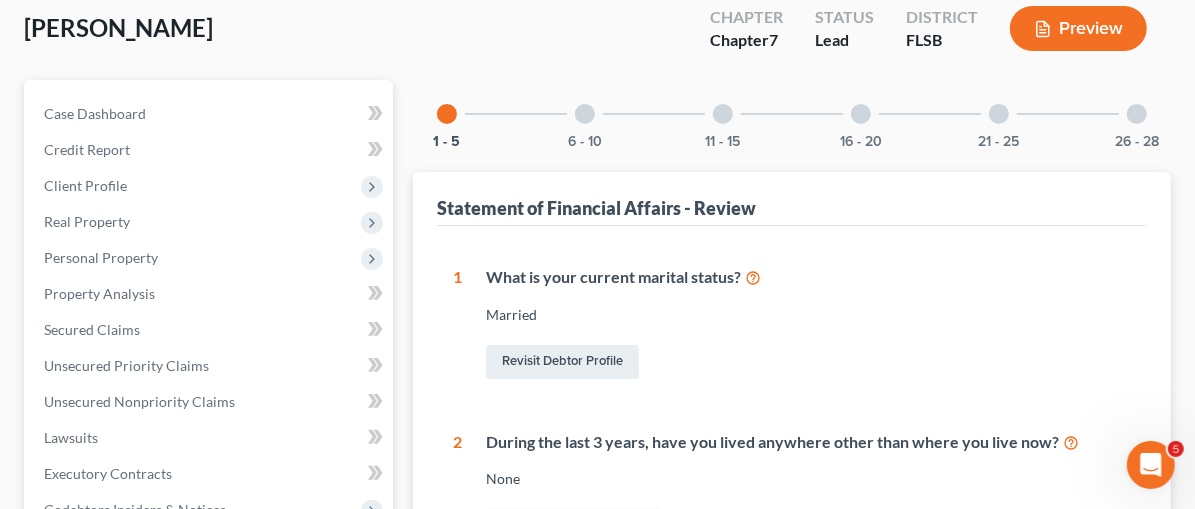 click at bounding box center (861, 114) 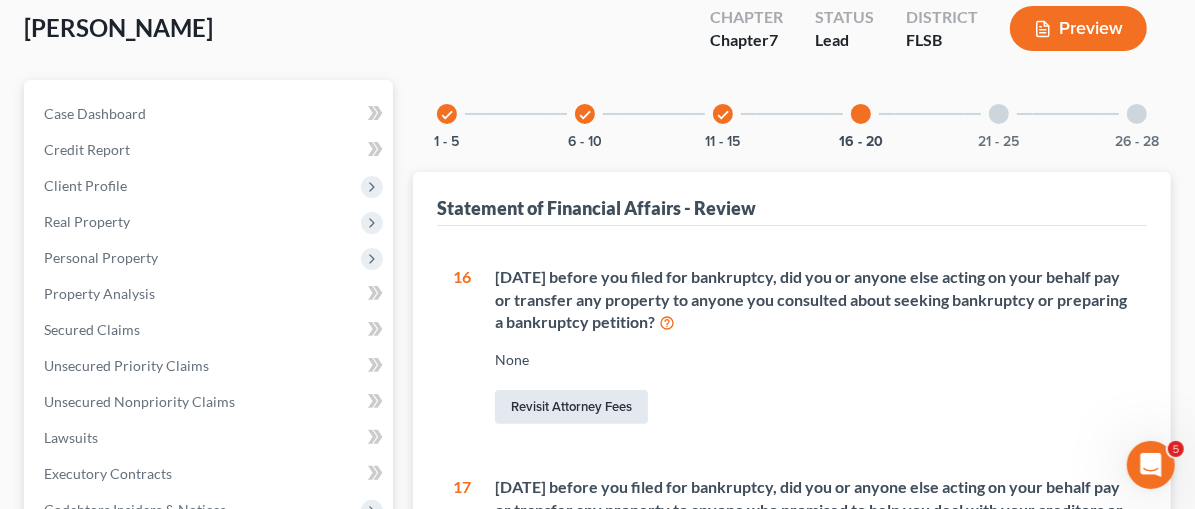 click on "Revisit Attorney Fees" at bounding box center (571, 407) 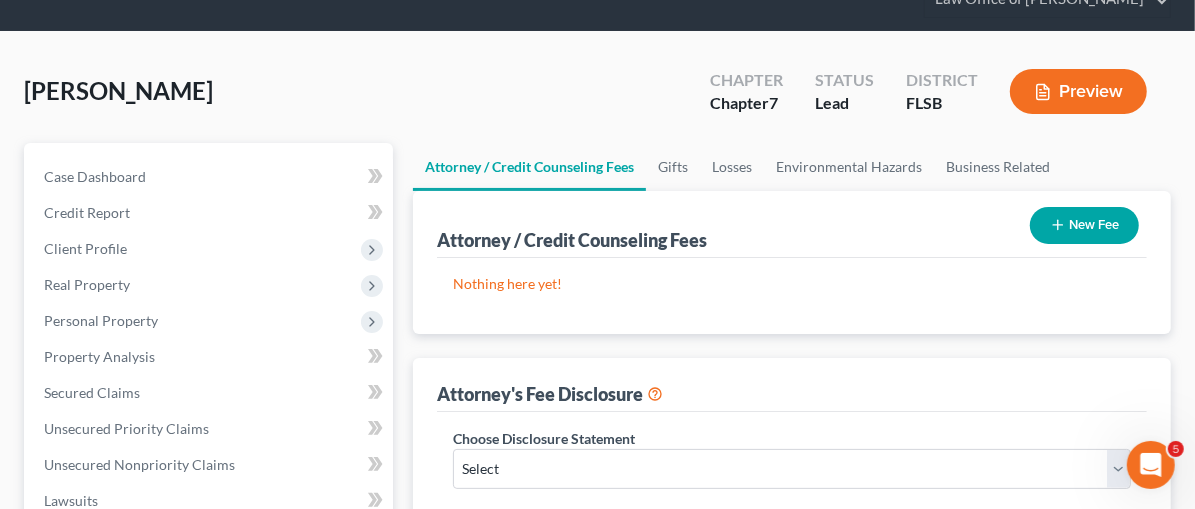 scroll, scrollTop: 0, scrollLeft: 0, axis: both 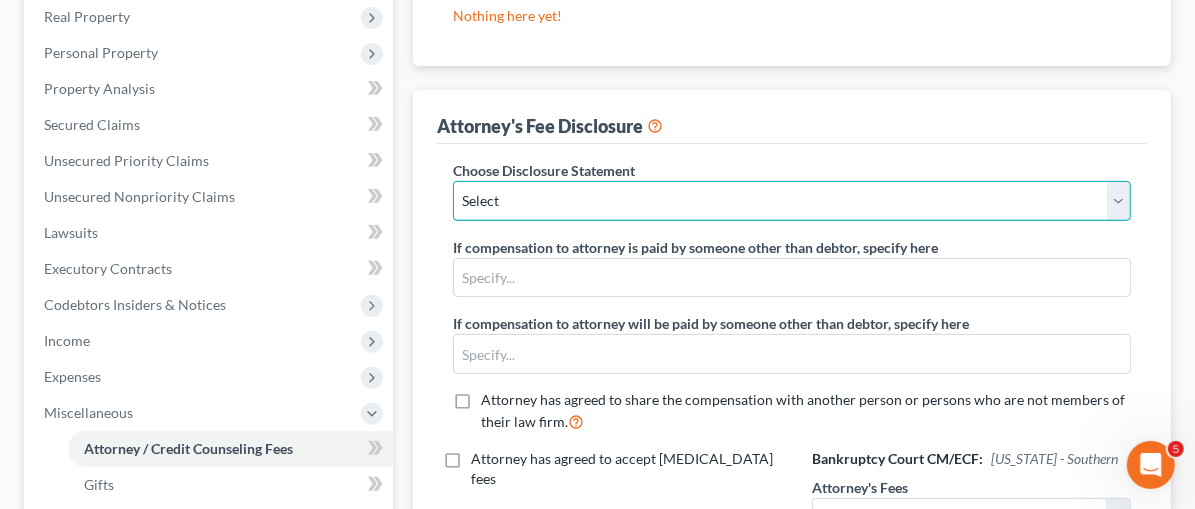 click on "Select Disclosure of Compensation of Attorney for Debtor" at bounding box center (792, 201) 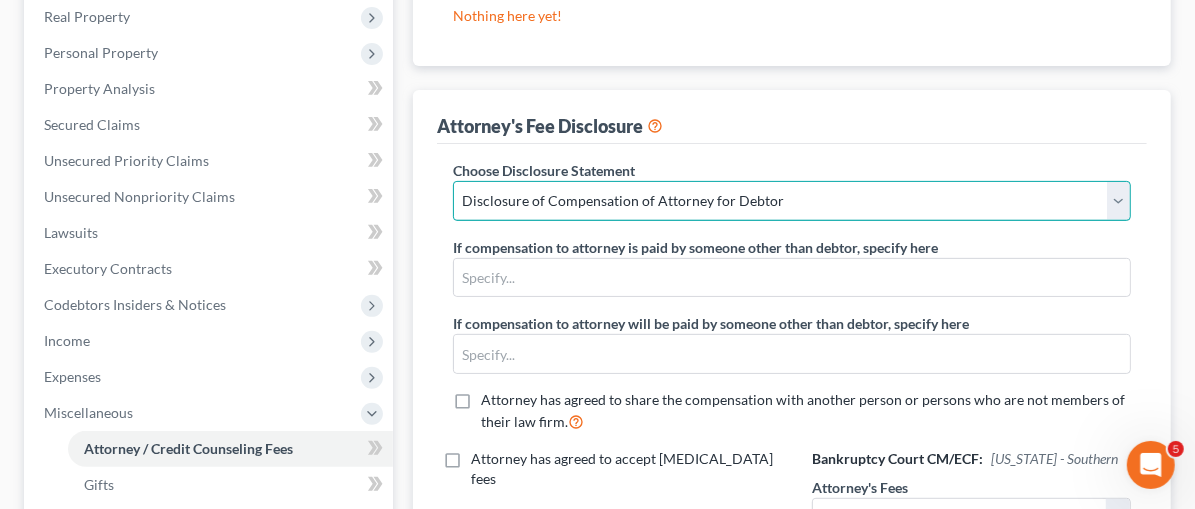 click on "Select Disclosure of Compensation of Attorney for Debtor" at bounding box center (792, 201) 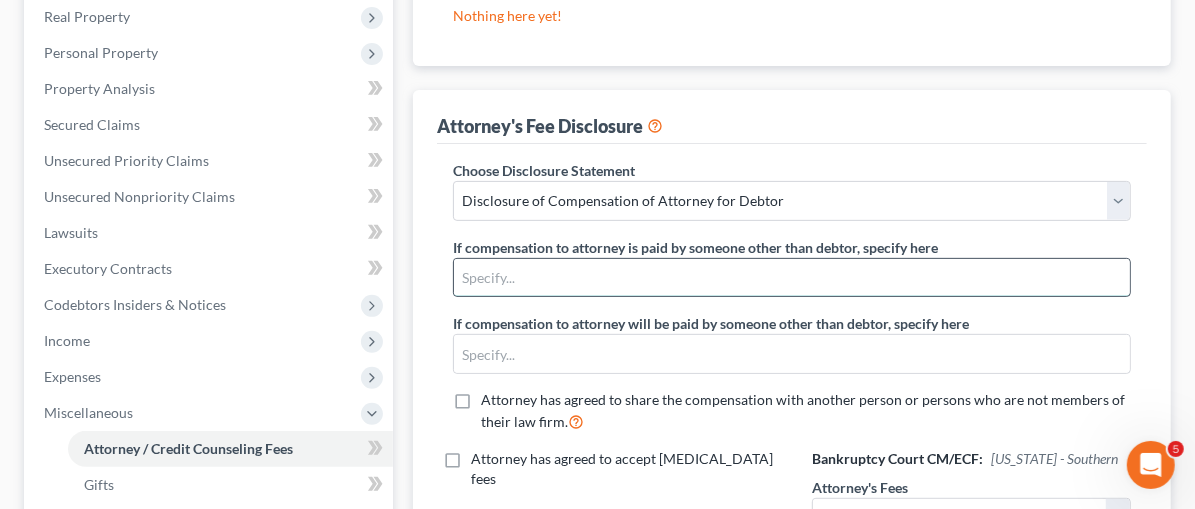click at bounding box center [792, 278] 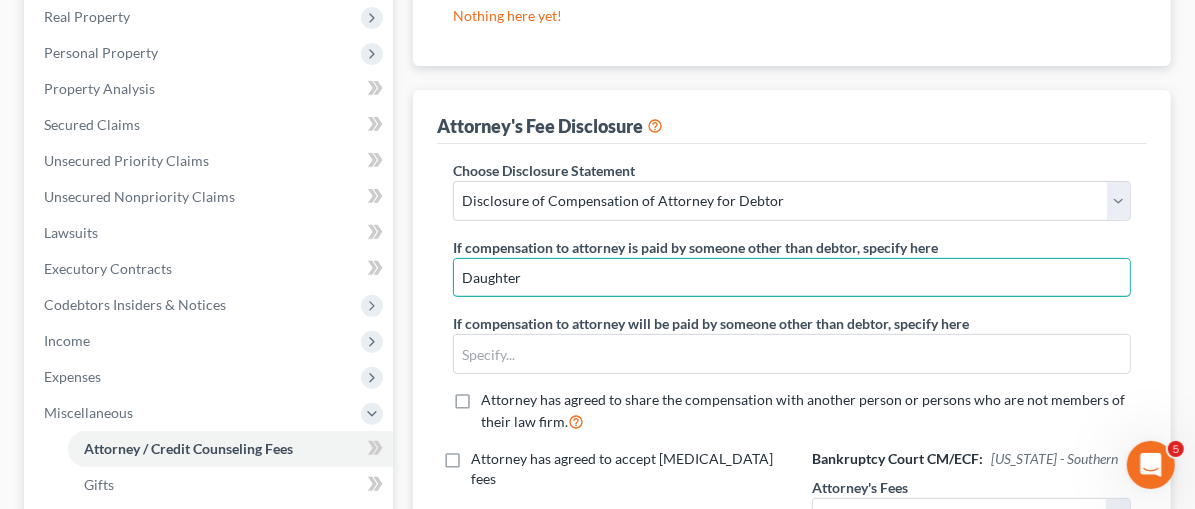 type on "Daughter" 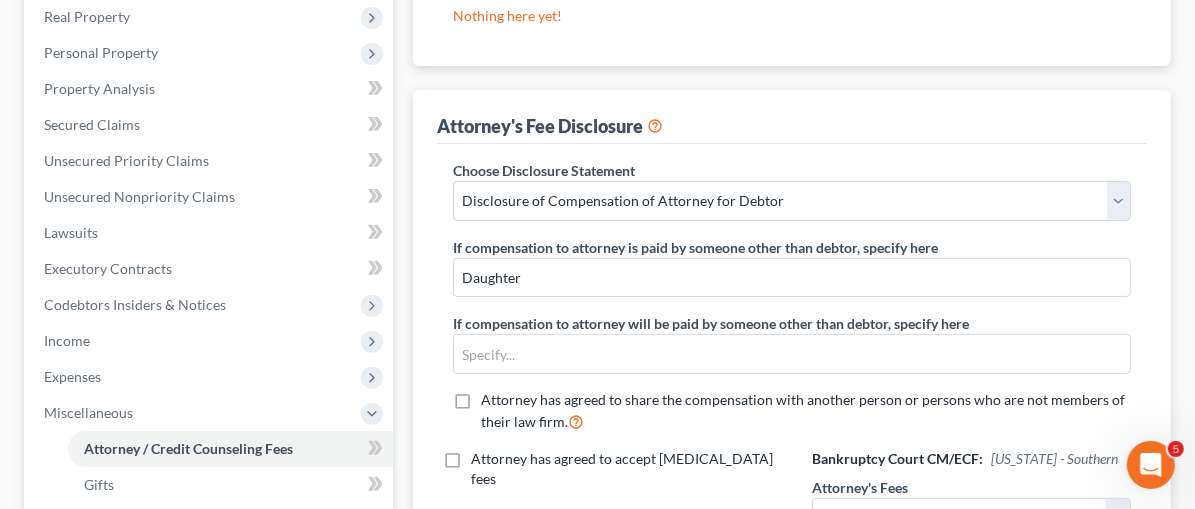 click on "Attorney has agreed to accept [MEDICAL_DATA] fees" at bounding box center (612, 578) 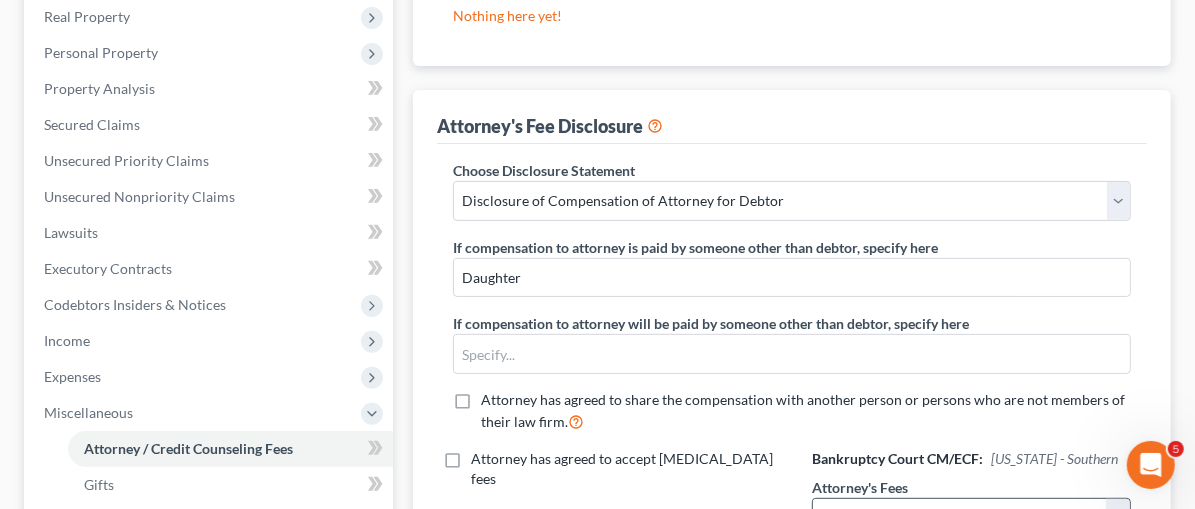 click at bounding box center (959, 518) 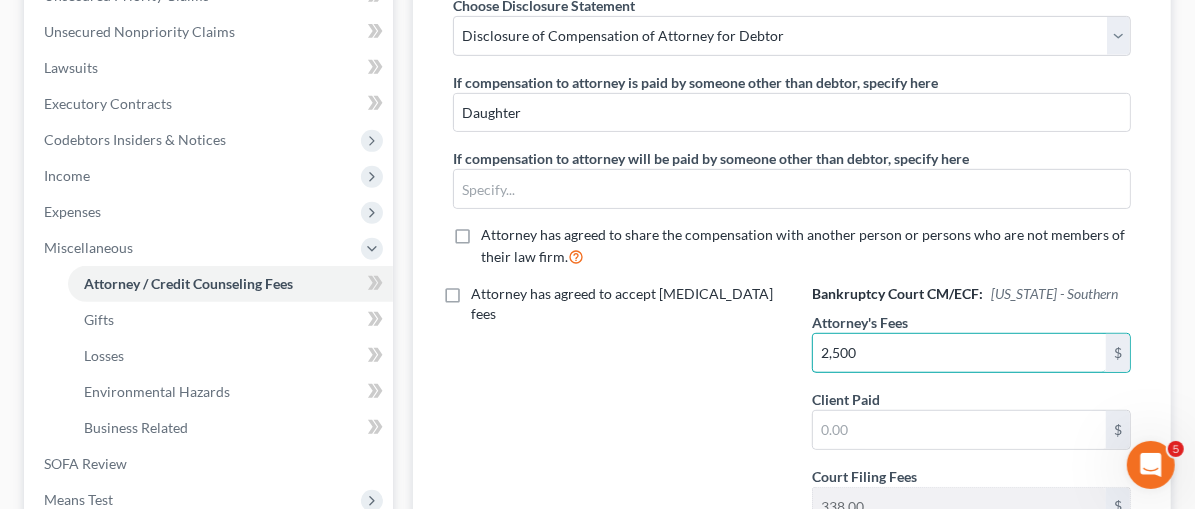 scroll, scrollTop: 528, scrollLeft: 0, axis: vertical 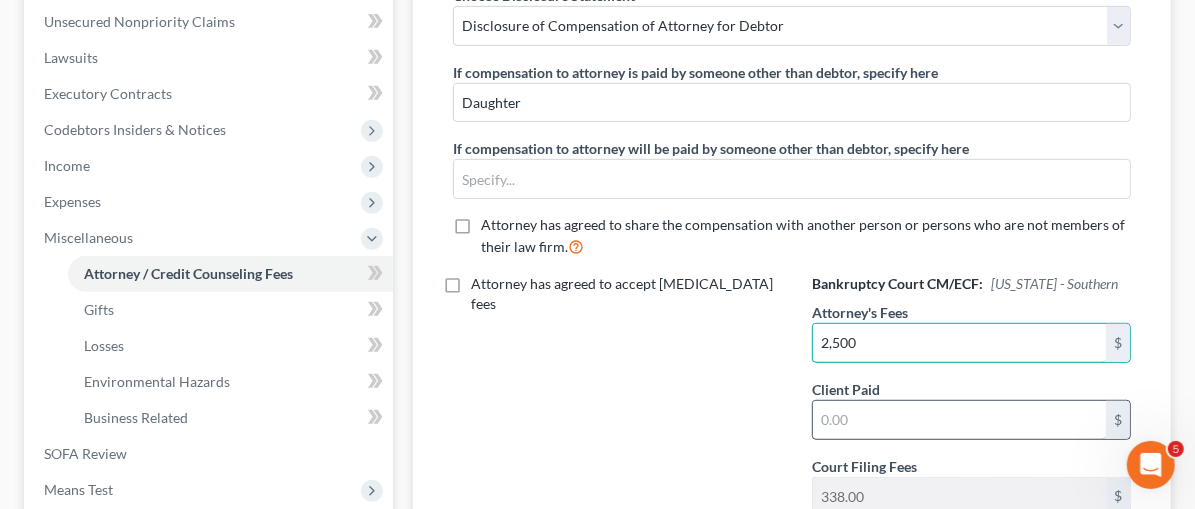 type on "2,500" 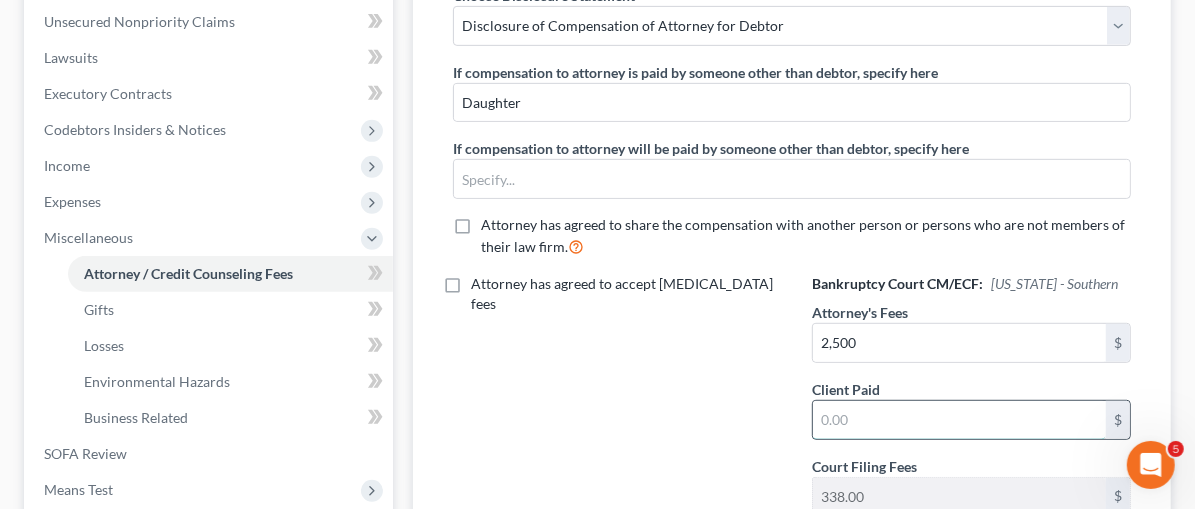 click at bounding box center (959, 420) 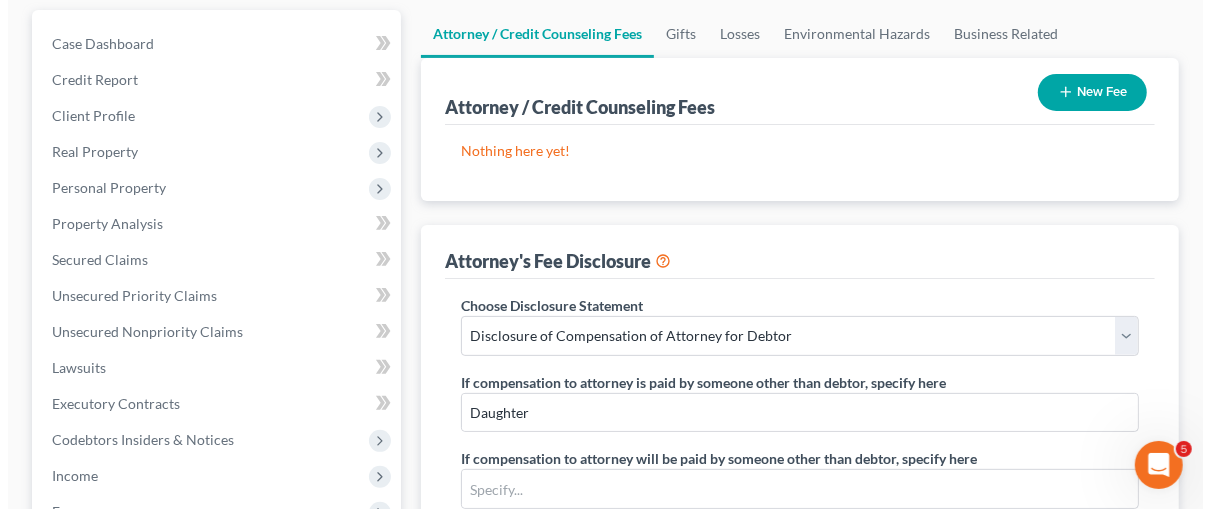 scroll, scrollTop: 196, scrollLeft: 0, axis: vertical 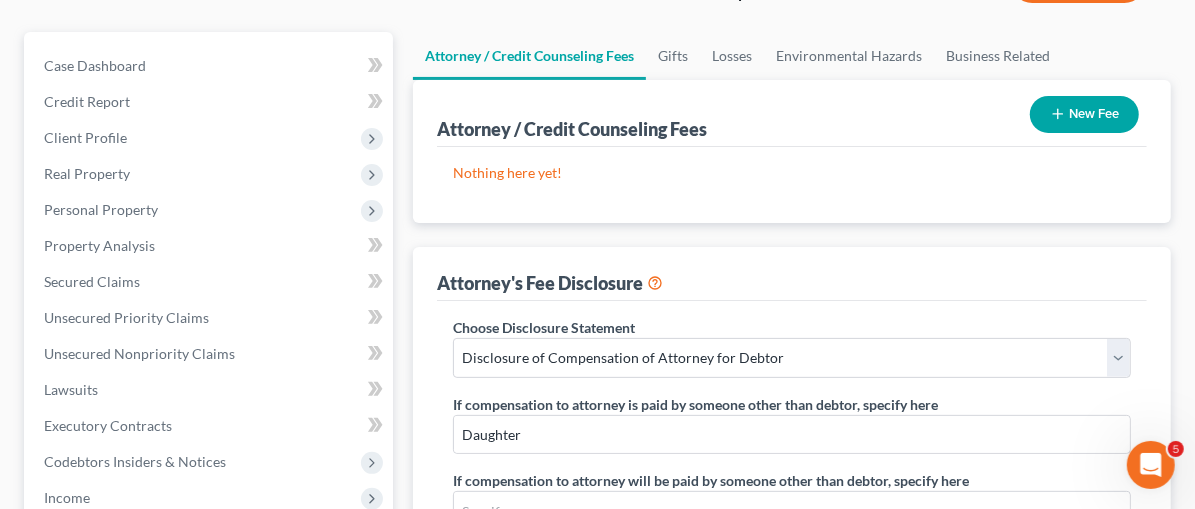 type on "2,500" 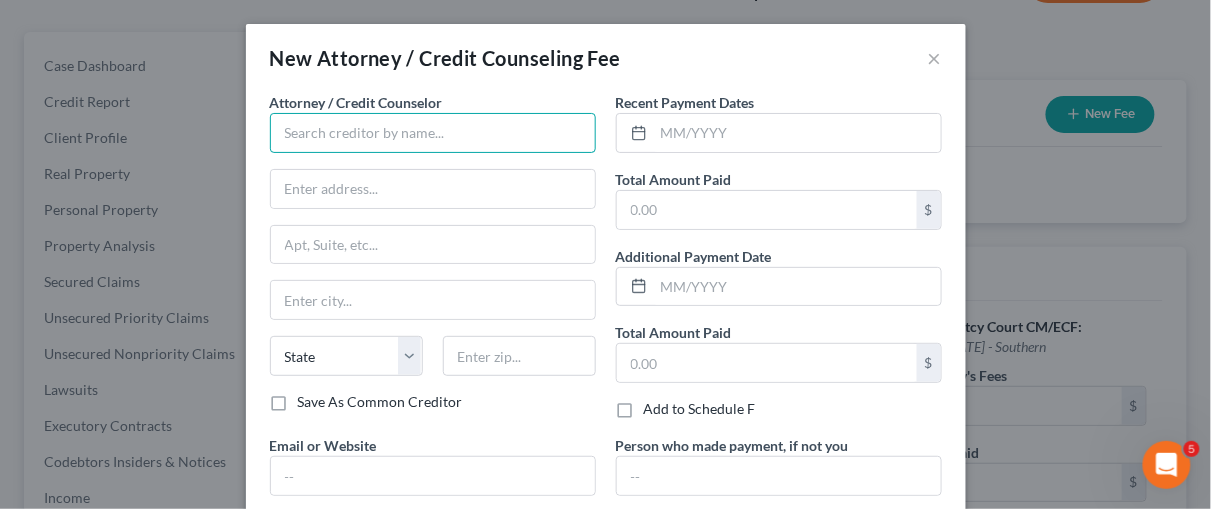 click at bounding box center (433, 133) 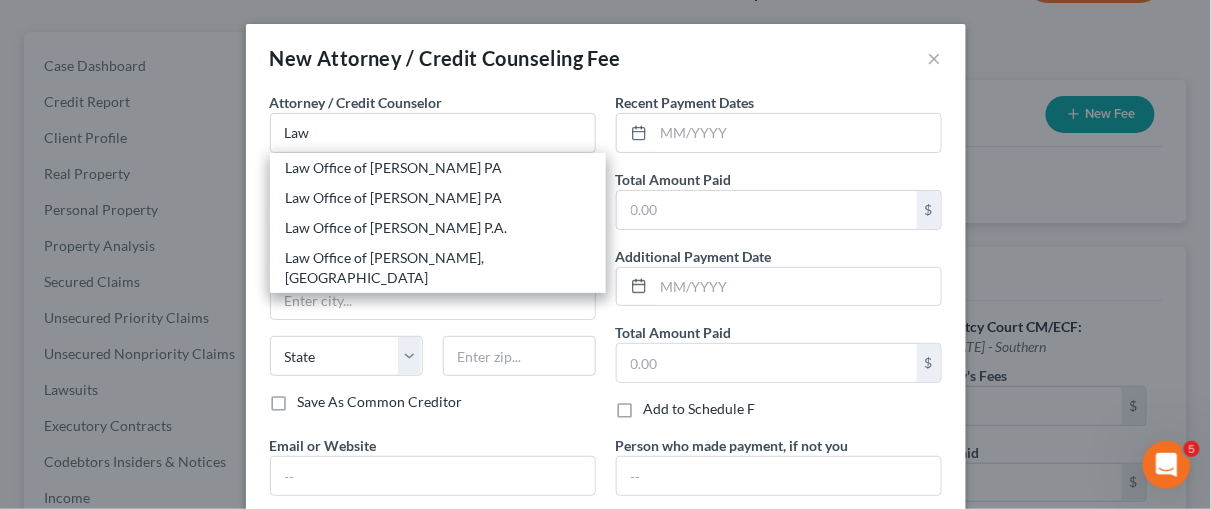 click on "Law Office of [PERSON_NAME] PA" at bounding box center [438, 168] 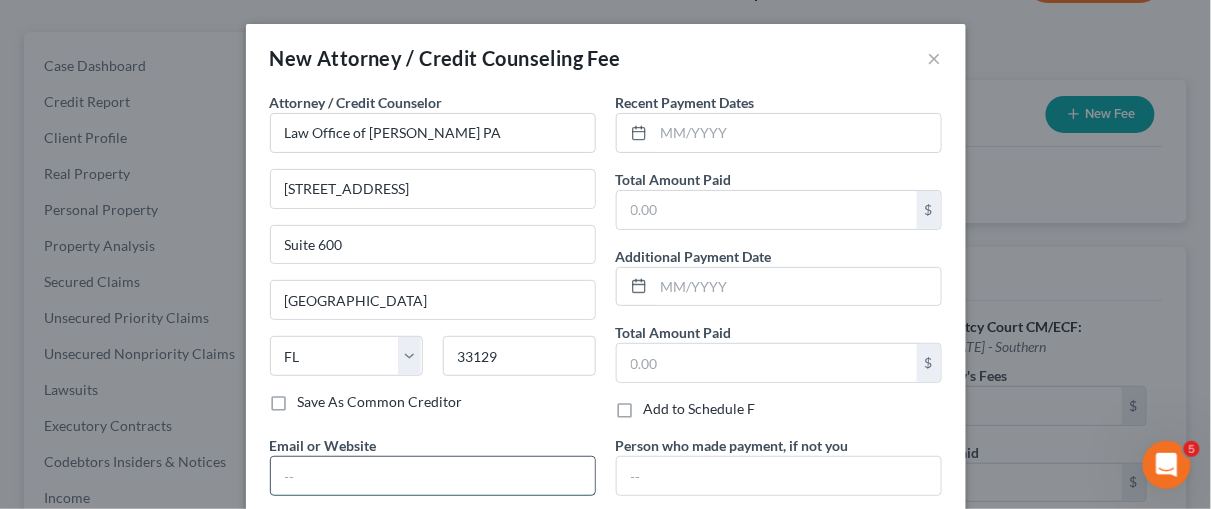 click at bounding box center [433, 476] 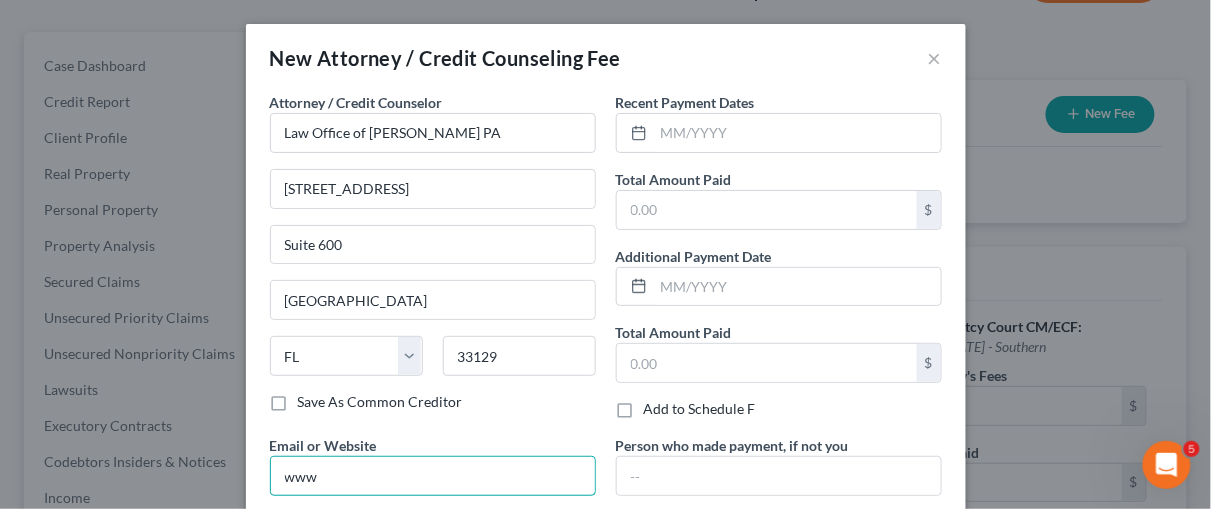 type on "[DOMAIN_NAME]" 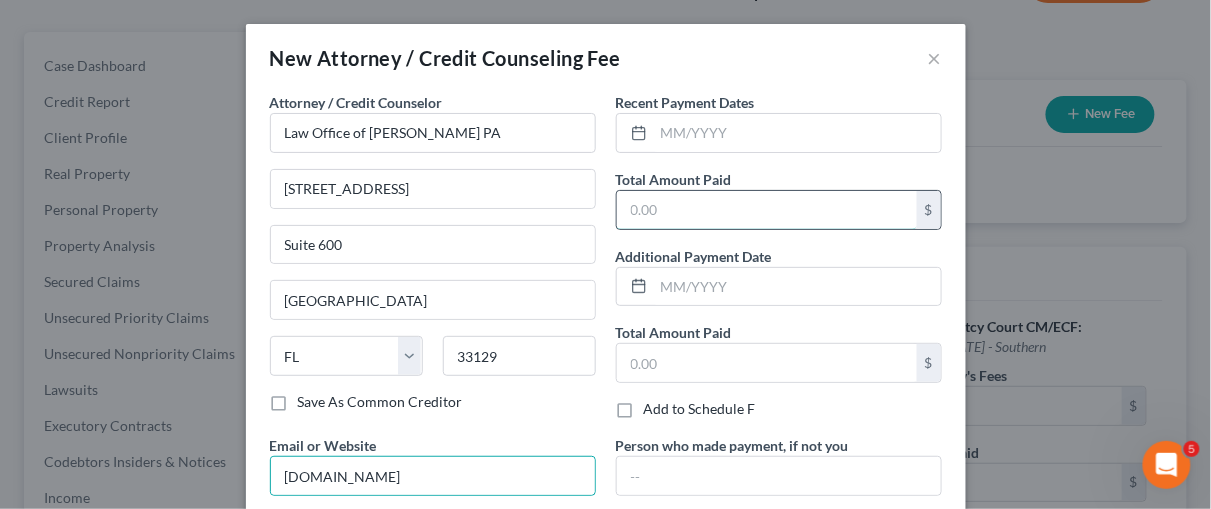 click at bounding box center (767, 210) 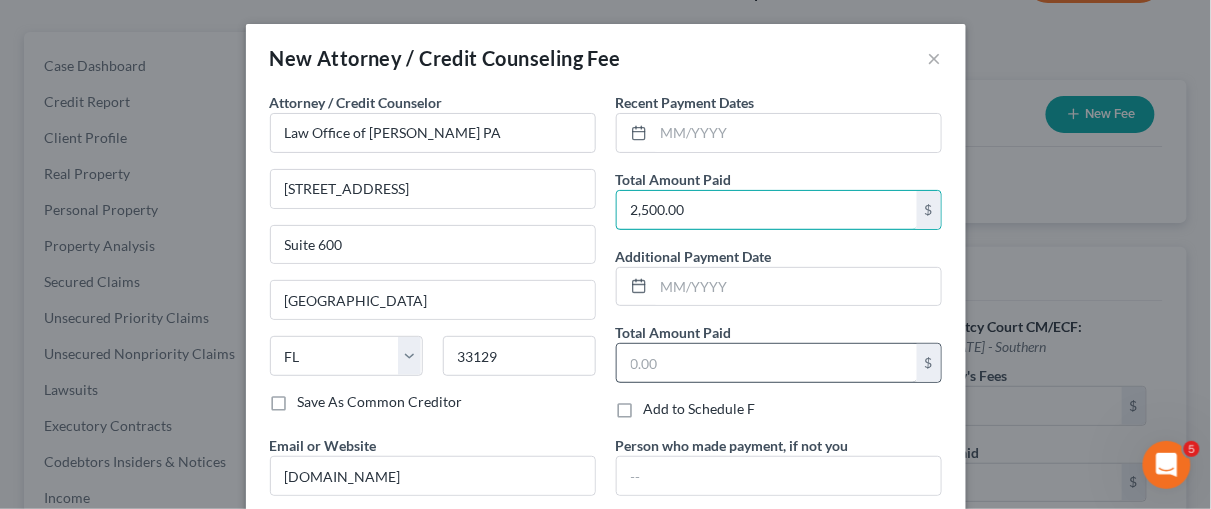 type on "2,500.00" 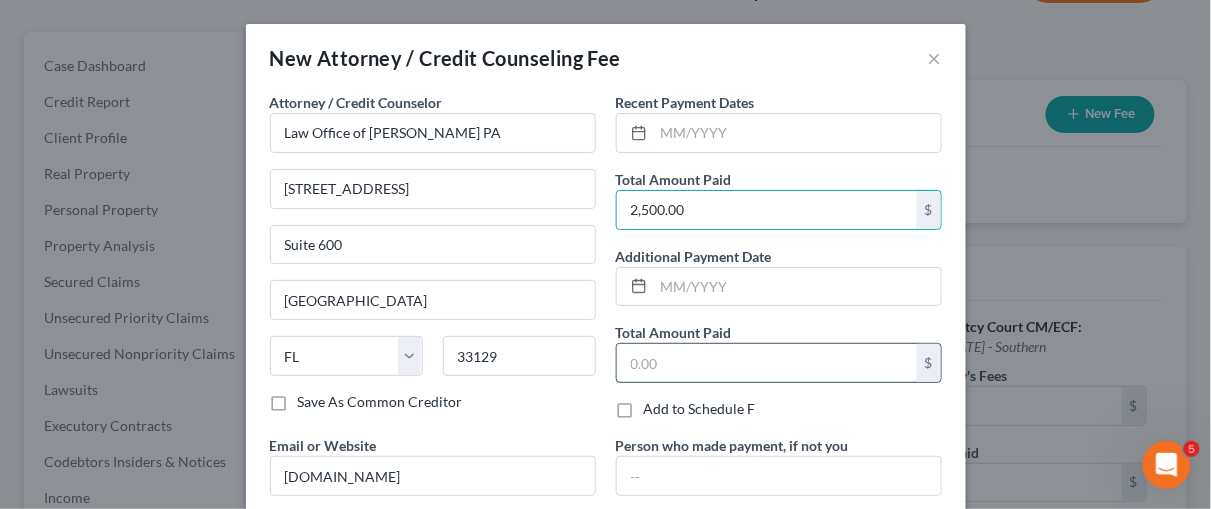 click at bounding box center (767, 363) 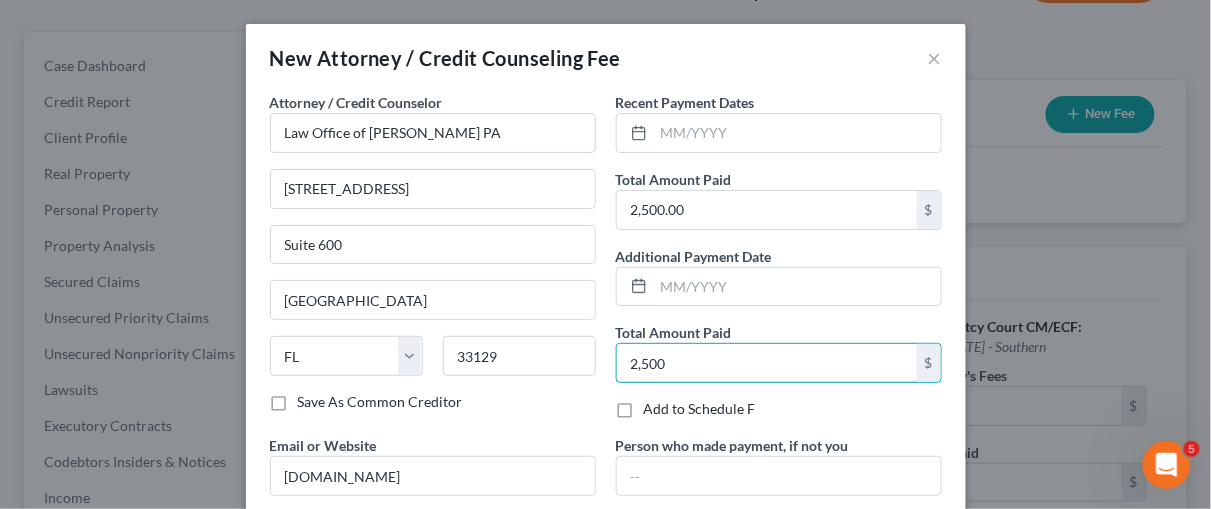 type on "2,500" 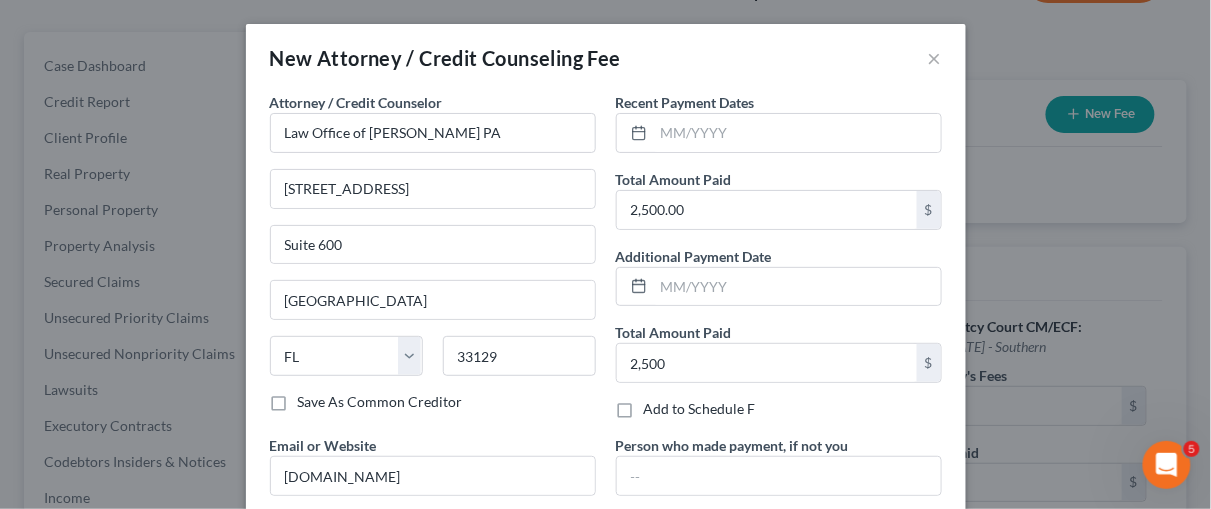 click on "Add to Schedule F" at bounding box center [779, 409] 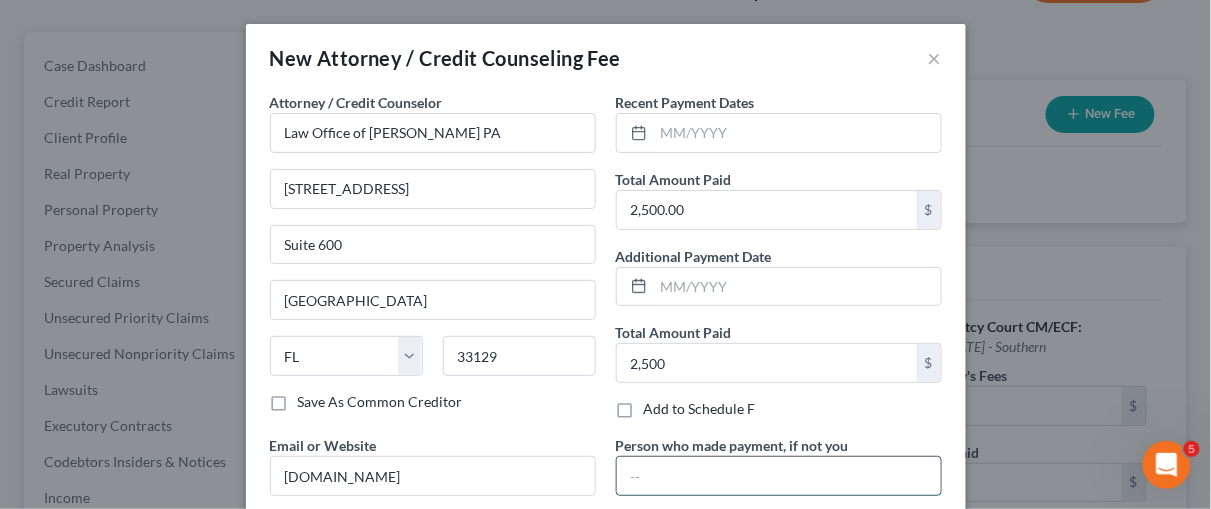click at bounding box center (779, 476) 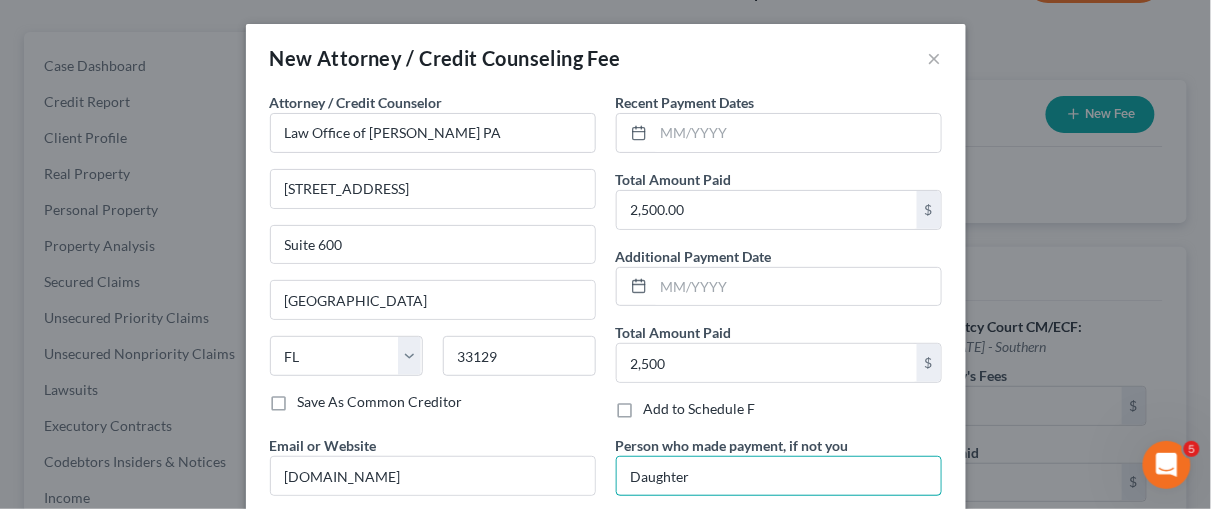 type on "Daughter" 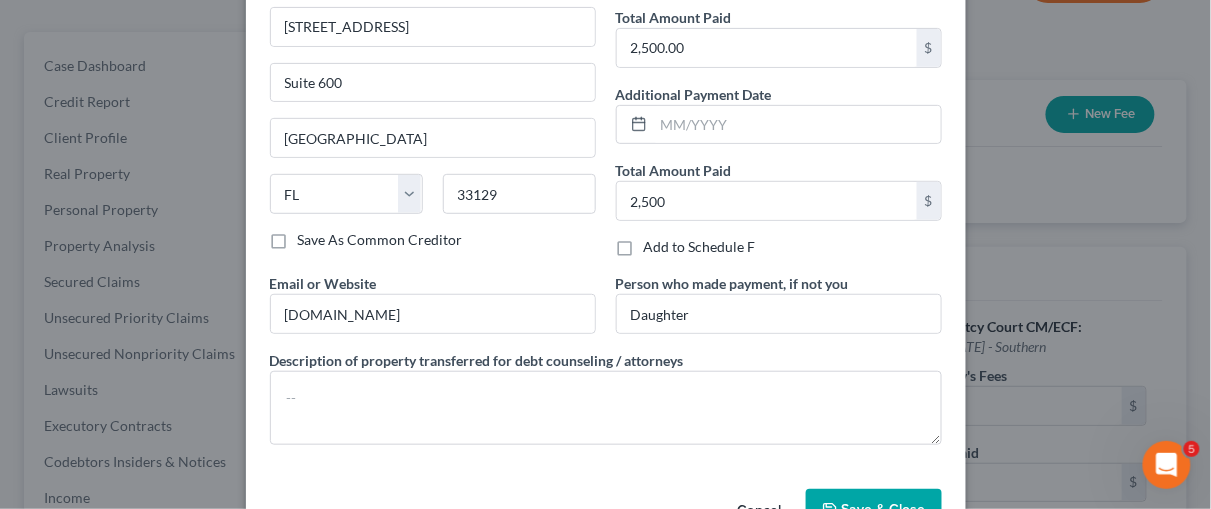 scroll, scrollTop: 218, scrollLeft: 0, axis: vertical 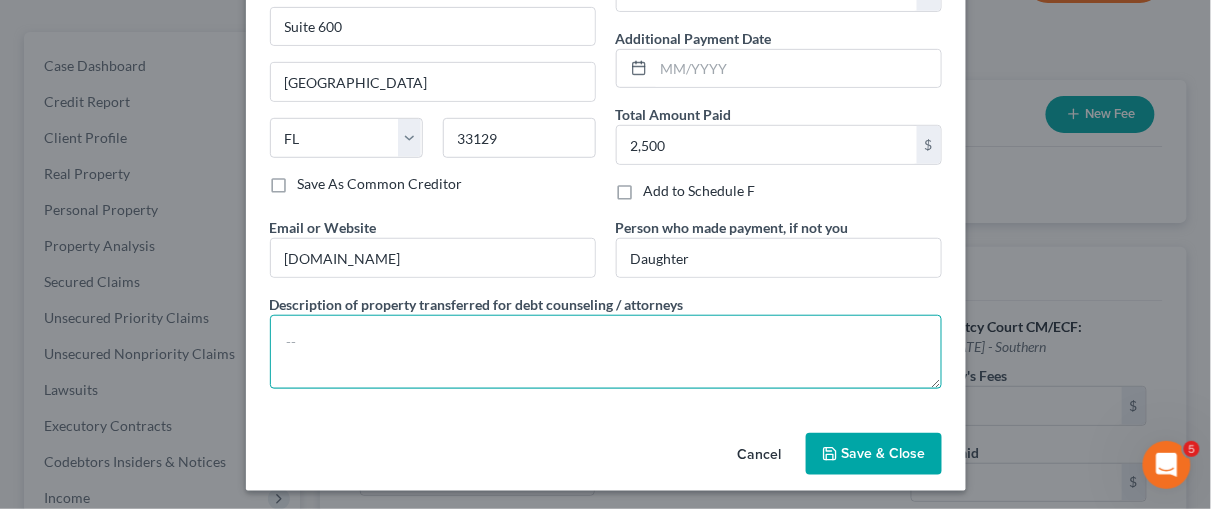 drag, startPoint x: 308, startPoint y: 335, endPoint x: 313, endPoint y: 310, distance: 25.495098 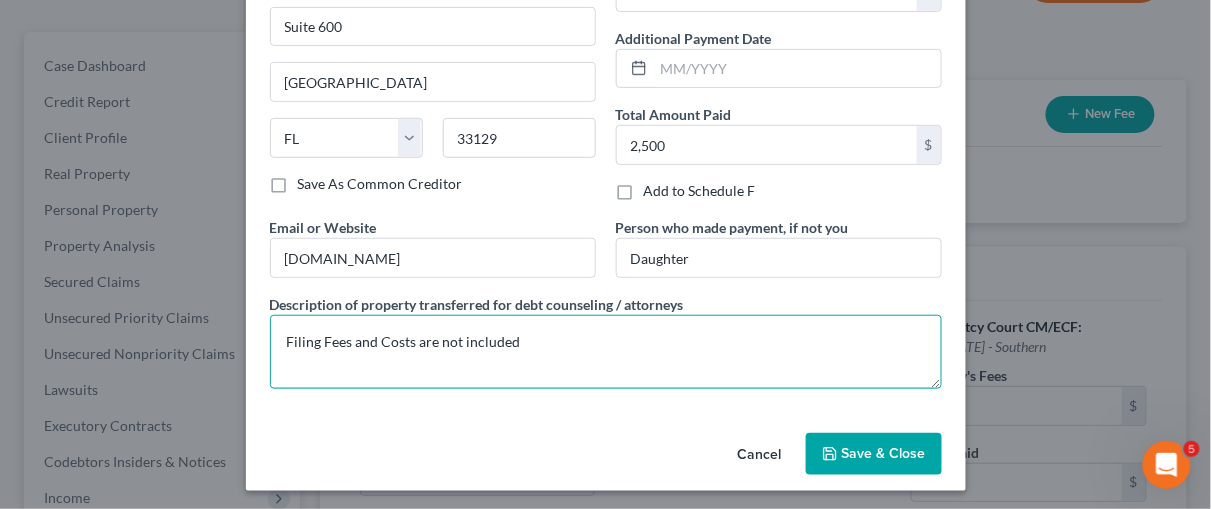 type on "Filing Fees and Costs are not included" 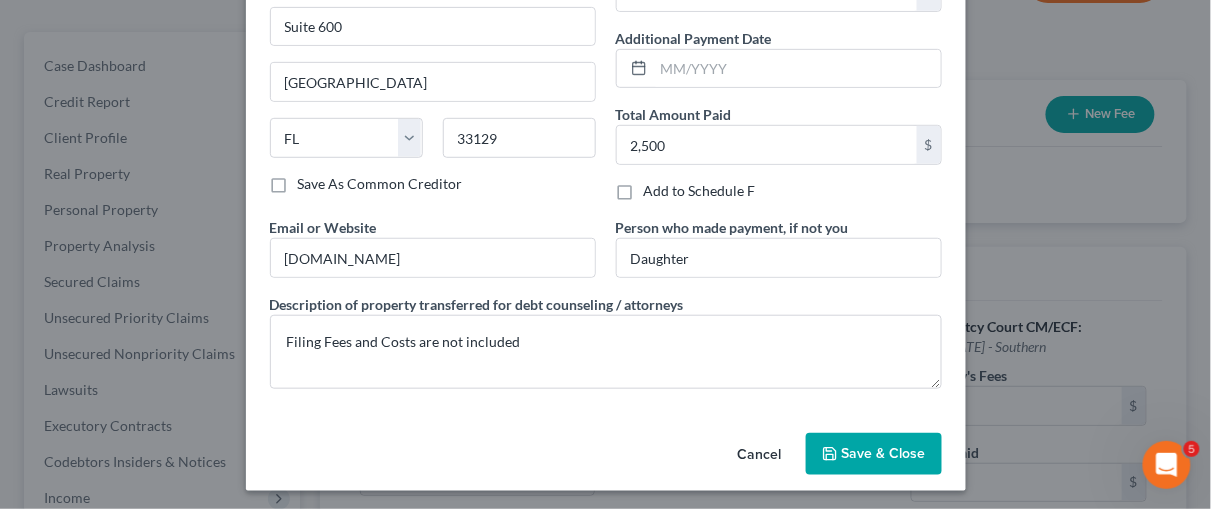 click on "Save & Close" at bounding box center [874, 454] 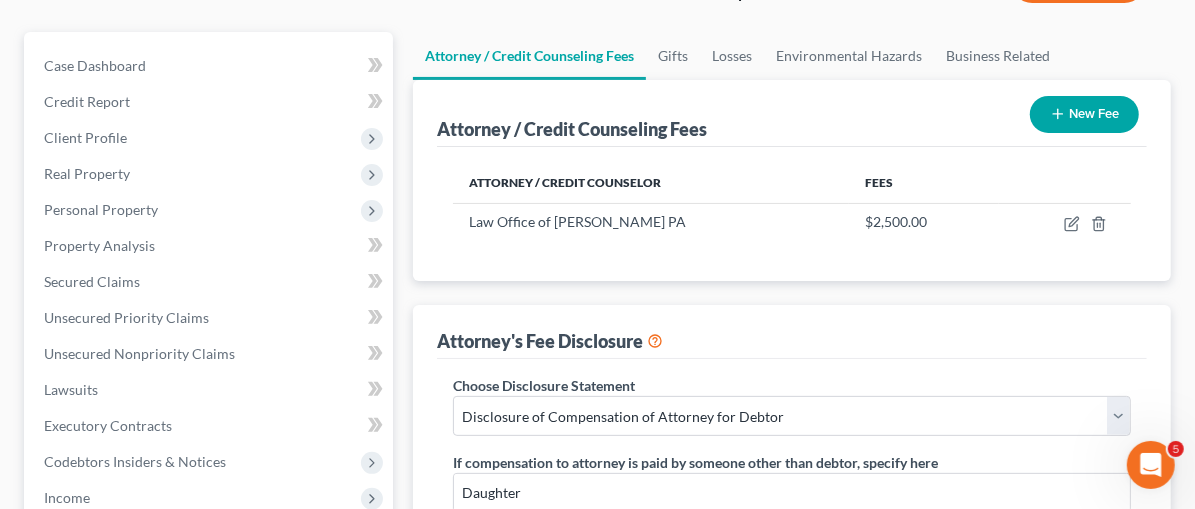 click on "New Fee" at bounding box center [1084, 114] 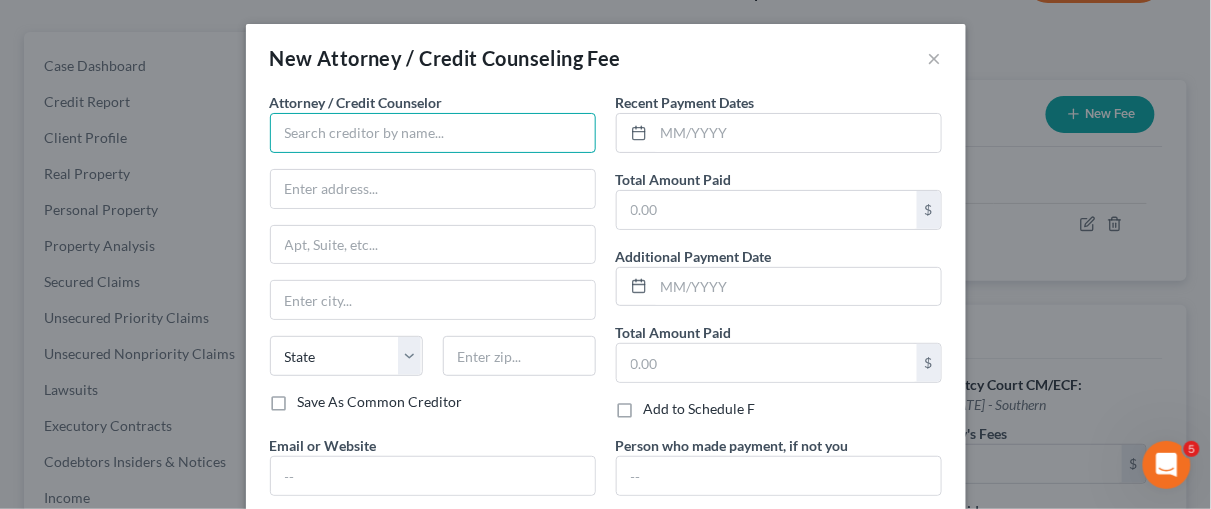 click at bounding box center (433, 133) 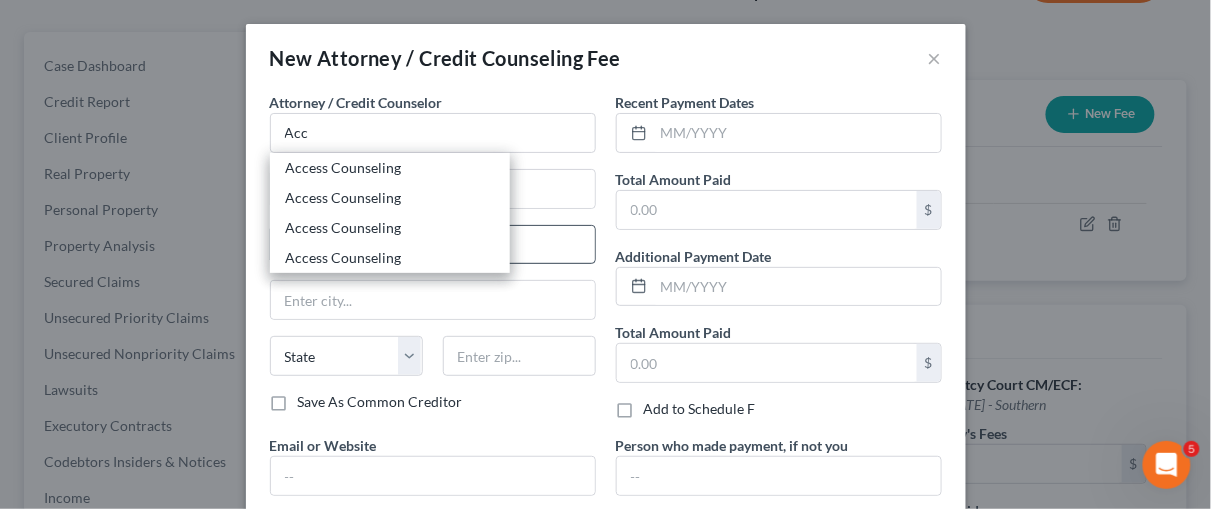 drag, startPoint x: 341, startPoint y: 168, endPoint x: 349, endPoint y: 226, distance: 58.549126 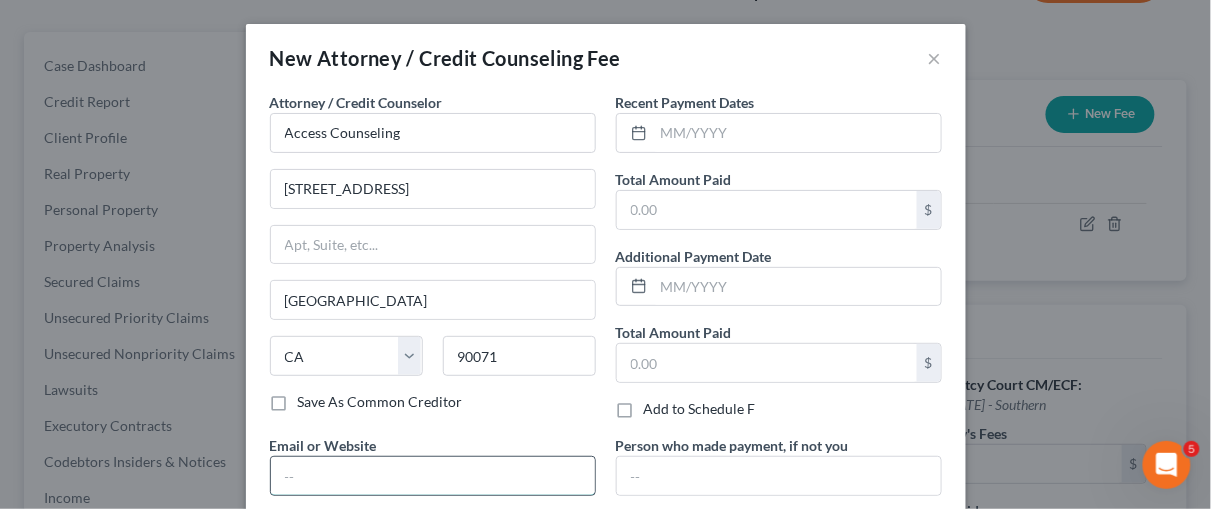 drag, startPoint x: 304, startPoint y: 482, endPoint x: 312, endPoint y: 471, distance: 13.601471 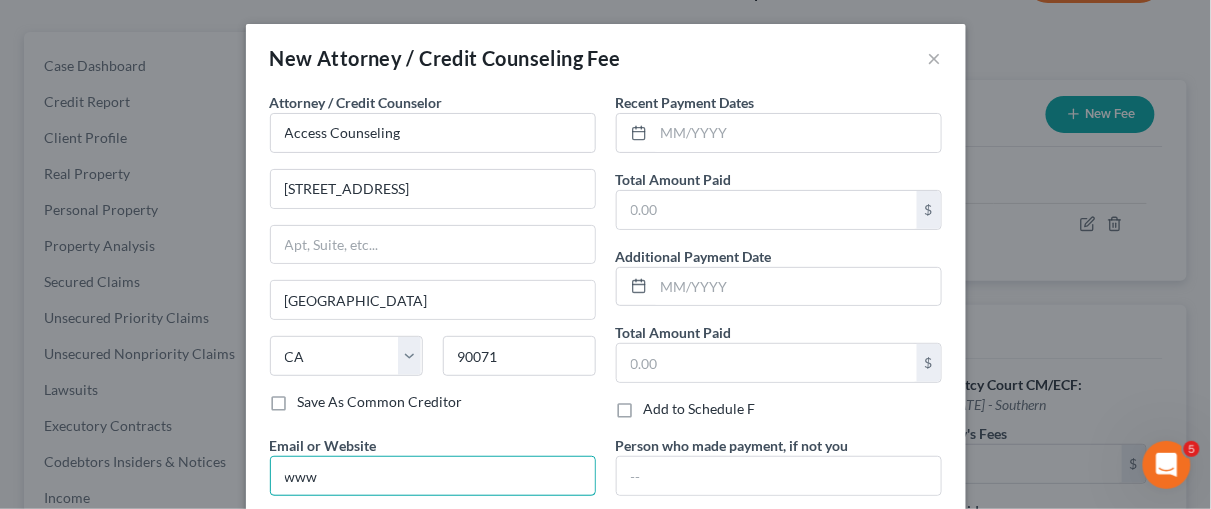 type on "[DOMAIN_NAME]" 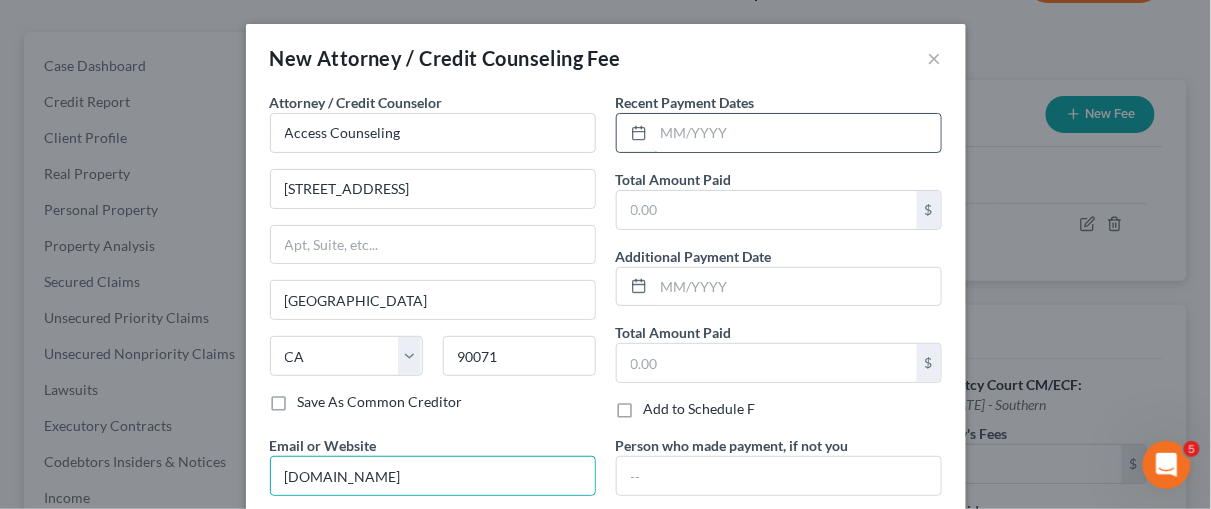 click at bounding box center [797, 133] 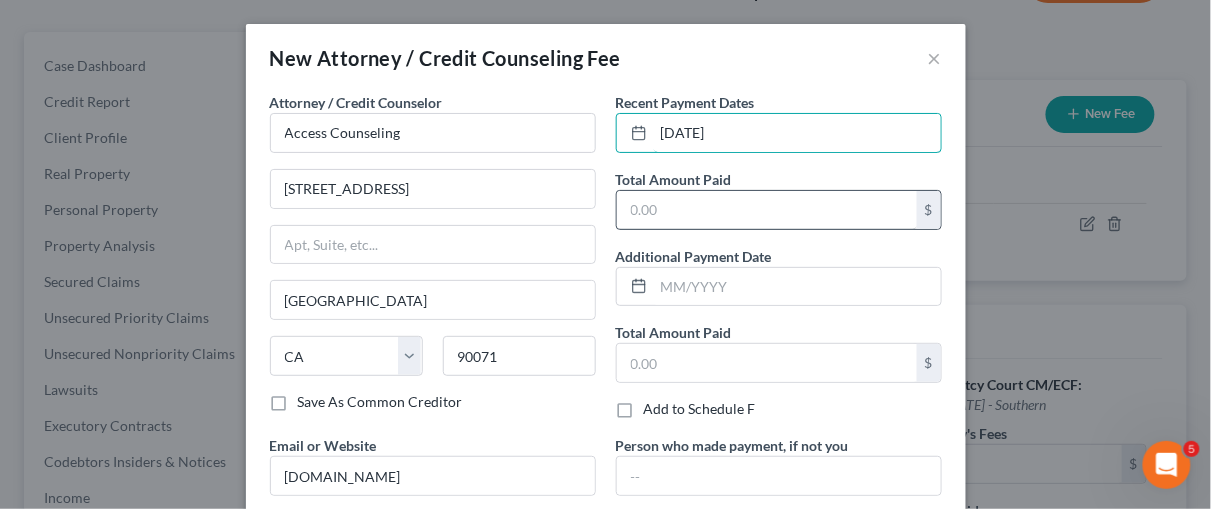 type on "[DATE]" 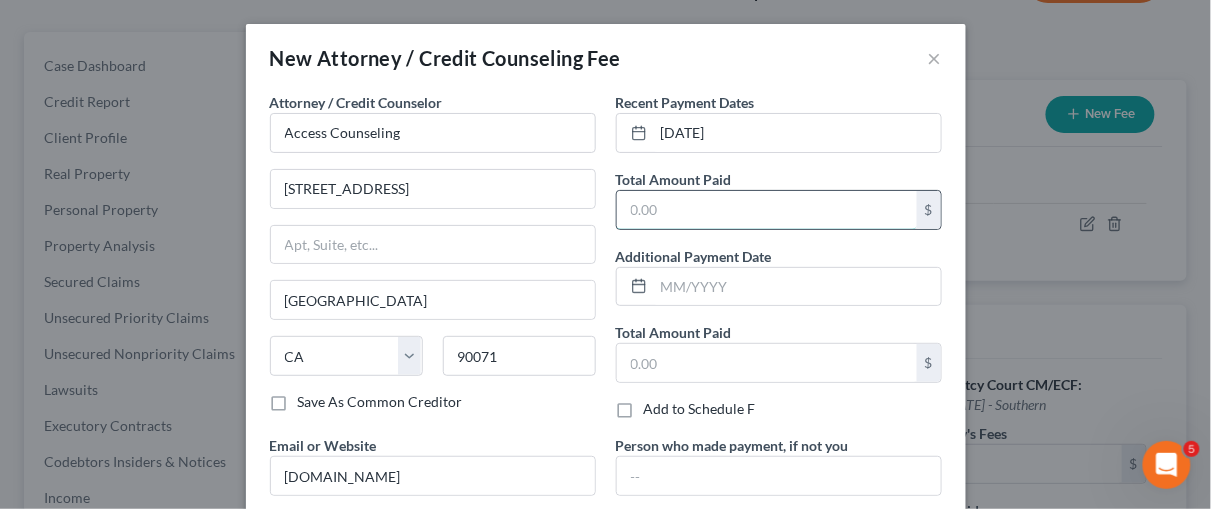 click at bounding box center [767, 210] 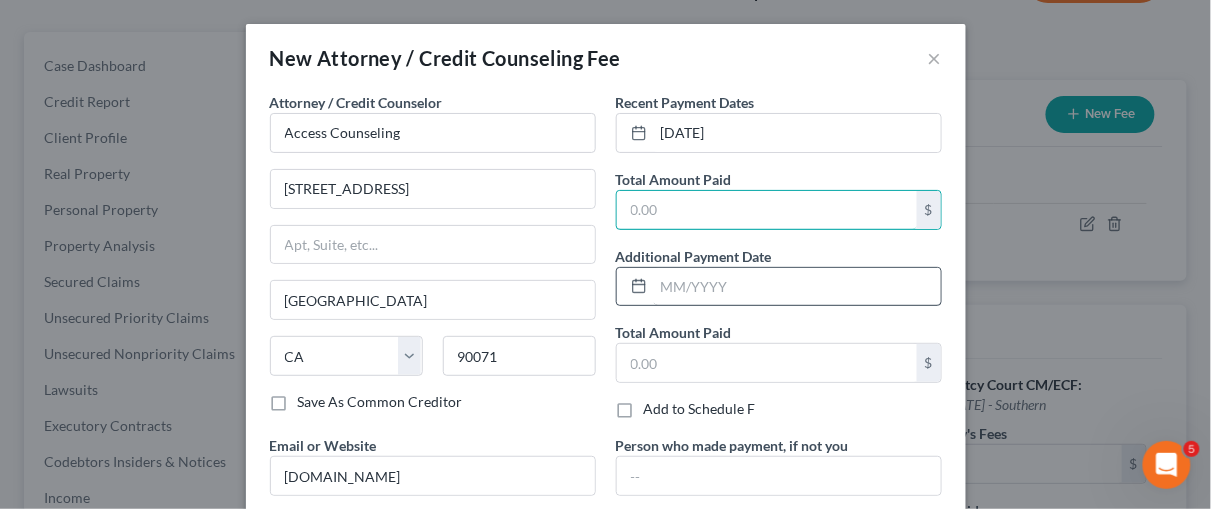 type on "14.95" 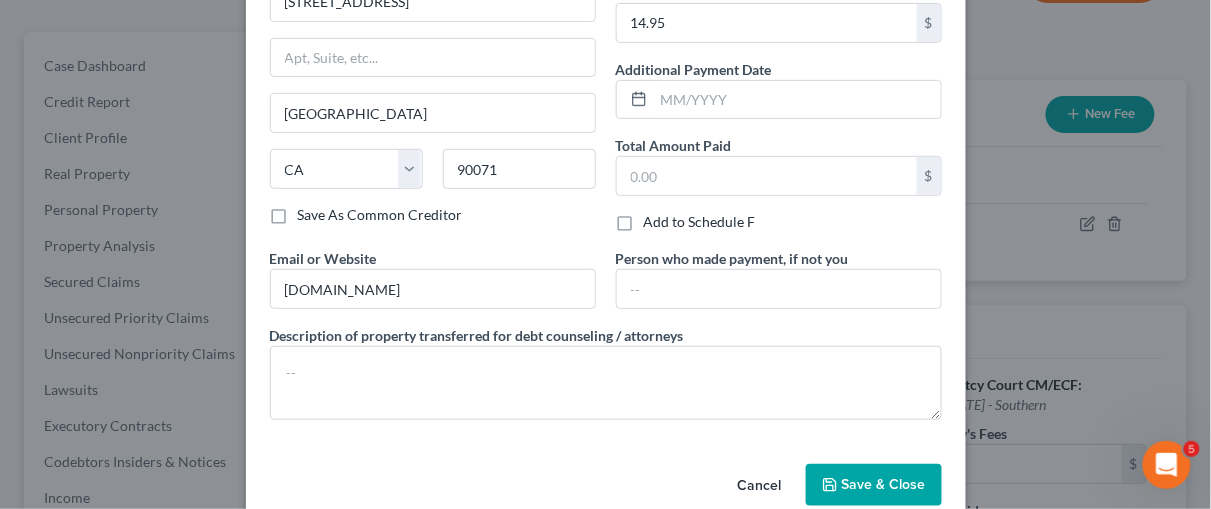 scroll, scrollTop: 218, scrollLeft: 0, axis: vertical 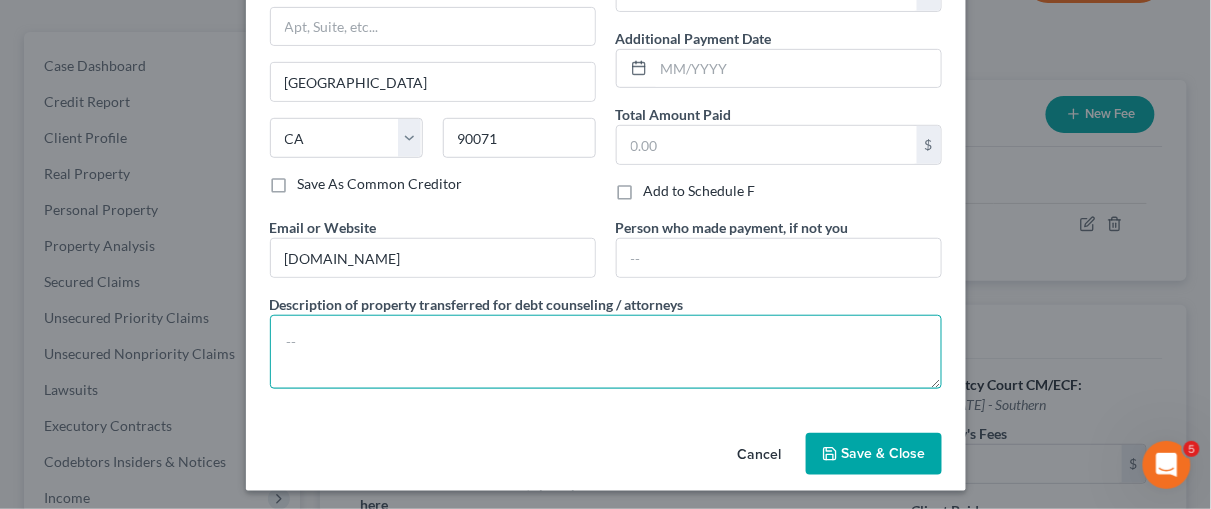click at bounding box center (606, 352) 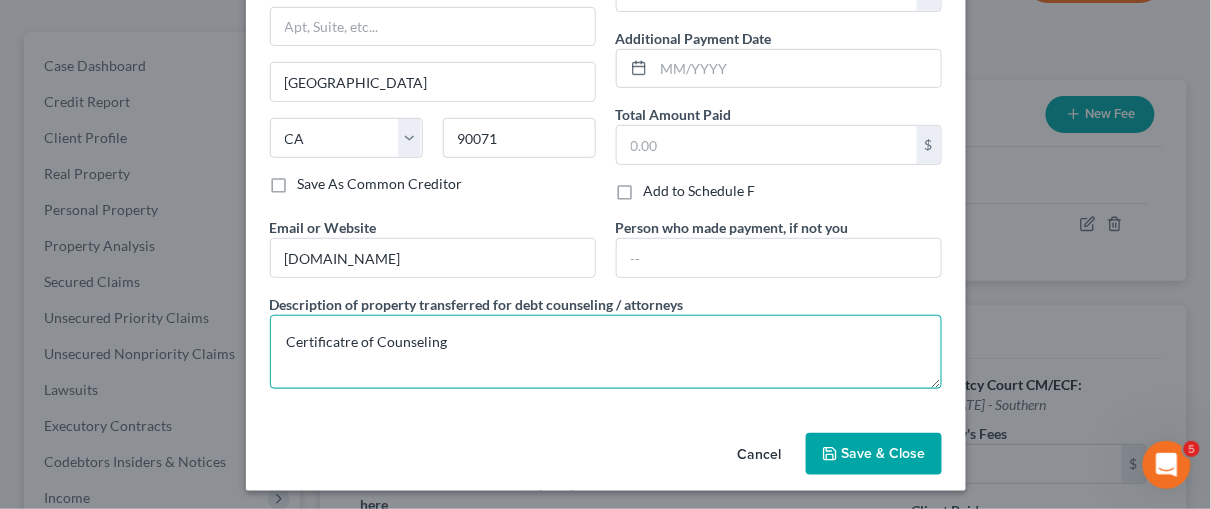 click on "Certificatre of Counseling" at bounding box center [606, 352] 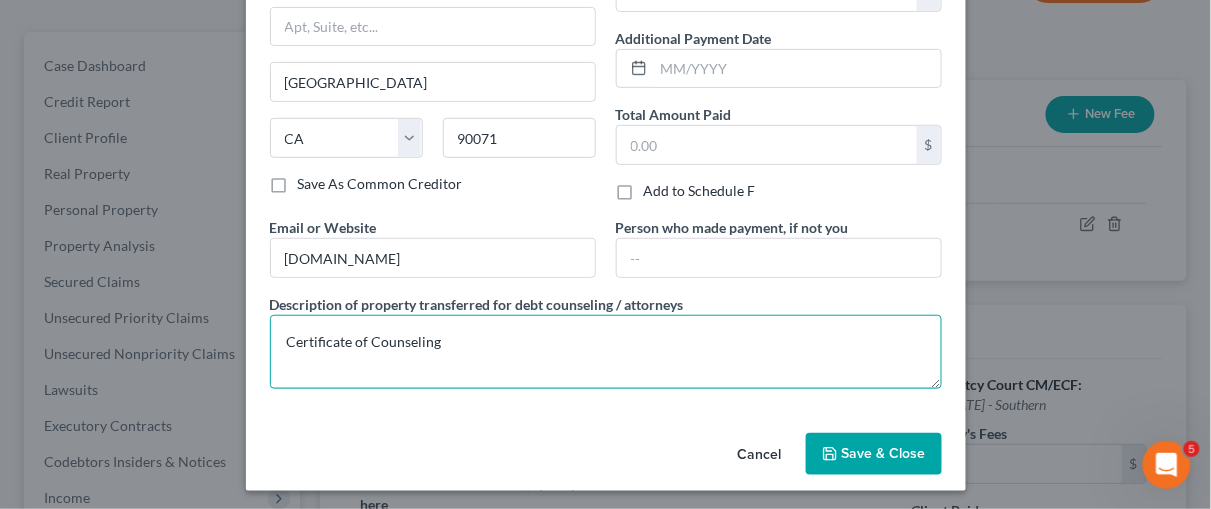 click on "Certificate of Counseling" at bounding box center [606, 352] 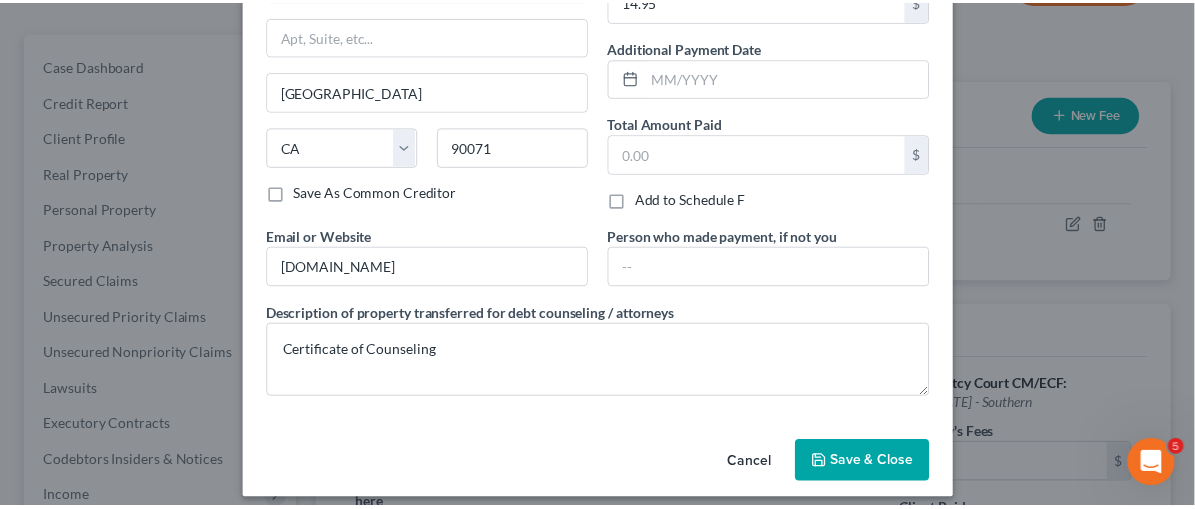 scroll, scrollTop: 218, scrollLeft: 0, axis: vertical 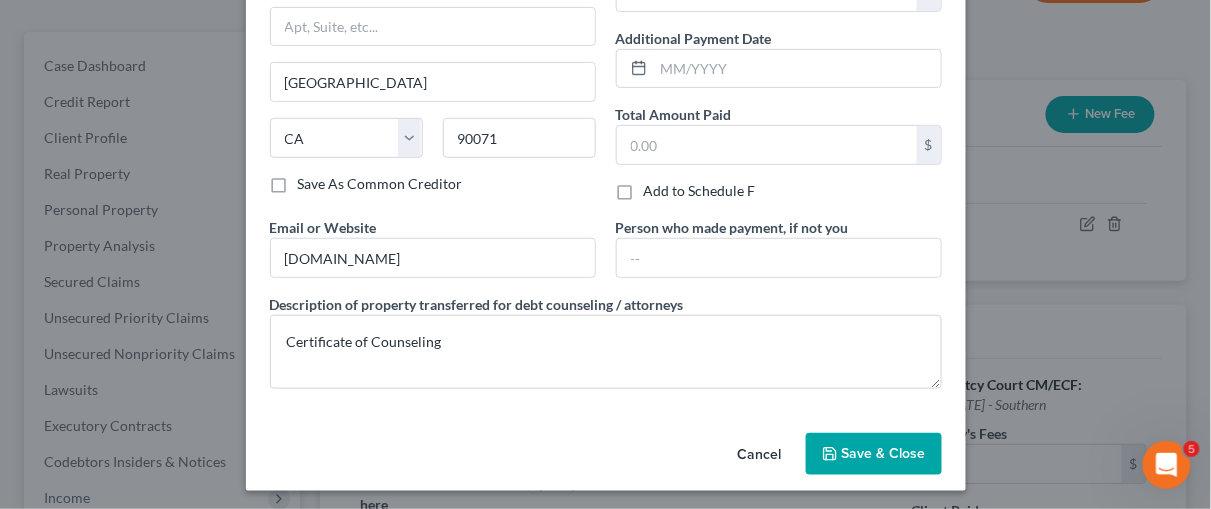 click on "Save & Close" at bounding box center (884, 453) 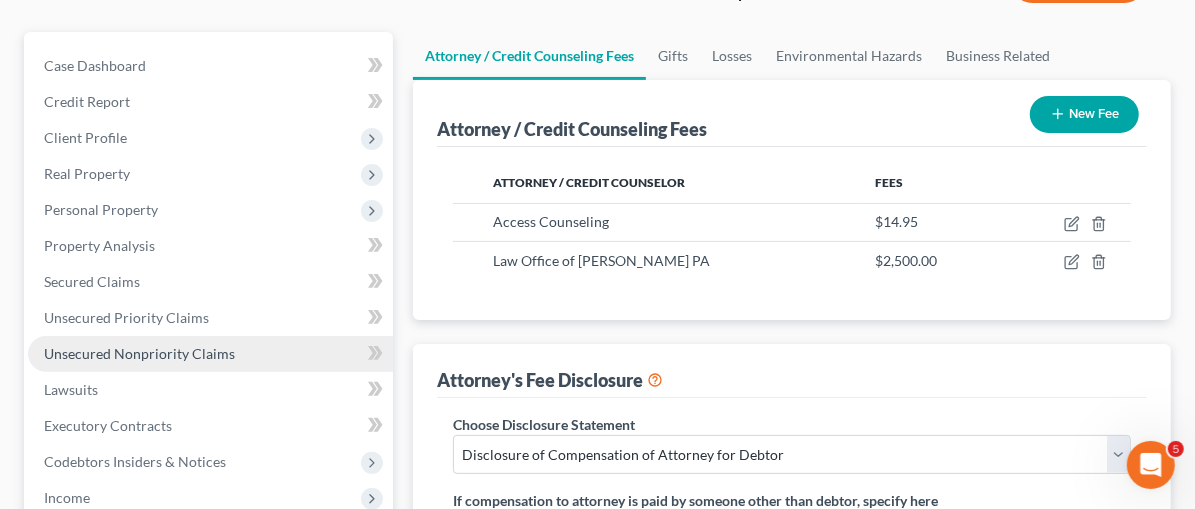 click on "Unsecured Nonpriority Claims" at bounding box center [139, 353] 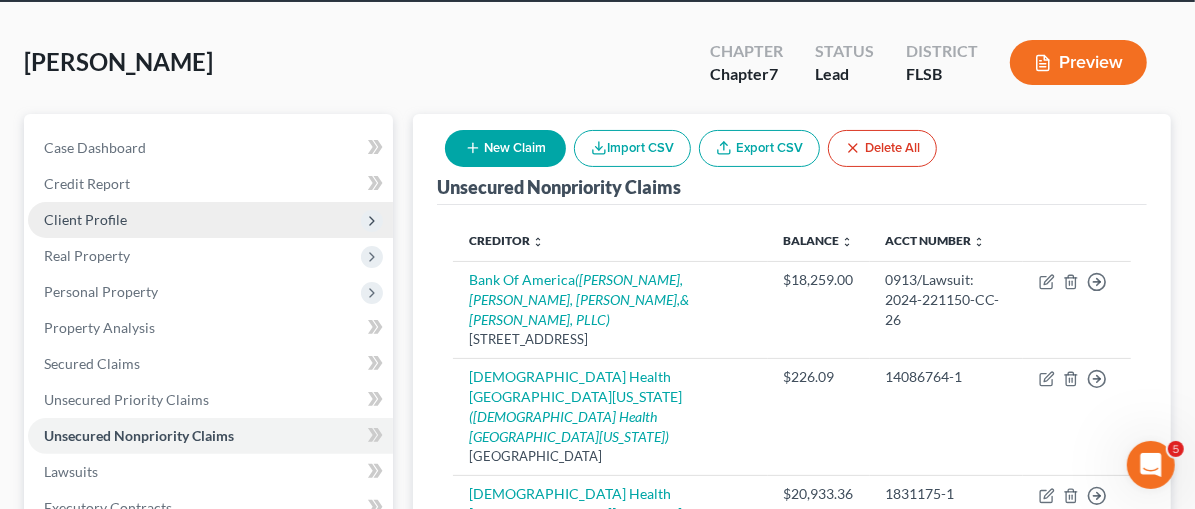 scroll, scrollTop: 0, scrollLeft: 0, axis: both 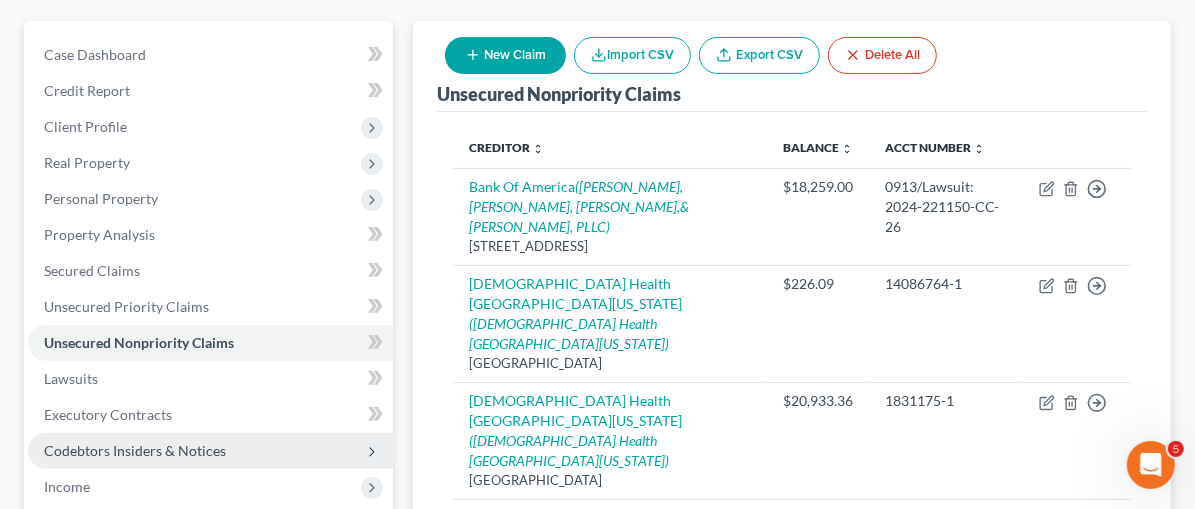 click on "Codebtors Insiders & Notices" at bounding box center (210, 451) 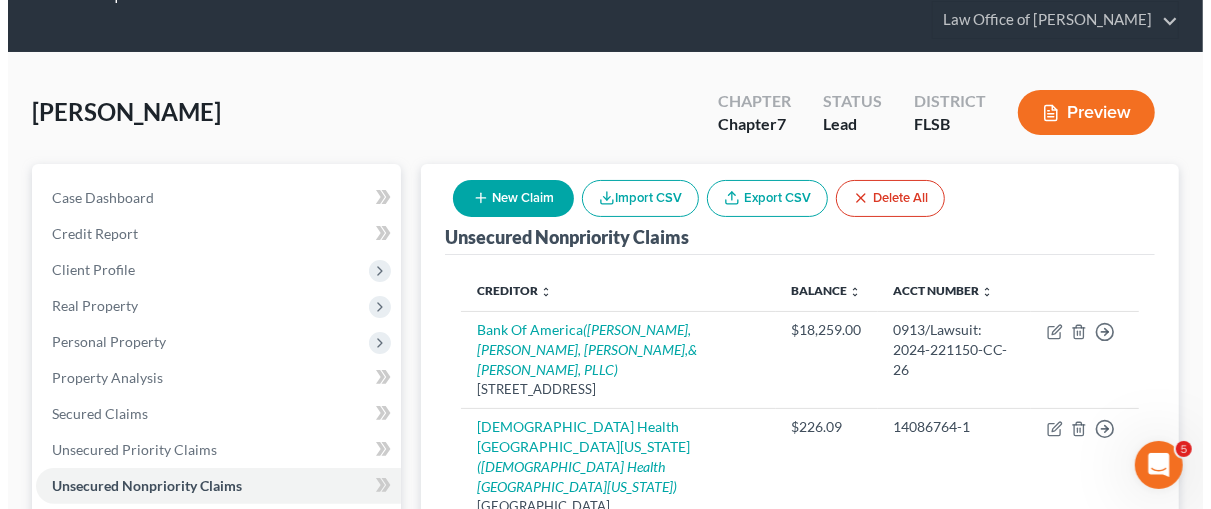 scroll, scrollTop: 0, scrollLeft: 0, axis: both 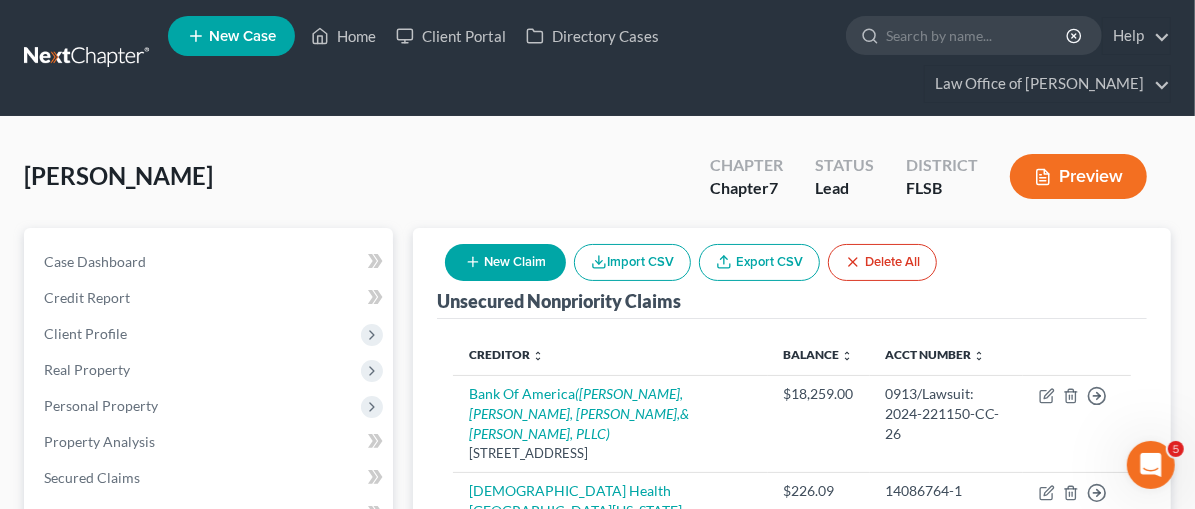 click on "Preview" at bounding box center [1078, 176] 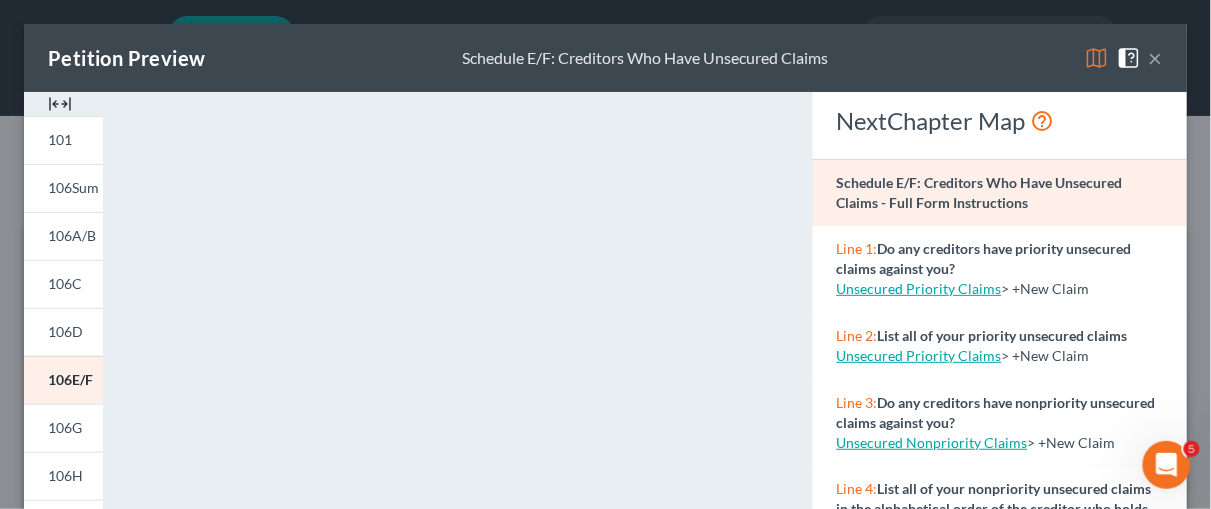 click at bounding box center (60, 104) 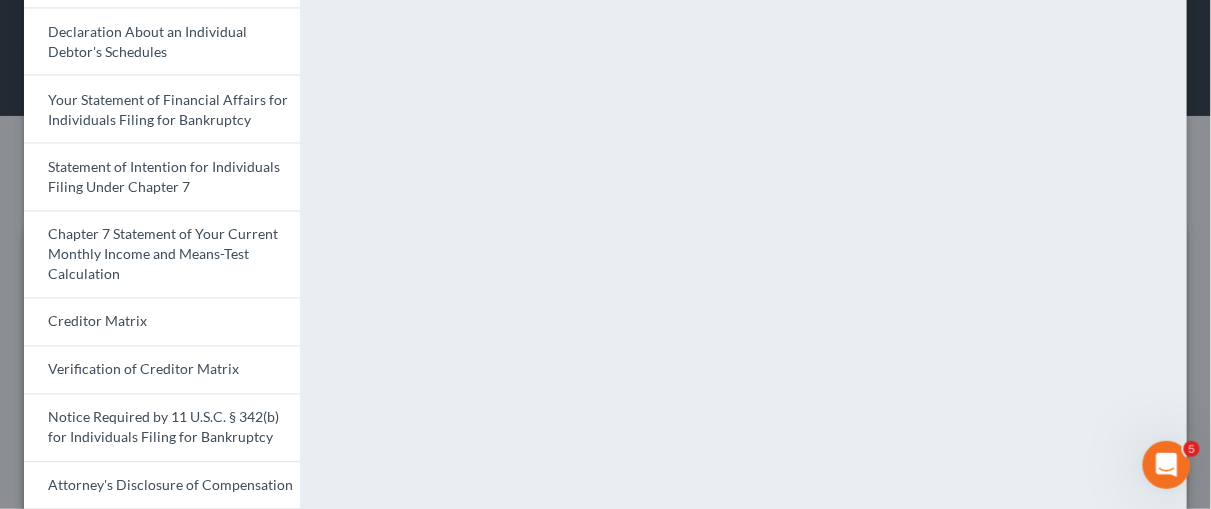 scroll, scrollTop: 691, scrollLeft: 0, axis: vertical 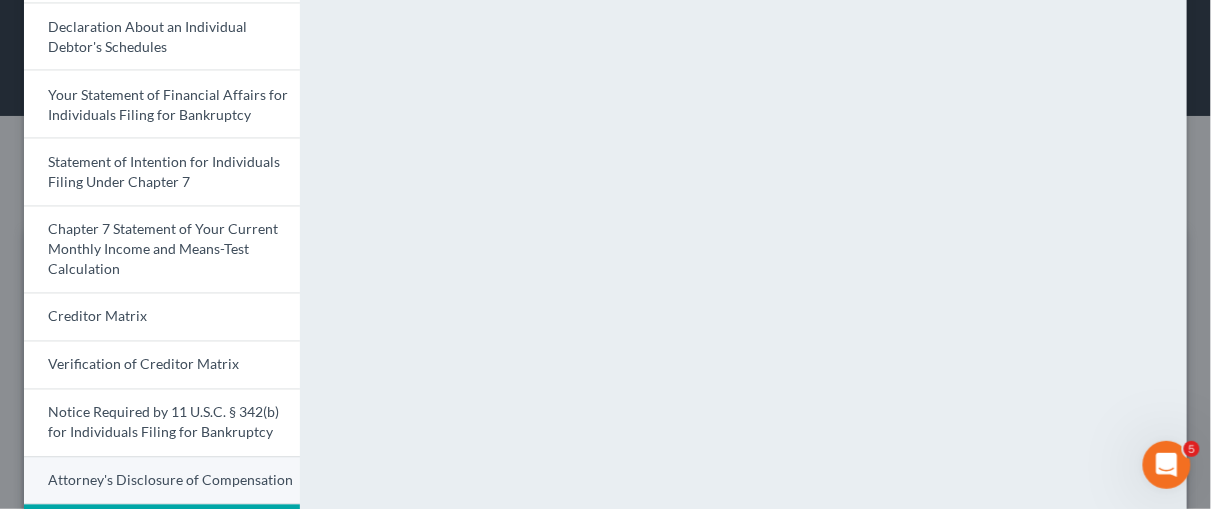 click on "Attorney's Disclosure of Compensation" at bounding box center (170, 480) 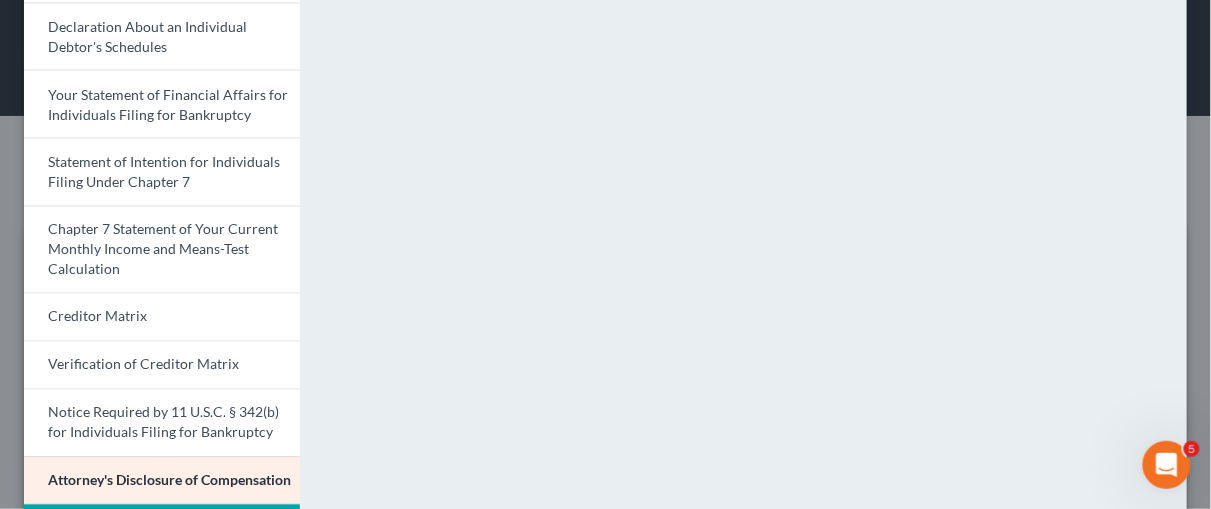 scroll, scrollTop: 170, scrollLeft: 0, axis: vertical 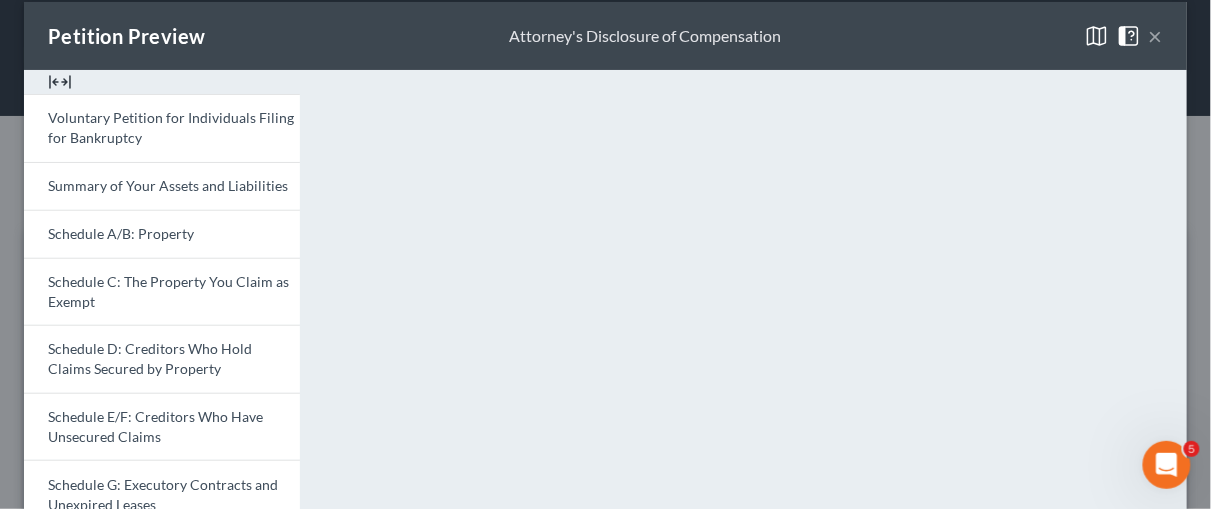 select on "0" 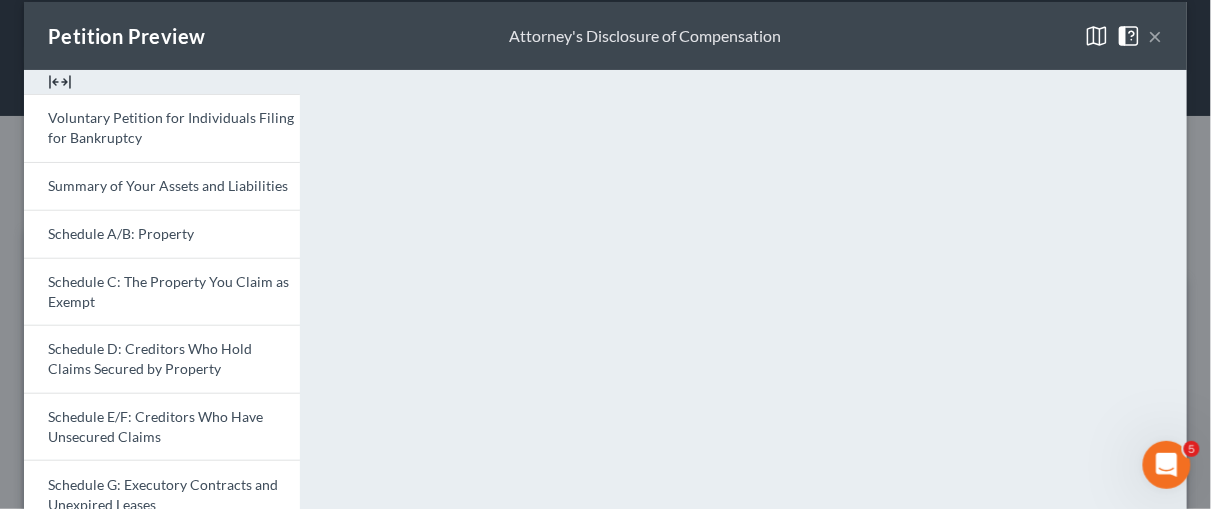 scroll, scrollTop: 196, scrollLeft: 0, axis: vertical 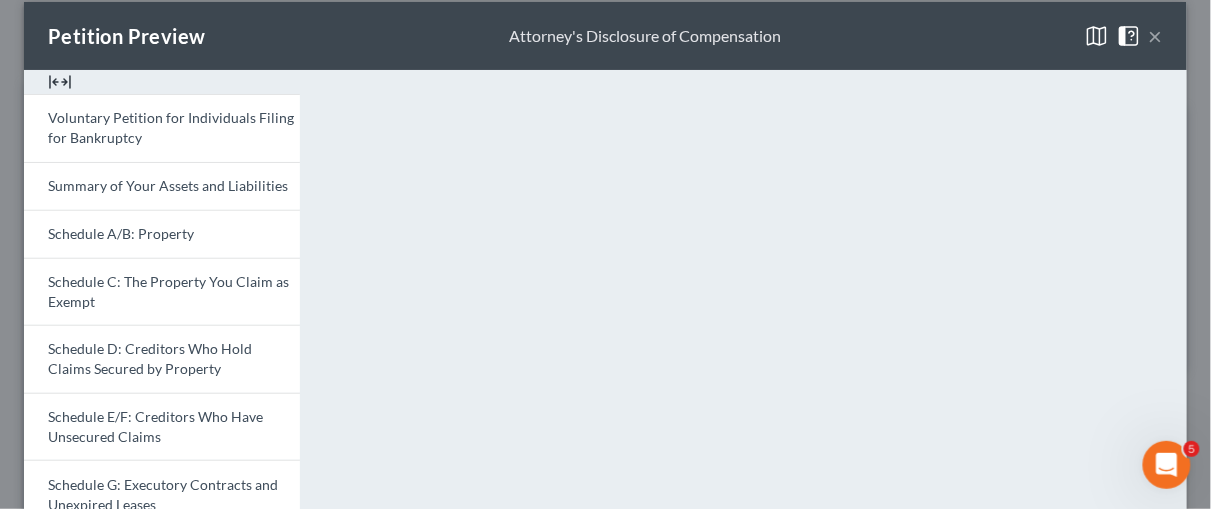 select on "9" 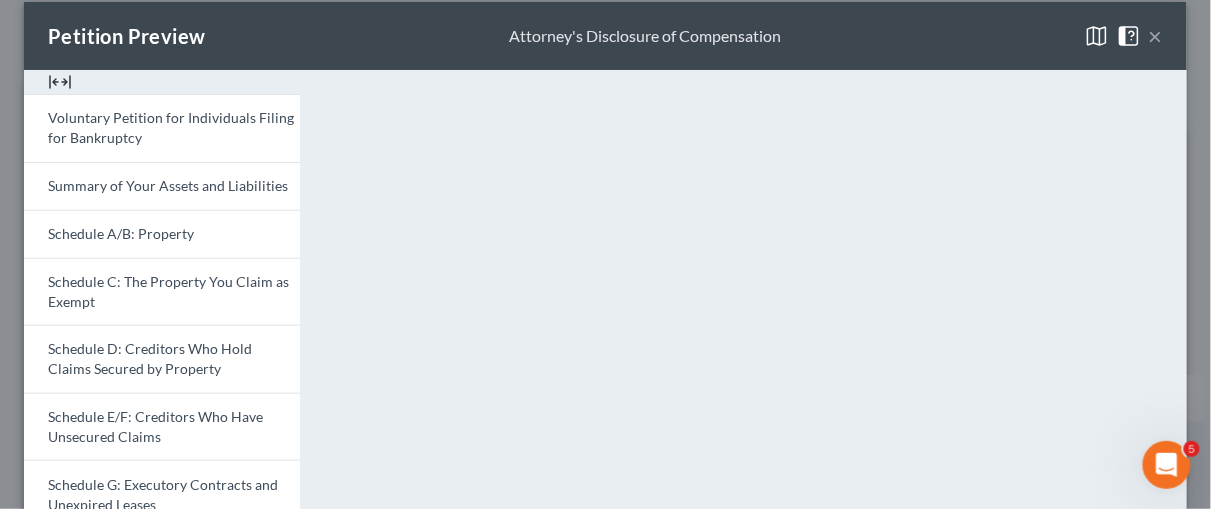 scroll, scrollTop: 567, scrollLeft: 0, axis: vertical 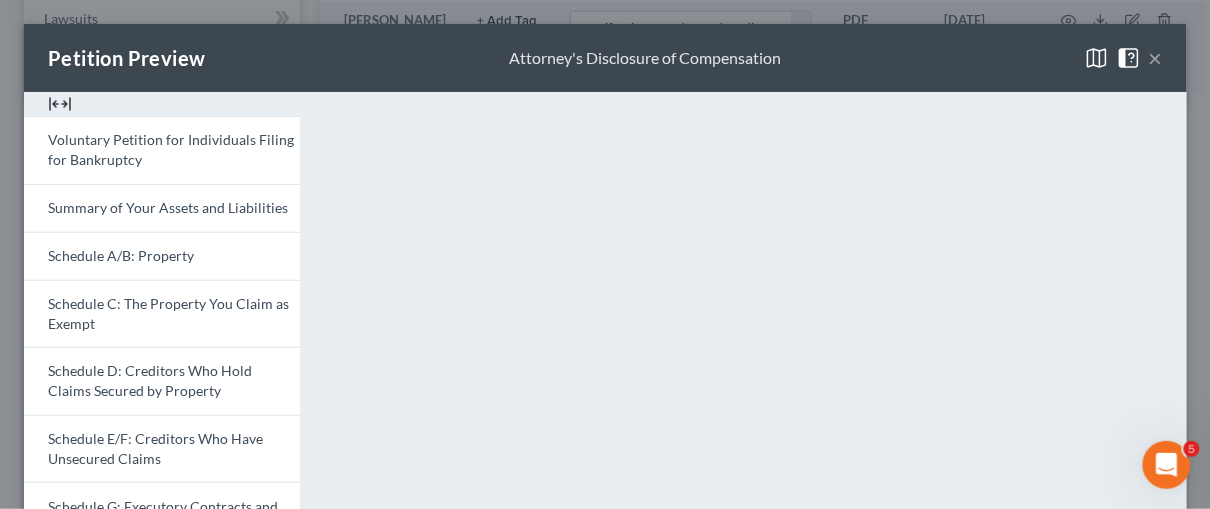 click on "Petition Preview Attorney's Disclosure of Compensation × Voluntary Petition for Individuals Filing for Bankruptcy Summary of Your Assets and Liabilities Schedule A/B: Property Schedule C: The Property You Claim as Exempt Schedule D: Creditors Who Hold Claims Secured by Property Schedule E/F: Creditors Who Have Unsecured Claims Schedule G: Executory Contracts and Unexpired Leases Schedule H: Your Codebtors Schedule I: Your Income Schedule J: Your Expenses Declaration About an Individual Debtor's Schedules Your Statement of Financial Affairs for Individuals Filing for Bankruptcy Statement of Intention for Individuals Filing Under Chapter 7 Chapter 7 Statement of Your Current Monthly Income and Means-Test Calculation Creditor Matrix Verification of Creditor Matrix Notice Required by 11 U.S.C. § 342(b) for Individuals Filing for Bankruptcy Attorney's Disclosure of Compensation Download Draft
NextChapter Map   Attorney's Disclosure of Compensation - Full Form Instructions  Line :" at bounding box center [605, 254] 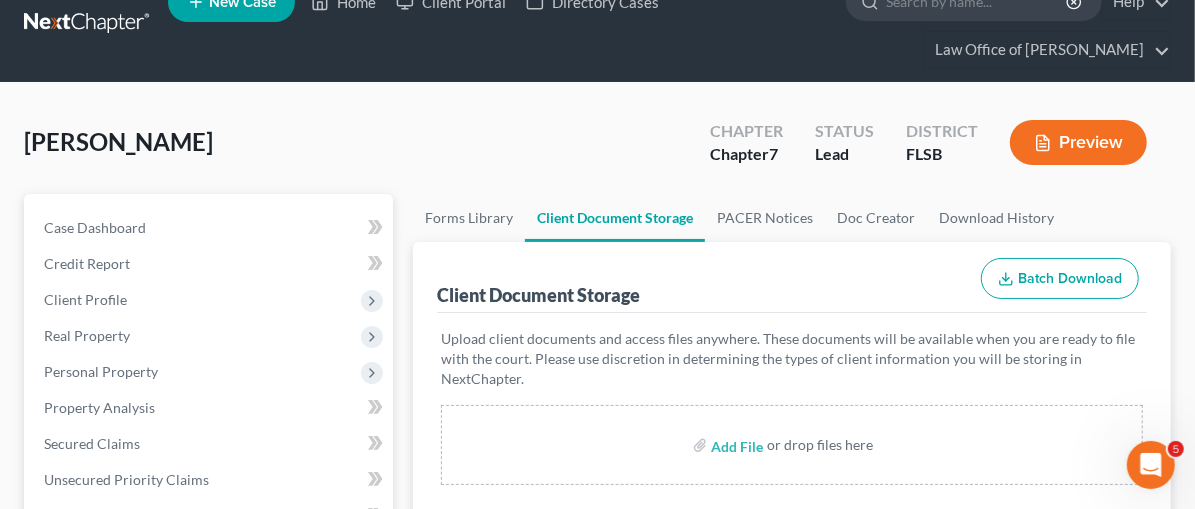scroll, scrollTop: 0, scrollLeft: 0, axis: both 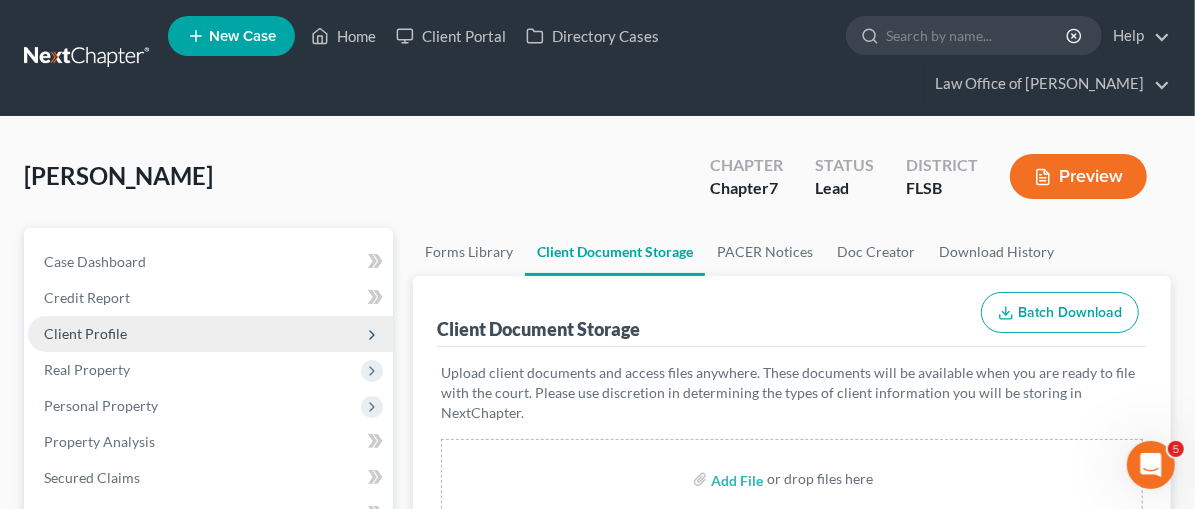 click on "Client Profile" at bounding box center [85, 333] 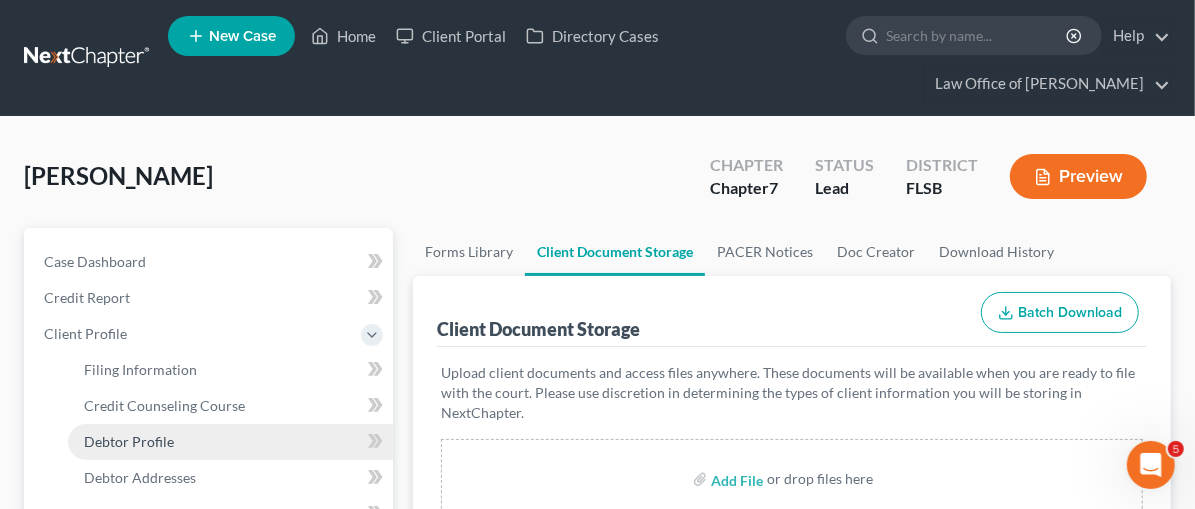 click on "Debtor Profile" at bounding box center [129, 441] 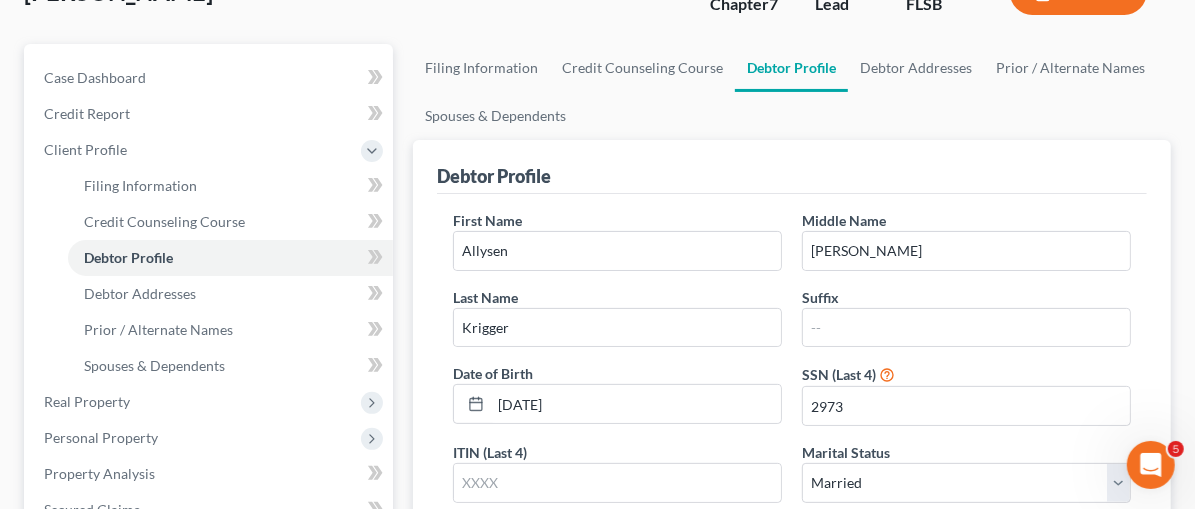 scroll, scrollTop: 127, scrollLeft: 0, axis: vertical 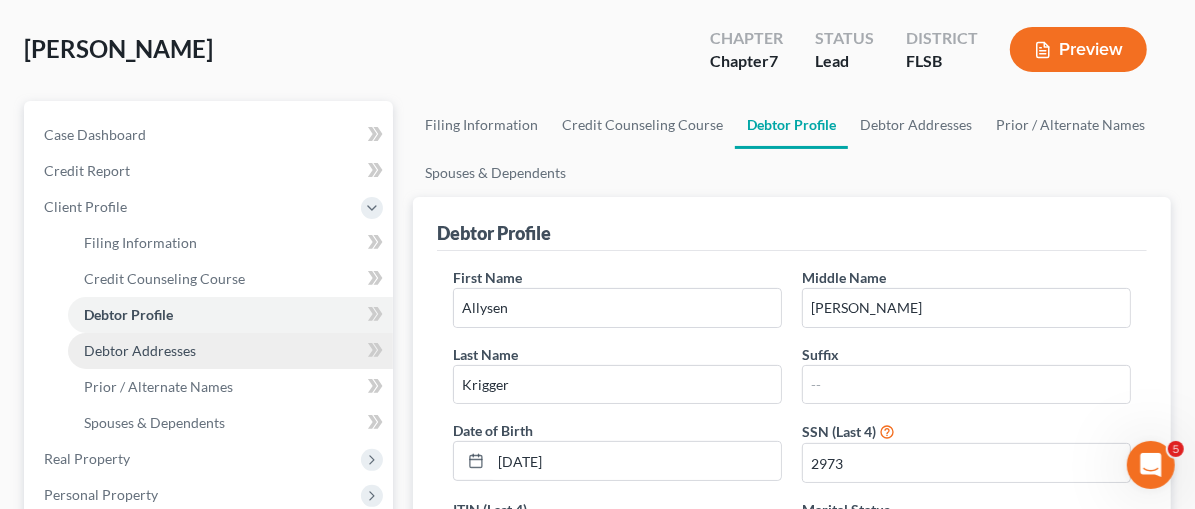 click on "Debtor Addresses" at bounding box center [140, 350] 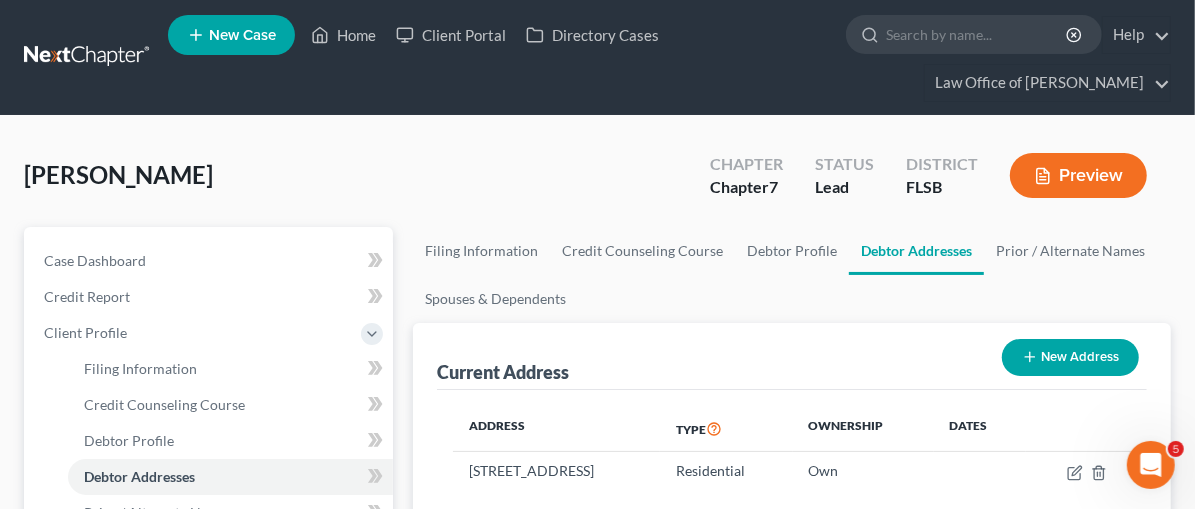 scroll, scrollTop: 0, scrollLeft: 0, axis: both 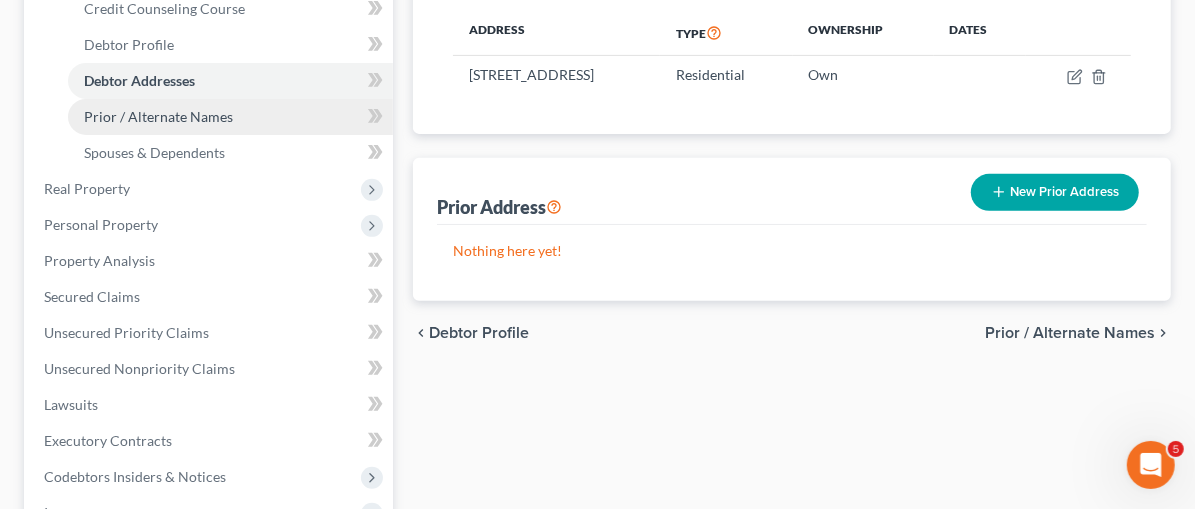 click on "Prior / Alternate Names" at bounding box center [158, 116] 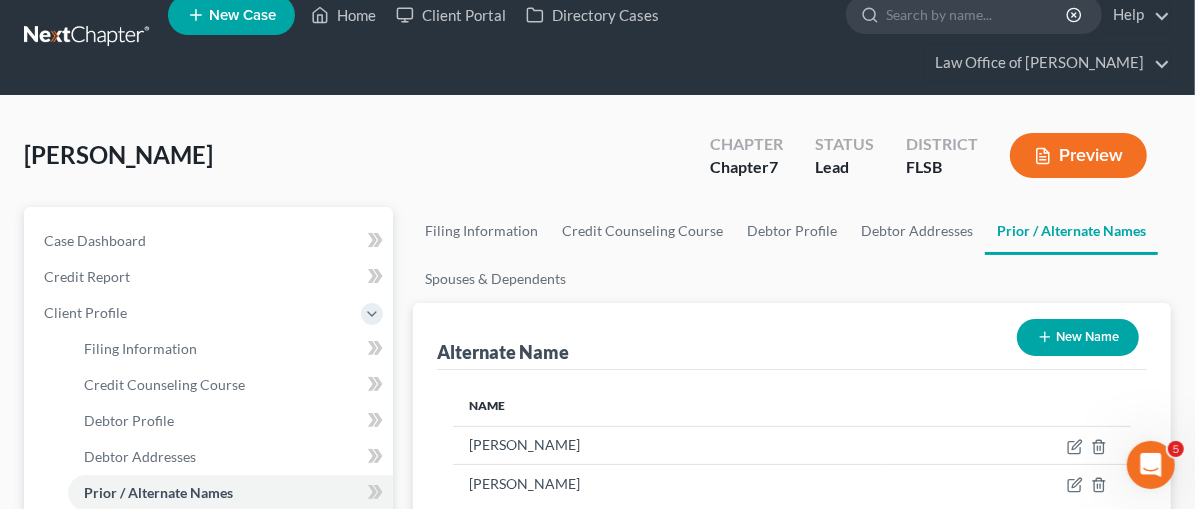 scroll, scrollTop: 0, scrollLeft: 0, axis: both 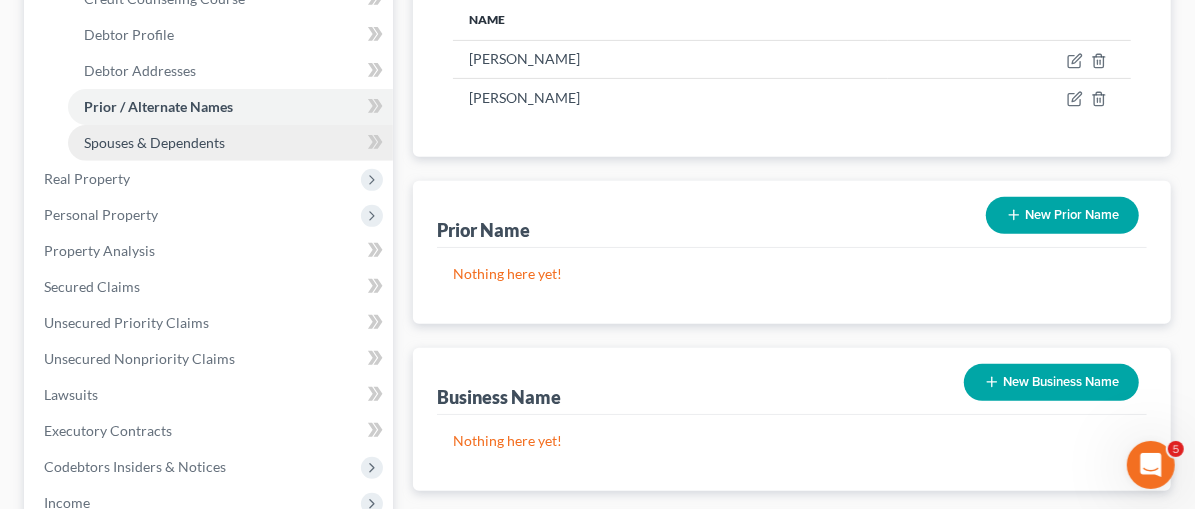 drag, startPoint x: 184, startPoint y: 139, endPoint x: 286, endPoint y: 154, distance: 103.09704 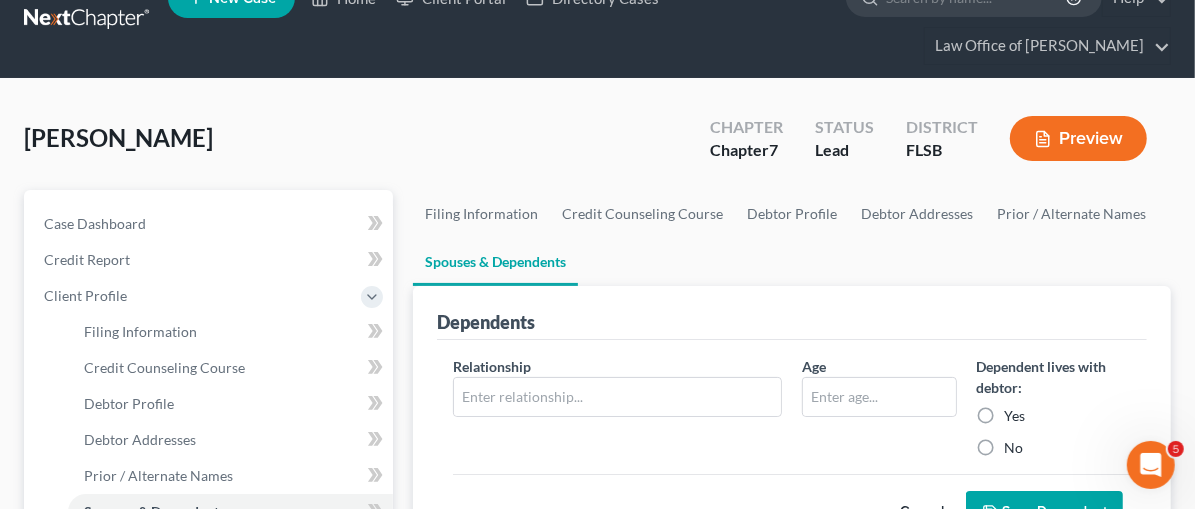 scroll, scrollTop: 0, scrollLeft: 0, axis: both 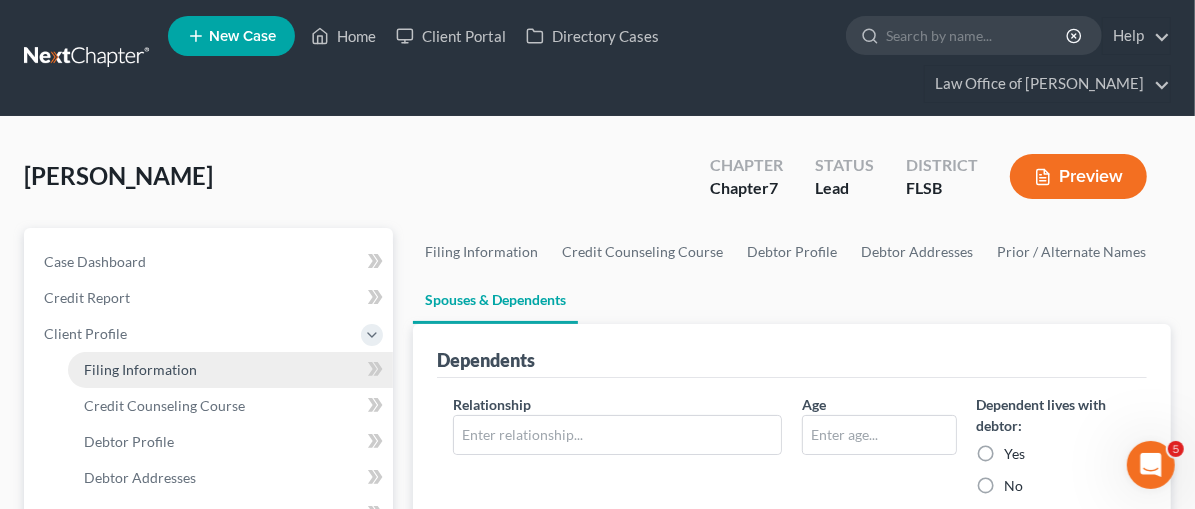click on "Filing Information" at bounding box center [140, 369] 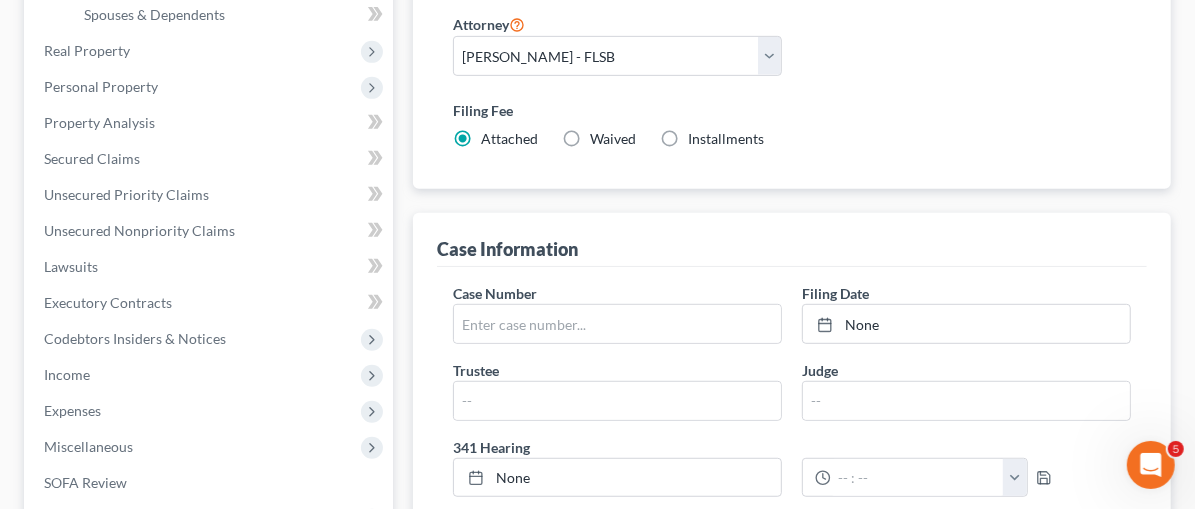 scroll, scrollTop: 537, scrollLeft: 0, axis: vertical 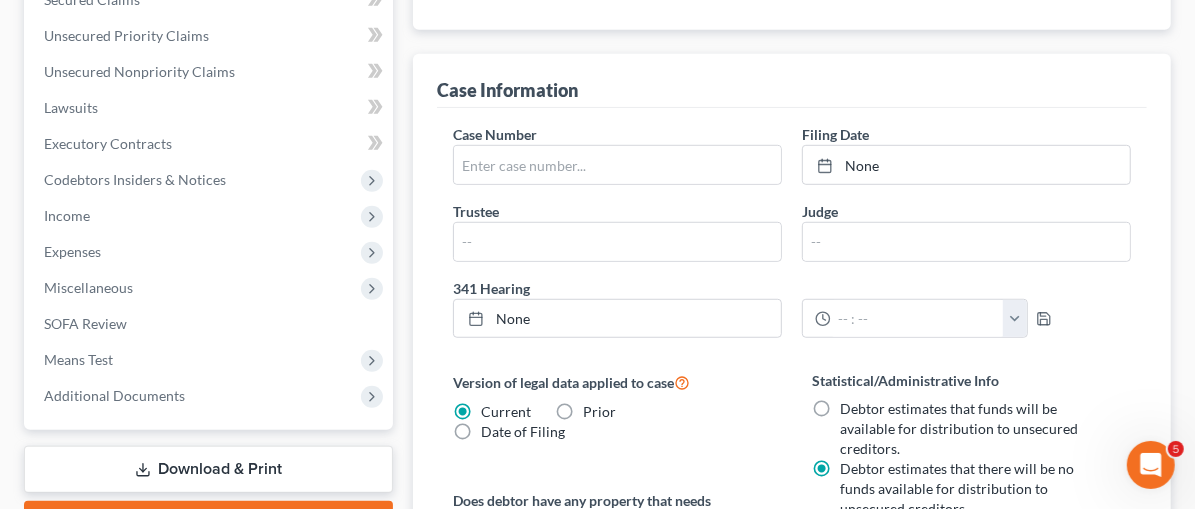 drag, startPoint x: 634, startPoint y: 246, endPoint x: 712, endPoint y: 361, distance: 138.95683 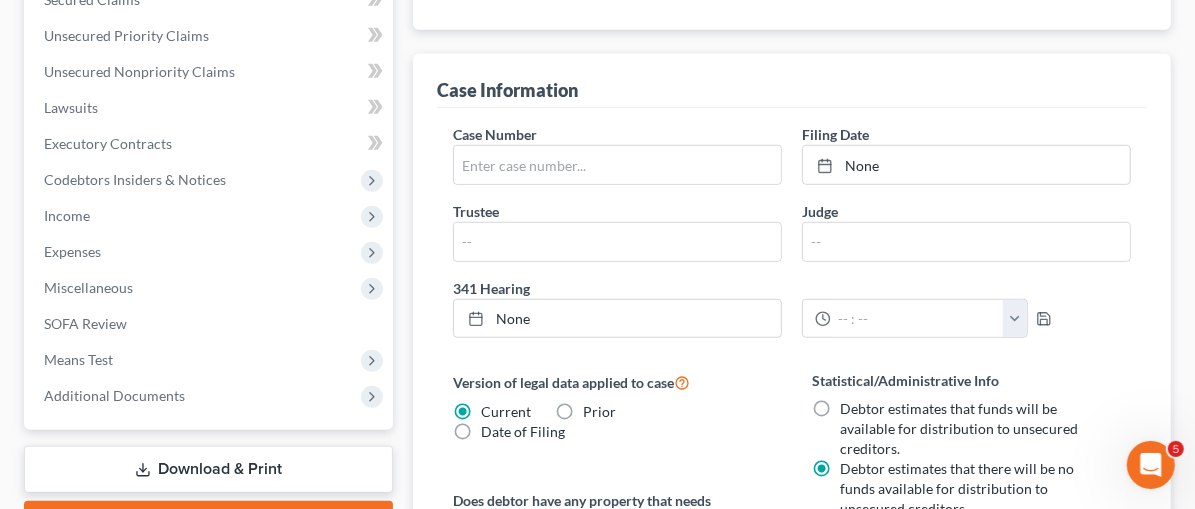 radio on "true" 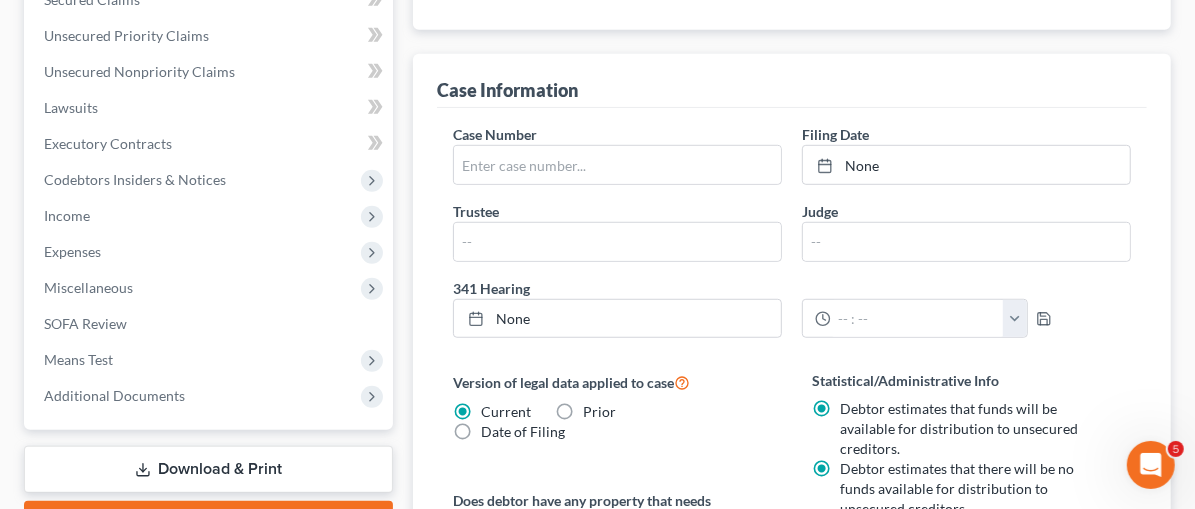 radio on "false" 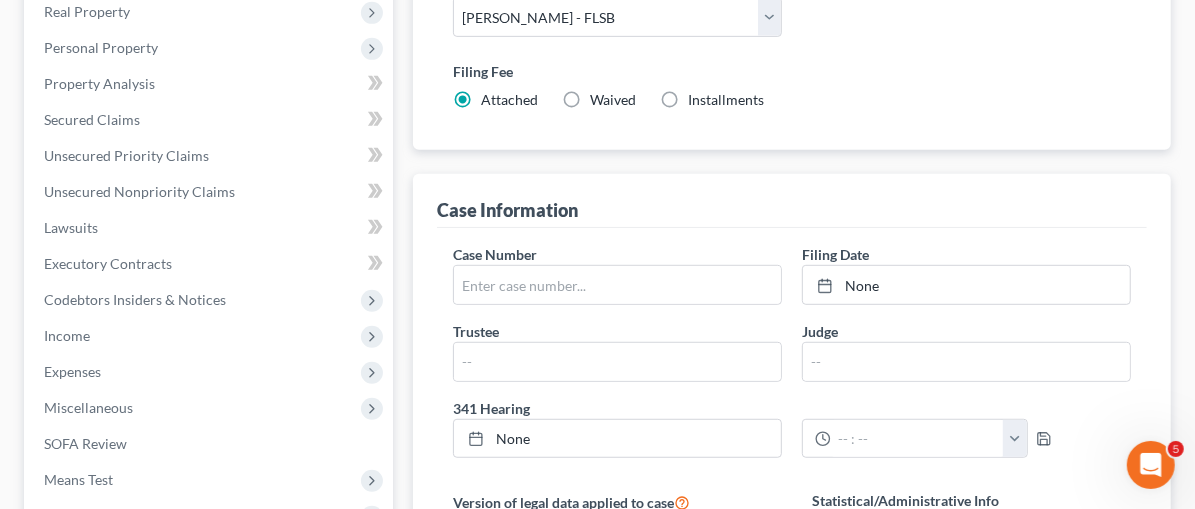 scroll, scrollTop: 531, scrollLeft: 0, axis: vertical 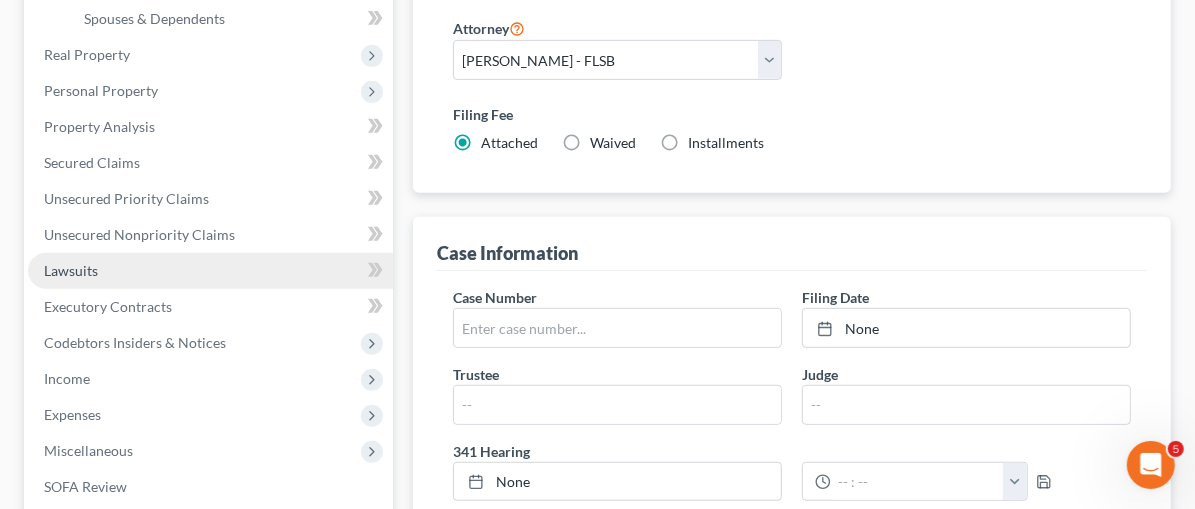 click on "Lawsuits" at bounding box center (210, 271) 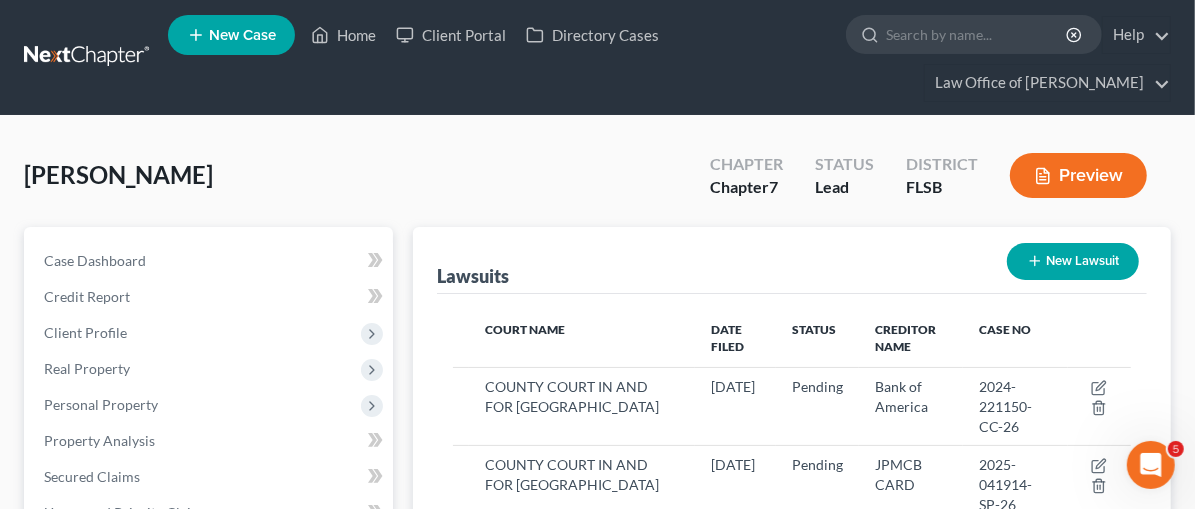 scroll, scrollTop: 0, scrollLeft: 0, axis: both 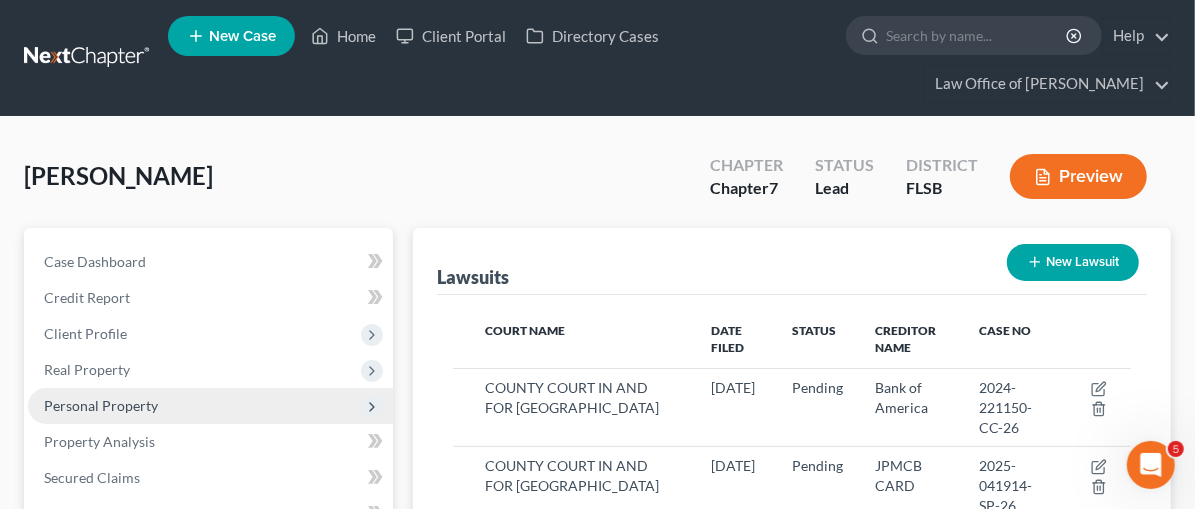 click on "Personal Property" at bounding box center (101, 405) 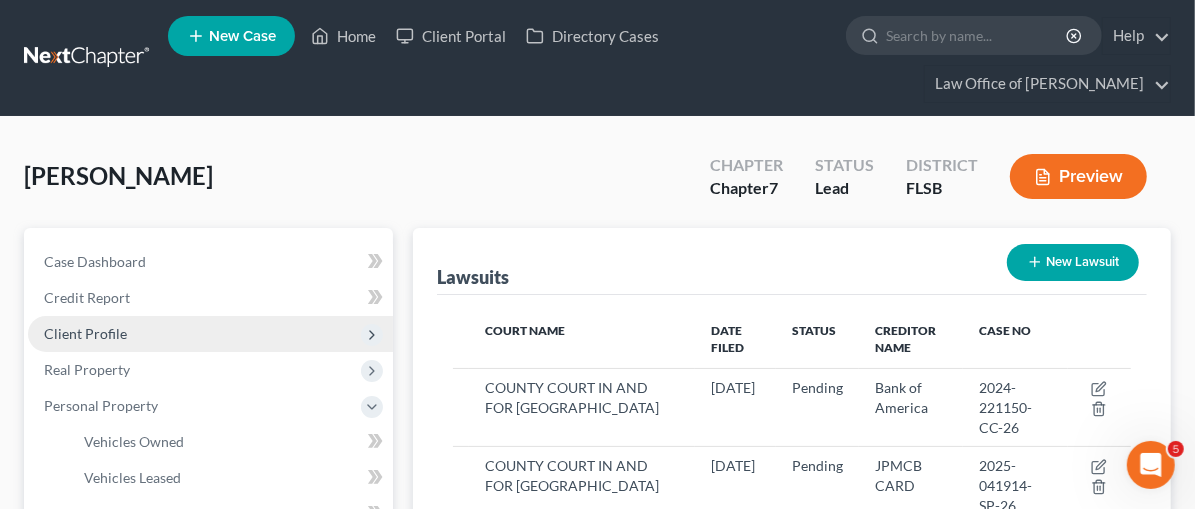 click on "Client Profile" at bounding box center (85, 333) 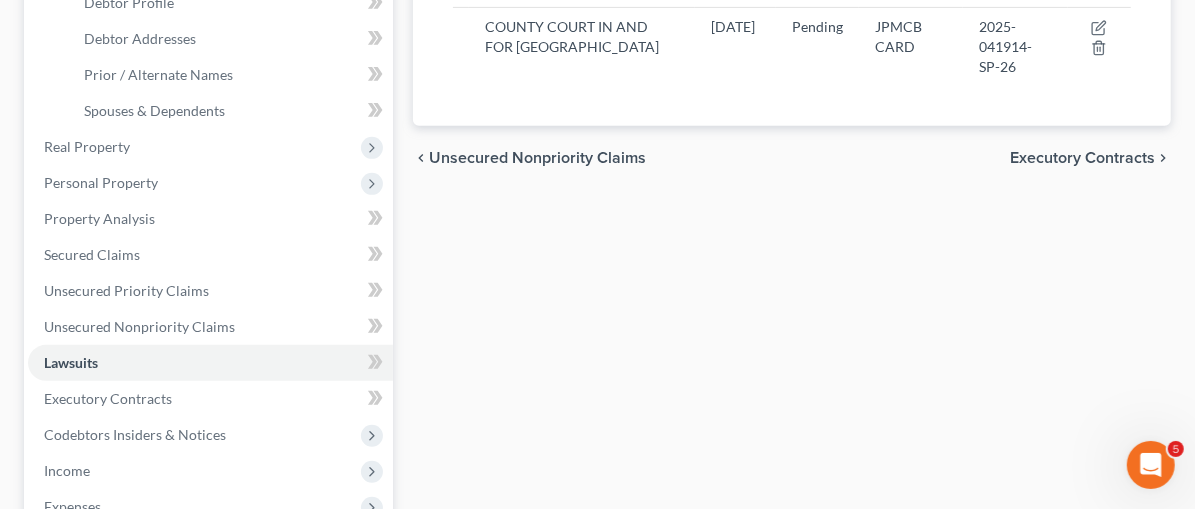 scroll, scrollTop: 550, scrollLeft: 0, axis: vertical 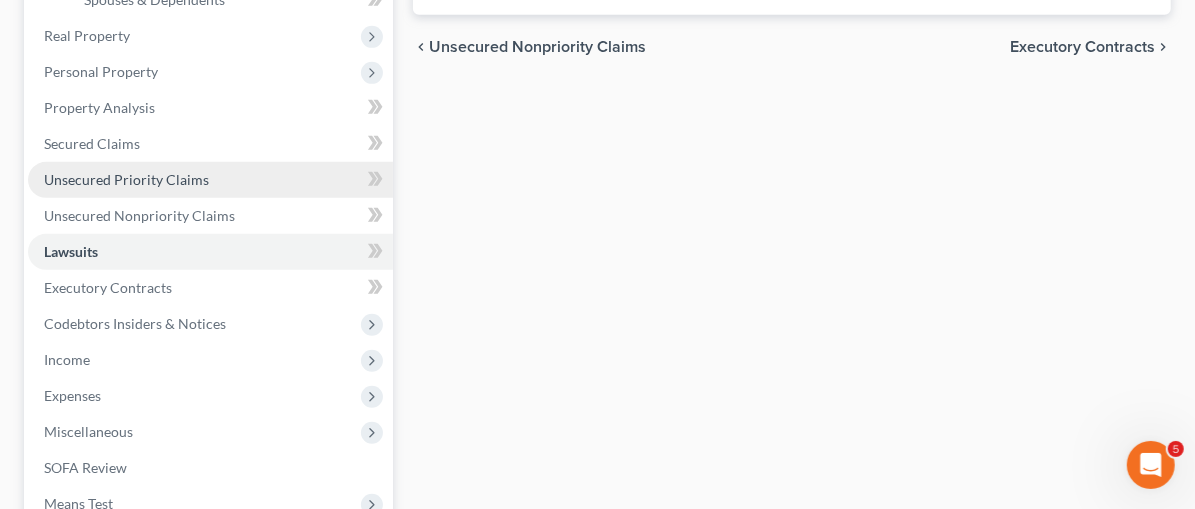 click on "Unsecured Priority Claims" at bounding box center (126, 179) 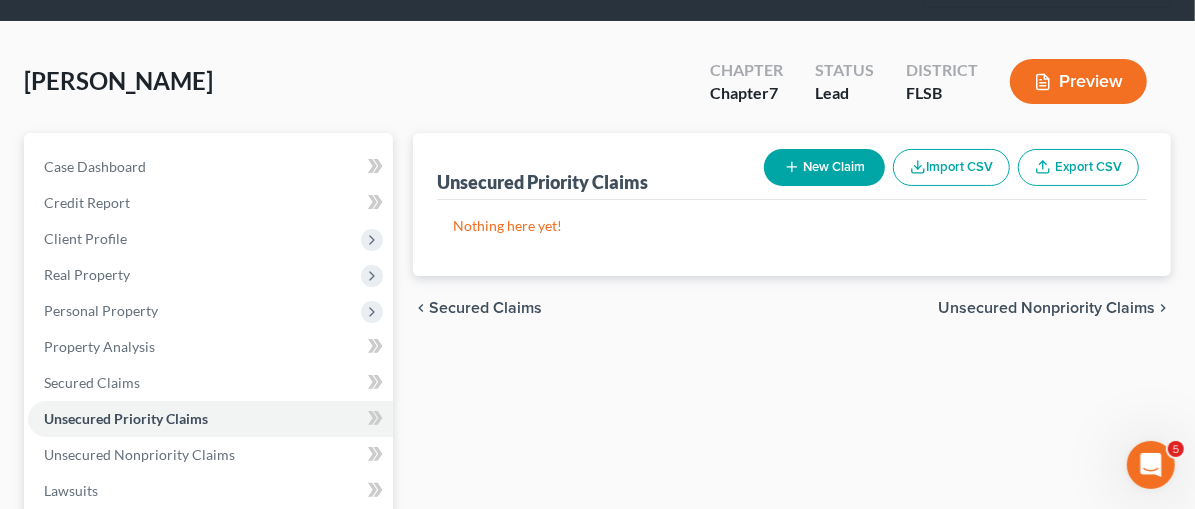 scroll, scrollTop: 0, scrollLeft: 0, axis: both 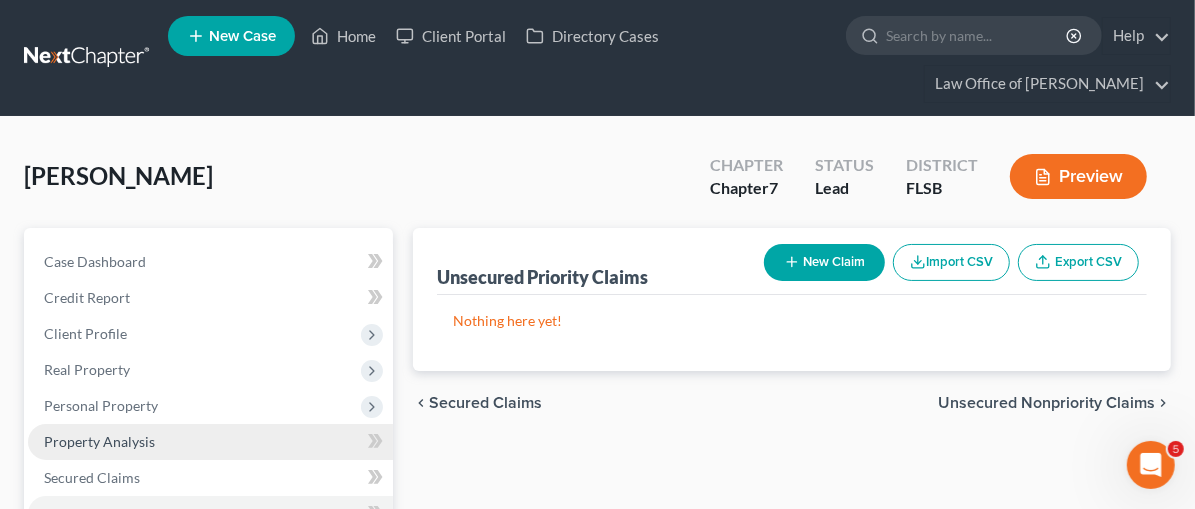 click on "Property Analysis" at bounding box center [210, 442] 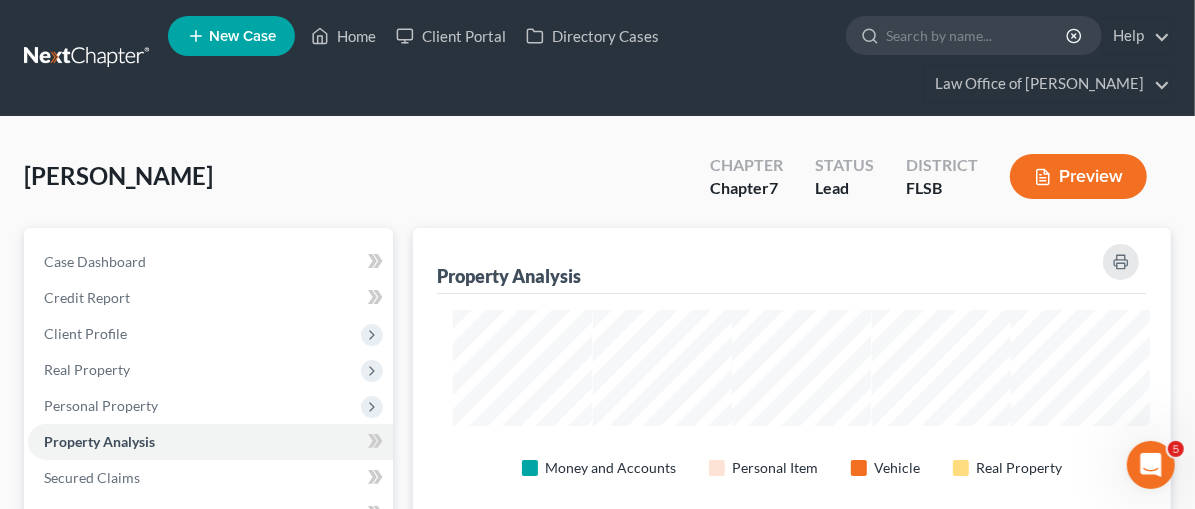 scroll, scrollTop: 999702, scrollLeft: 999144, axis: both 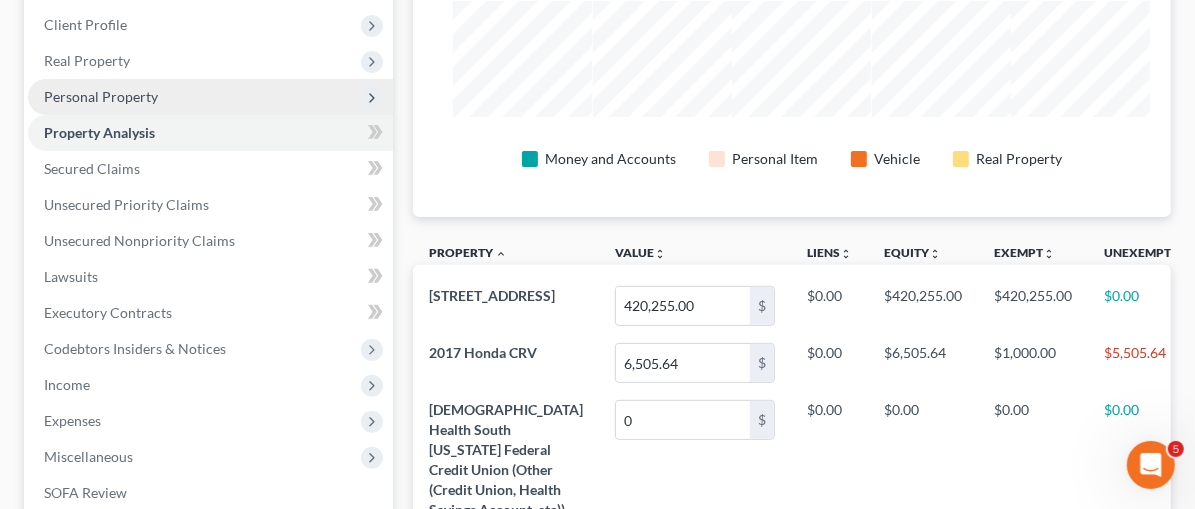 click on "Personal Property" at bounding box center [101, 96] 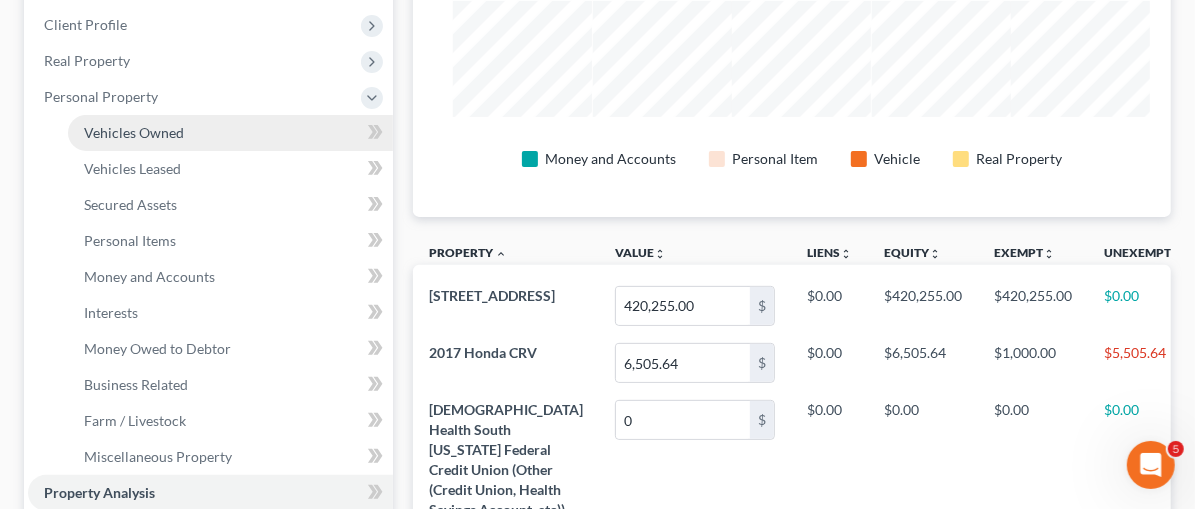 click on "Vehicles Owned" at bounding box center (134, 132) 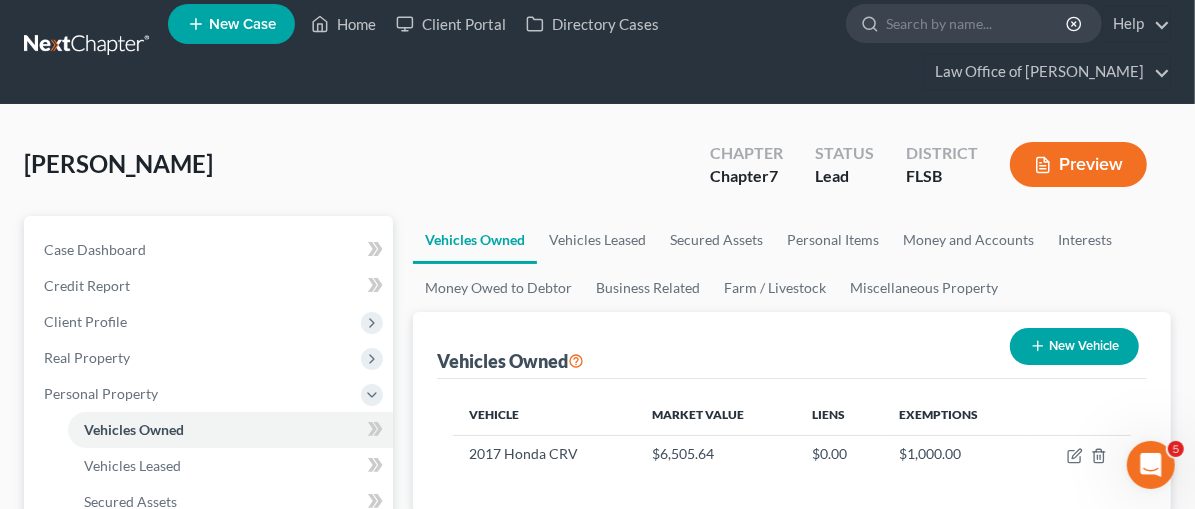 scroll, scrollTop: 0, scrollLeft: 0, axis: both 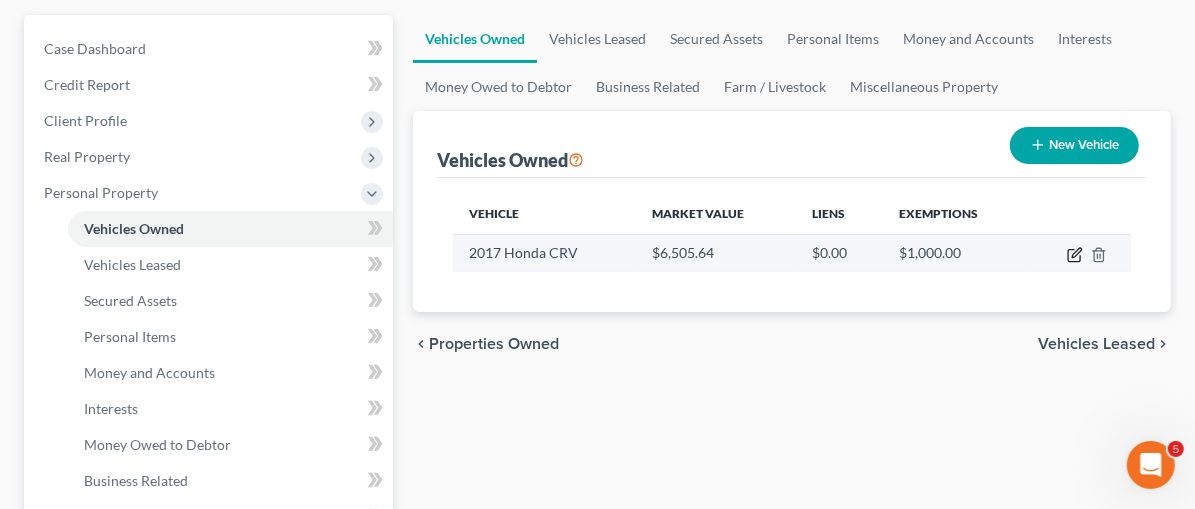 click 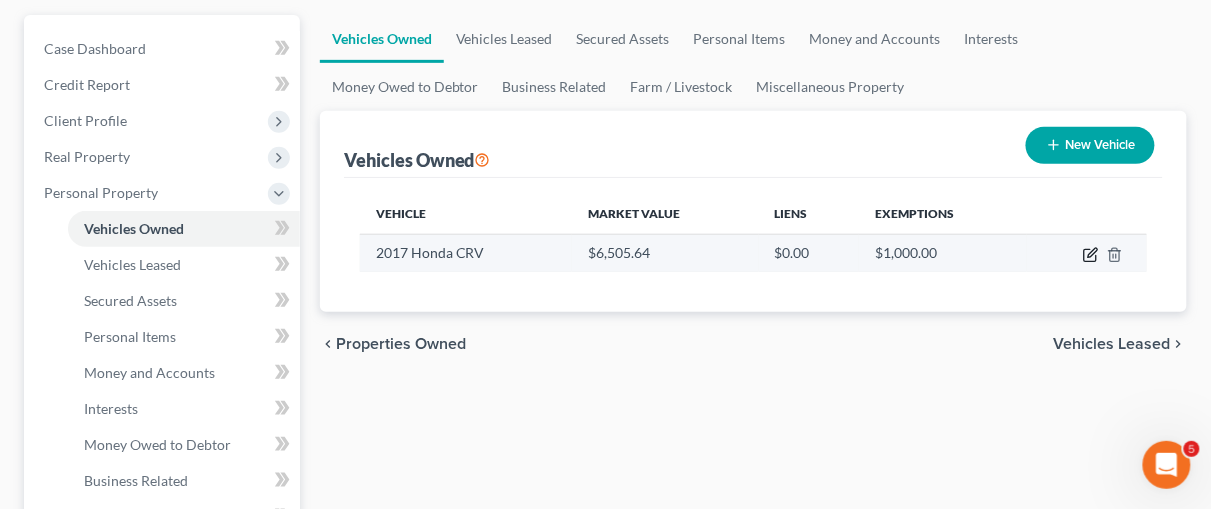 select on "0" 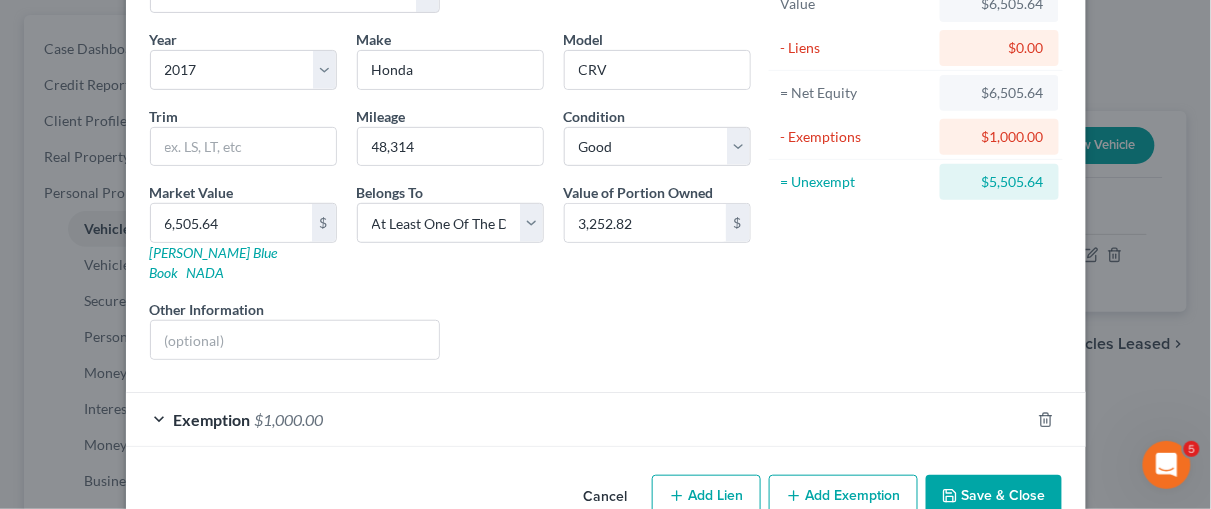 scroll, scrollTop: 162, scrollLeft: 0, axis: vertical 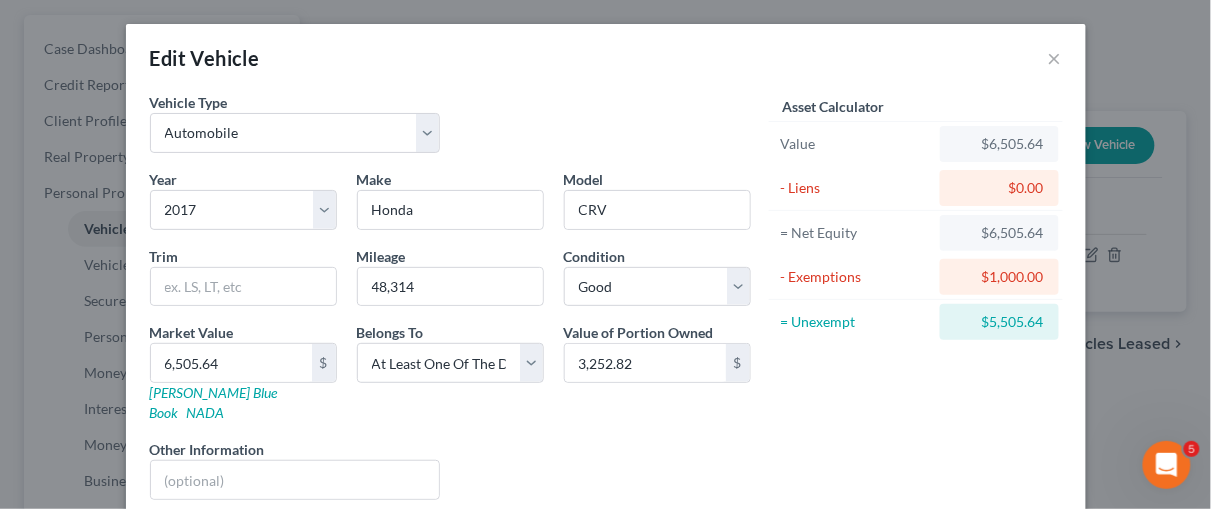 click on "Edit Vehicle ×" at bounding box center (606, 58) 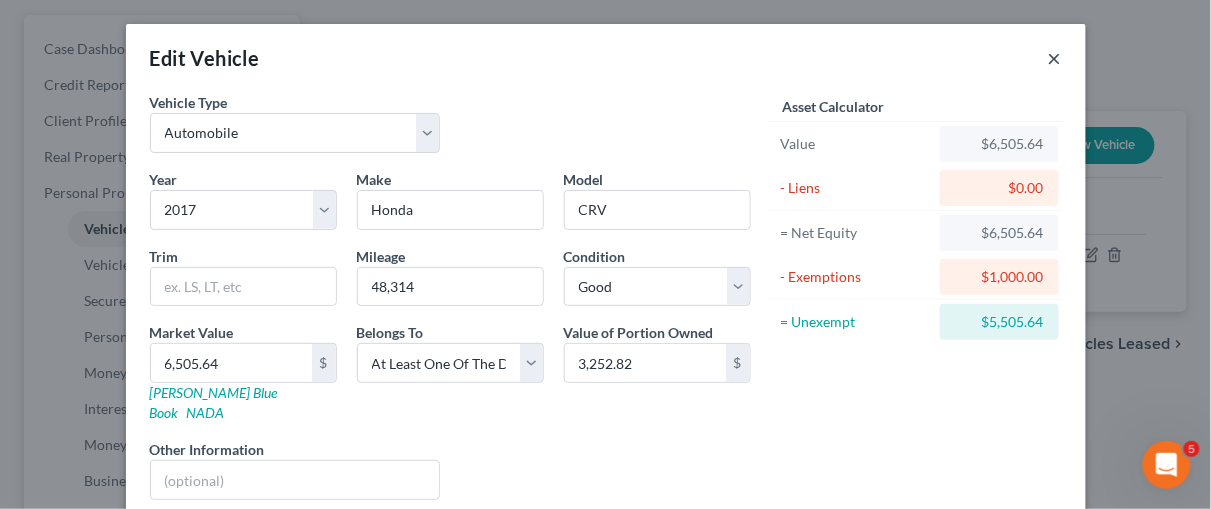 click on "×" at bounding box center [1055, 58] 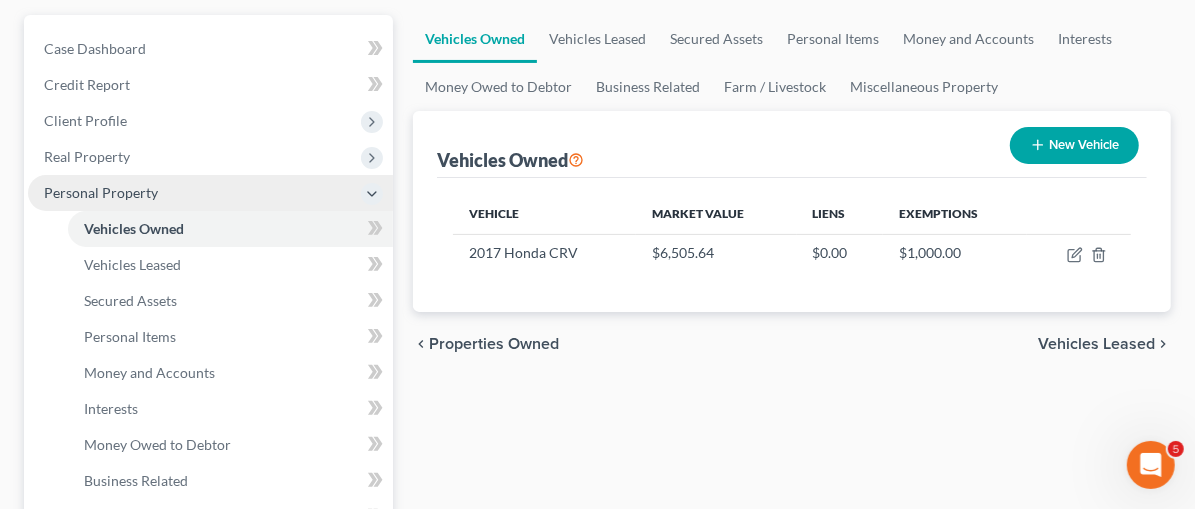 click on "Personal Property" at bounding box center (101, 192) 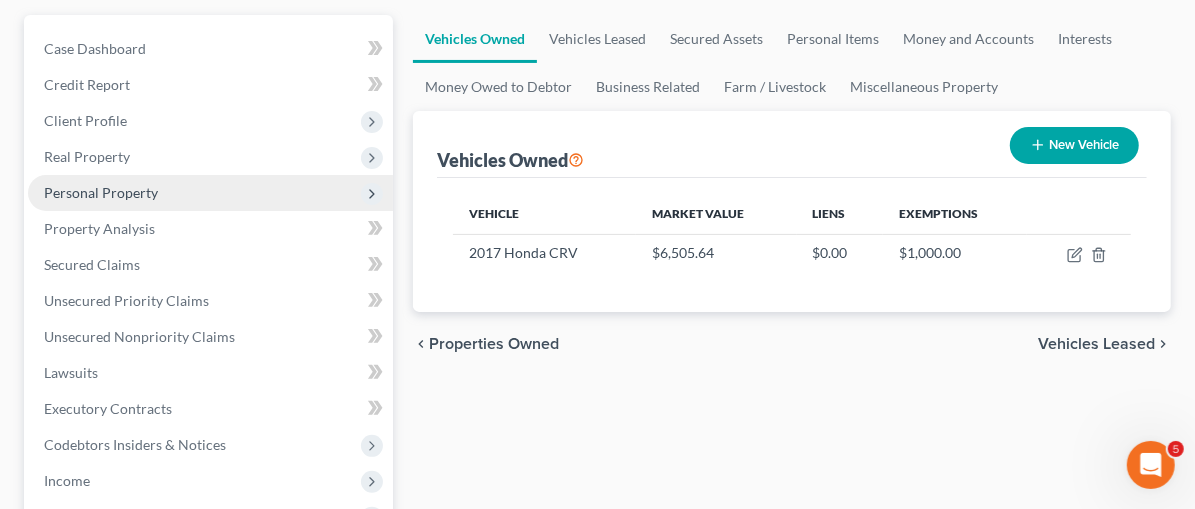 click on "Personal Property" at bounding box center [101, 192] 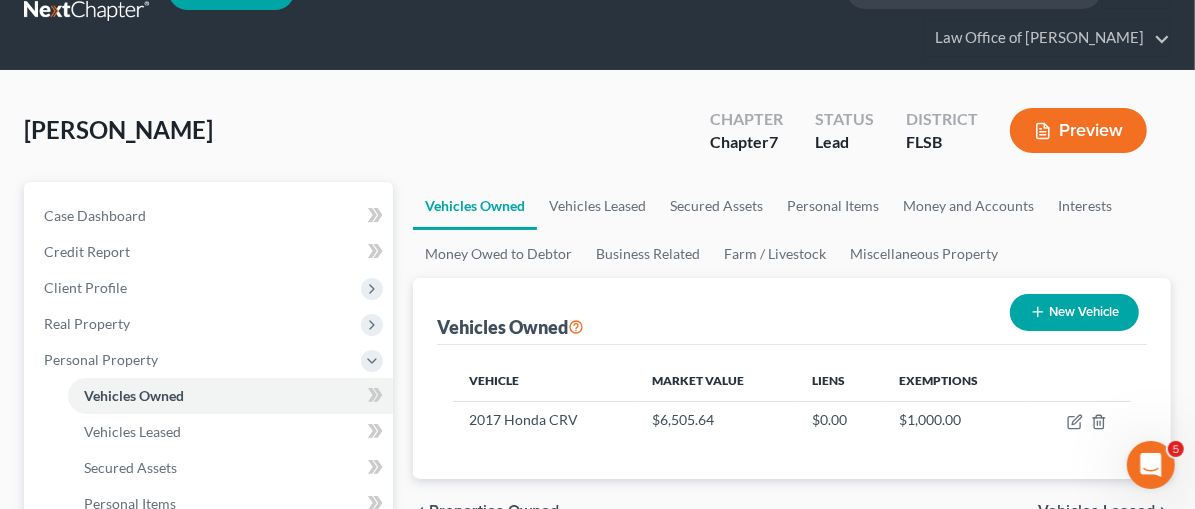 scroll, scrollTop: 0, scrollLeft: 0, axis: both 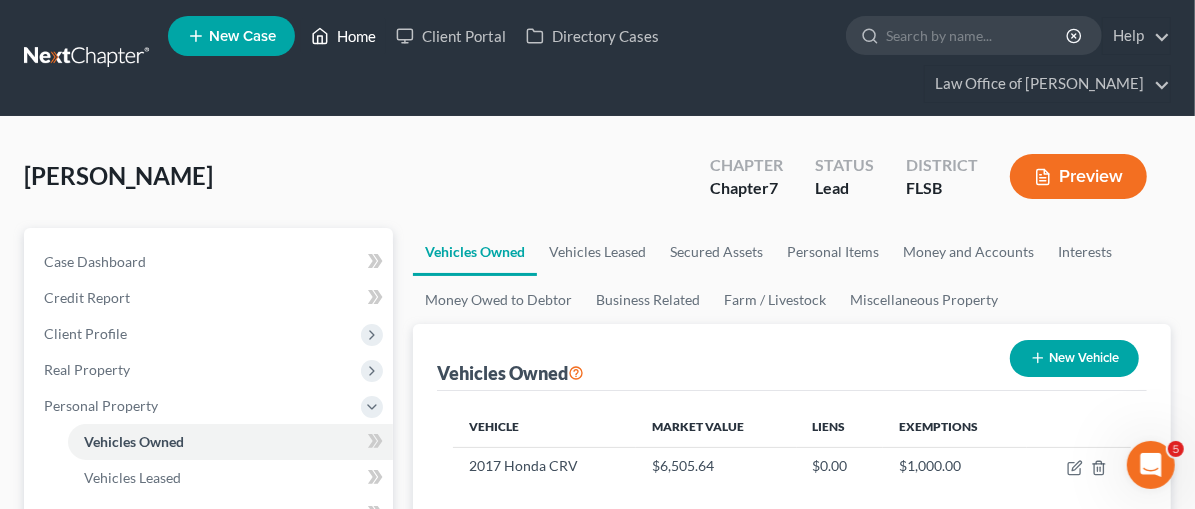 click on "Home" at bounding box center [343, 36] 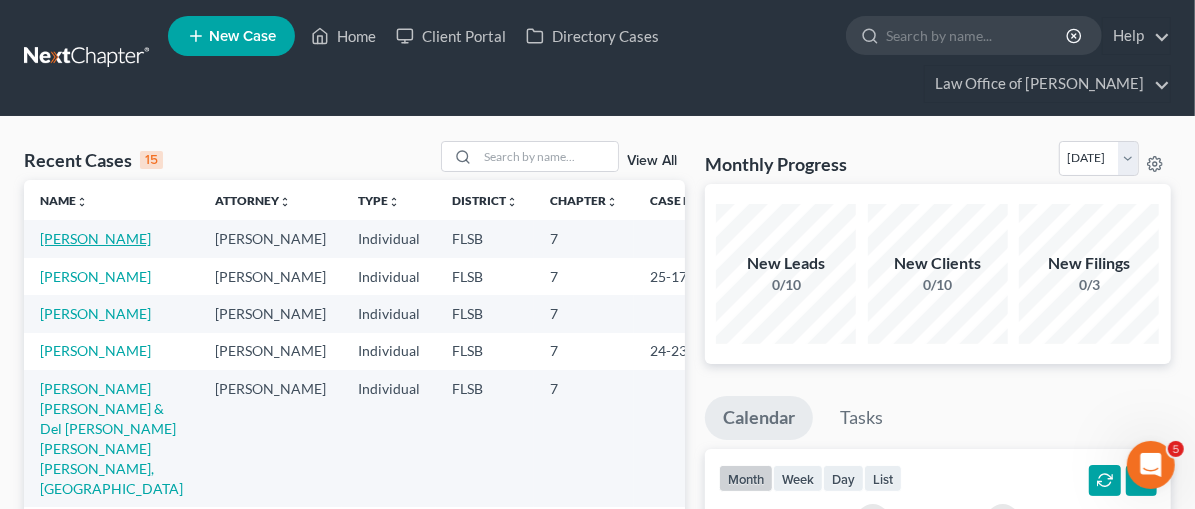 click on "[PERSON_NAME]" at bounding box center [95, 238] 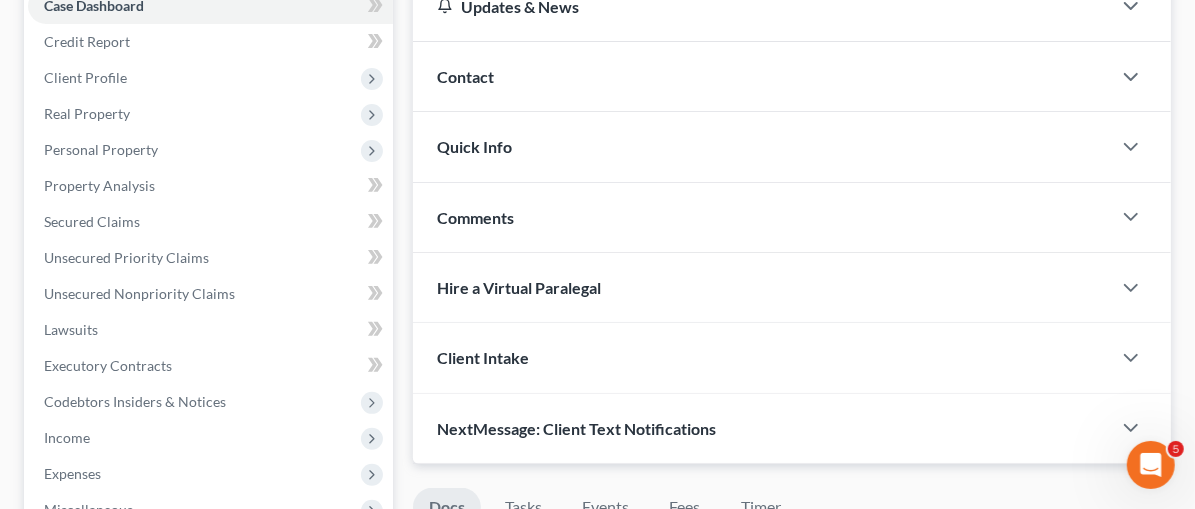 scroll, scrollTop: 286, scrollLeft: 0, axis: vertical 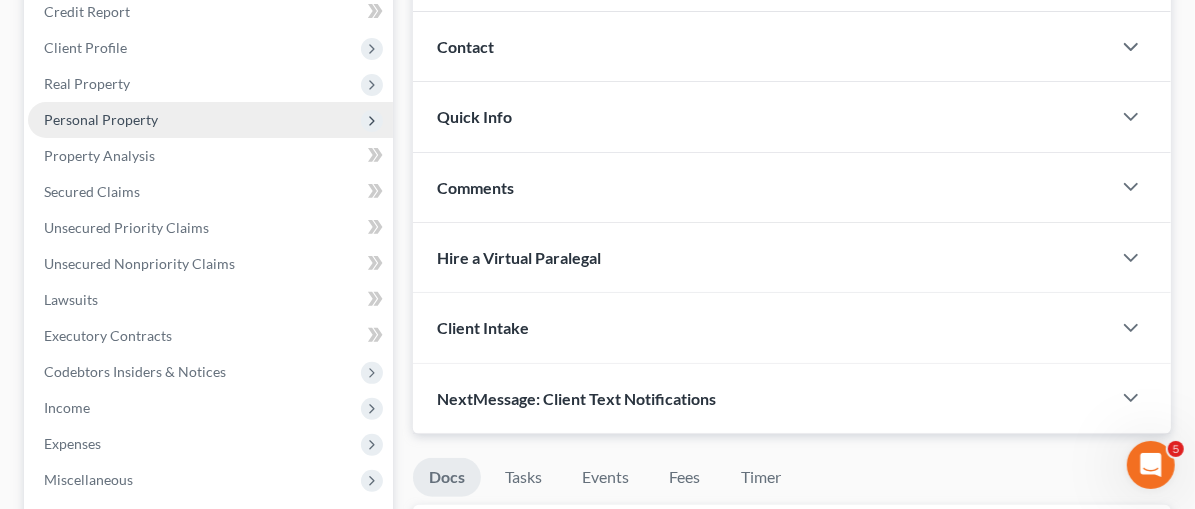 click on "Personal Property" at bounding box center (101, 119) 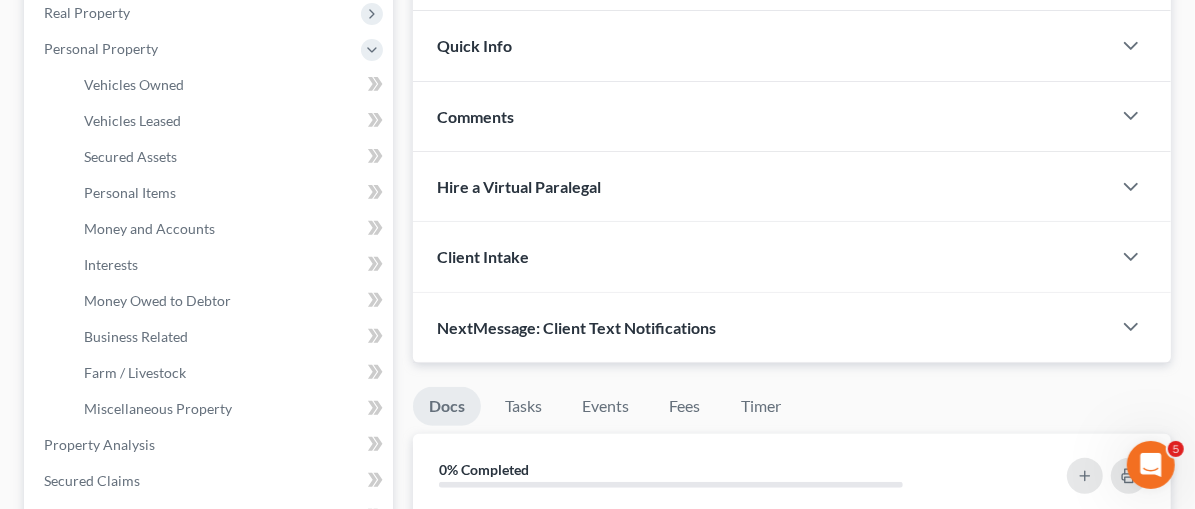 scroll, scrollTop: 349, scrollLeft: 0, axis: vertical 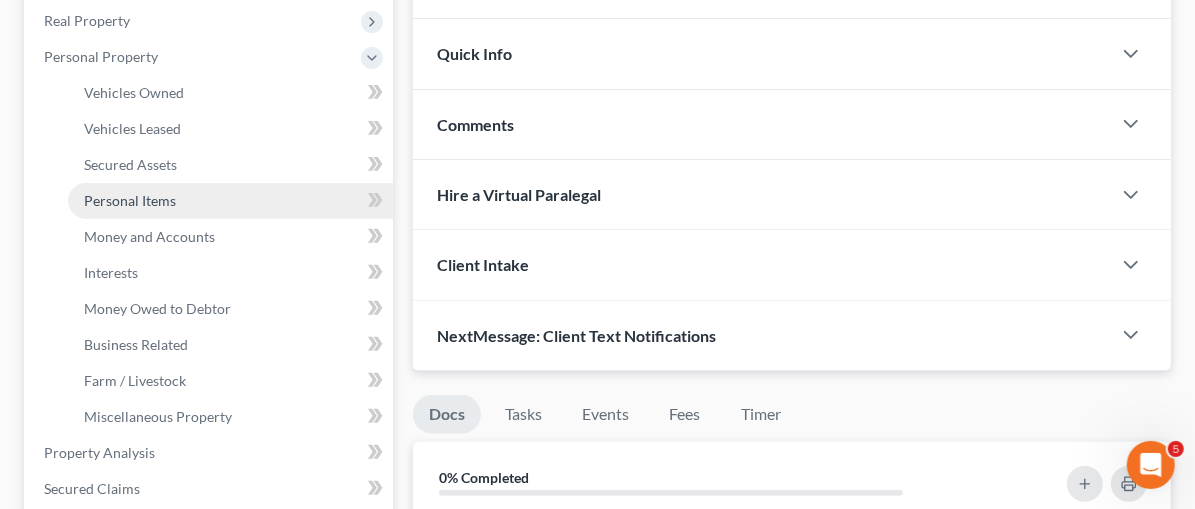 click on "Personal Items" at bounding box center (130, 200) 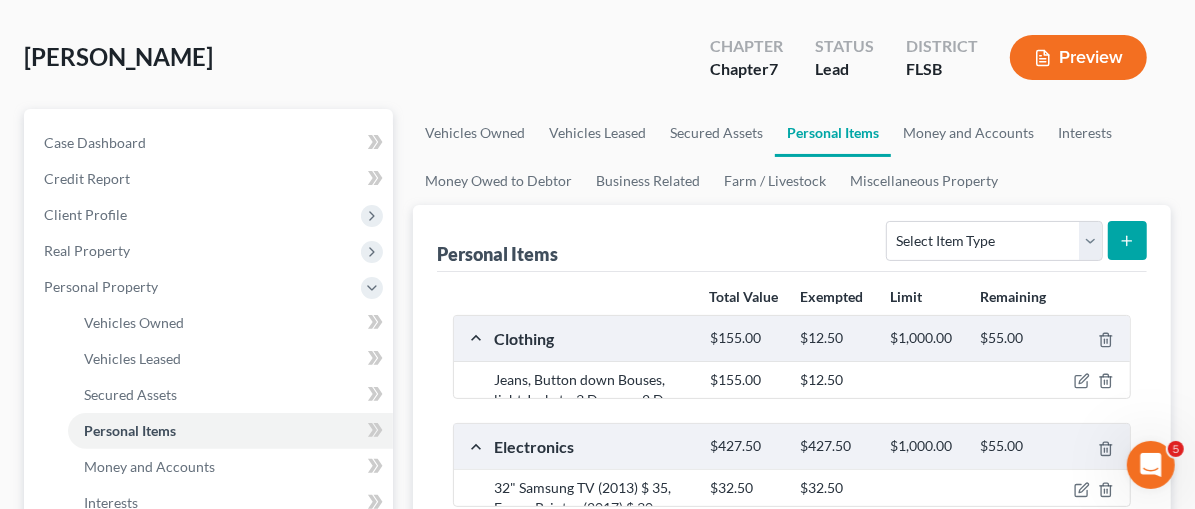 scroll, scrollTop: 0, scrollLeft: 0, axis: both 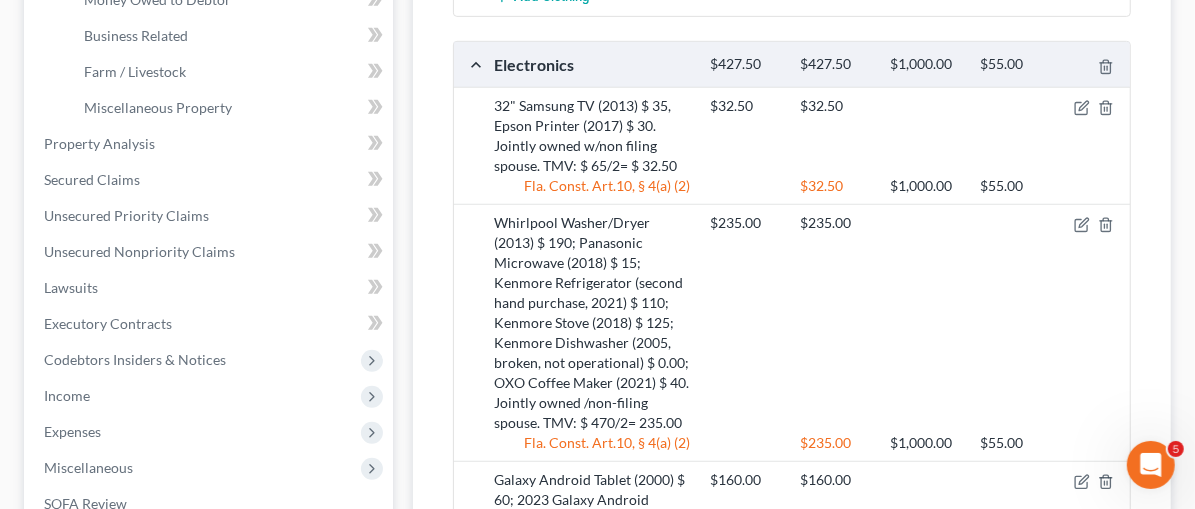 drag, startPoint x: 861, startPoint y: 250, endPoint x: 1145, endPoint y: 163, distance: 297.02695 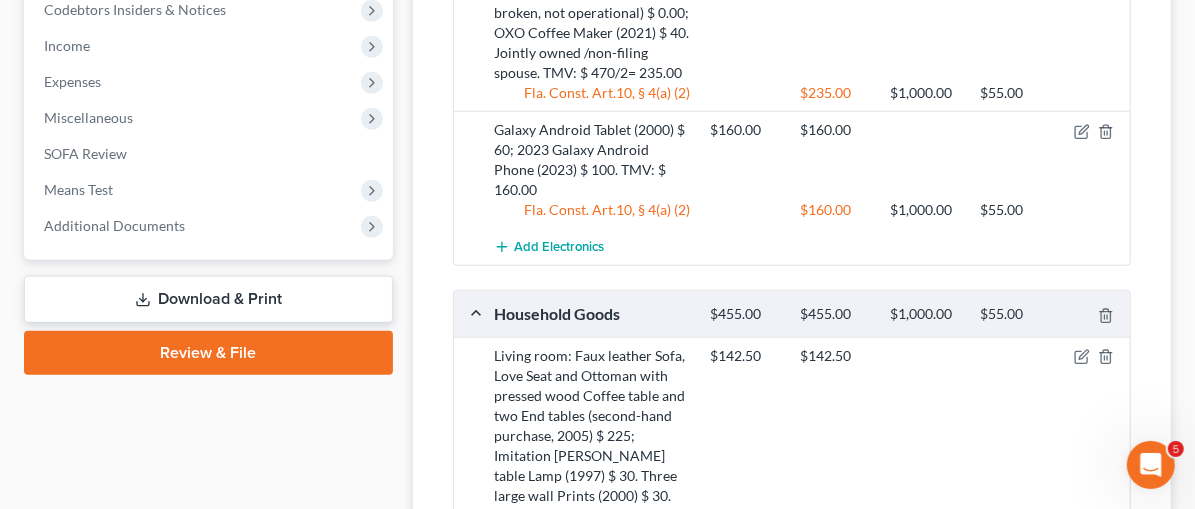 scroll, scrollTop: 1014, scrollLeft: 0, axis: vertical 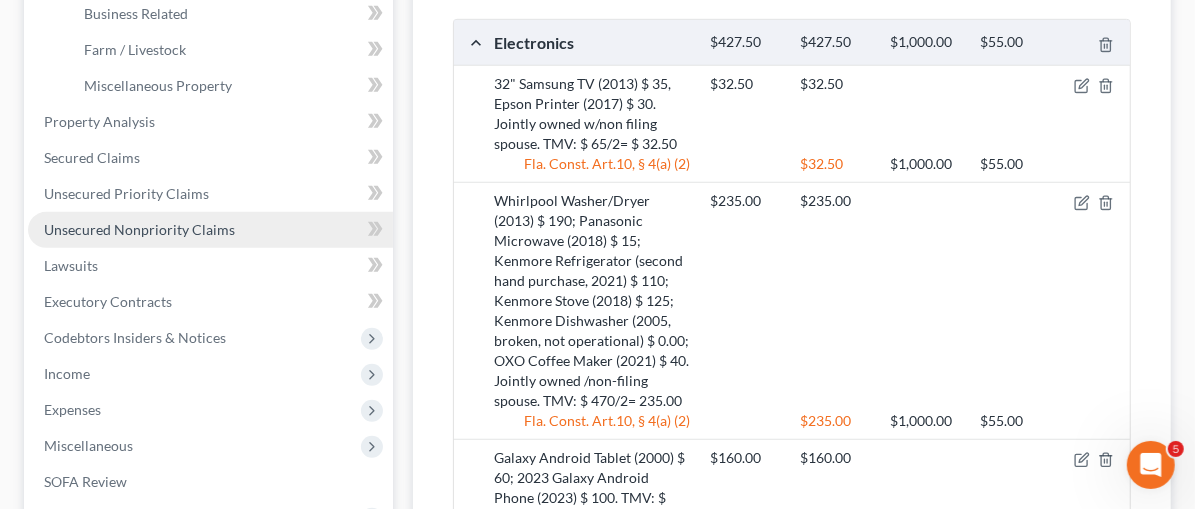 drag, startPoint x: 102, startPoint y: 221, endPoint x: 148, endPoint y: 223, distance: 46.043457 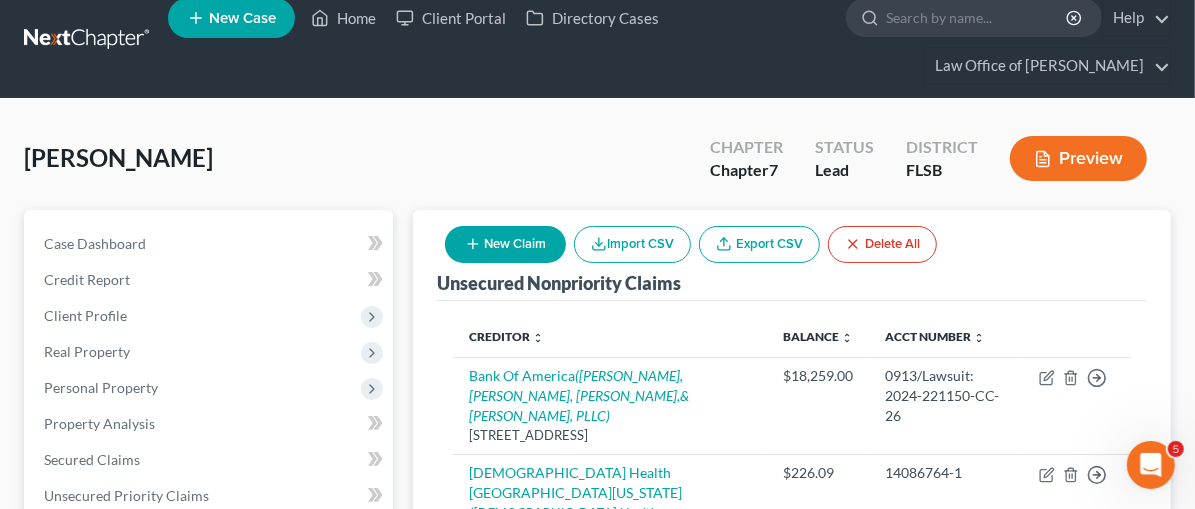 scroll, scrollTop: 0, scrollLeft: 0, axis: both 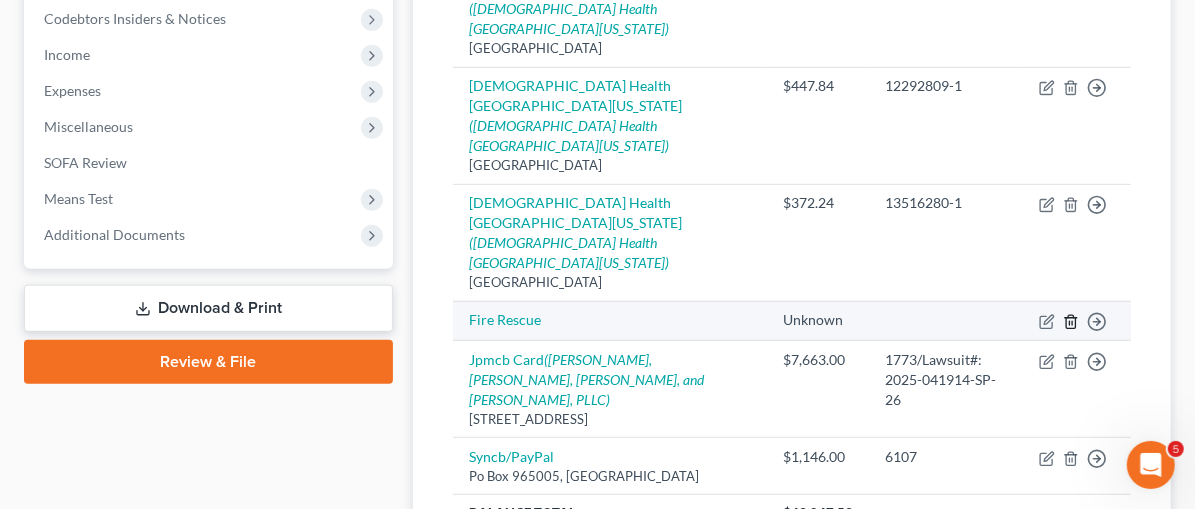 click 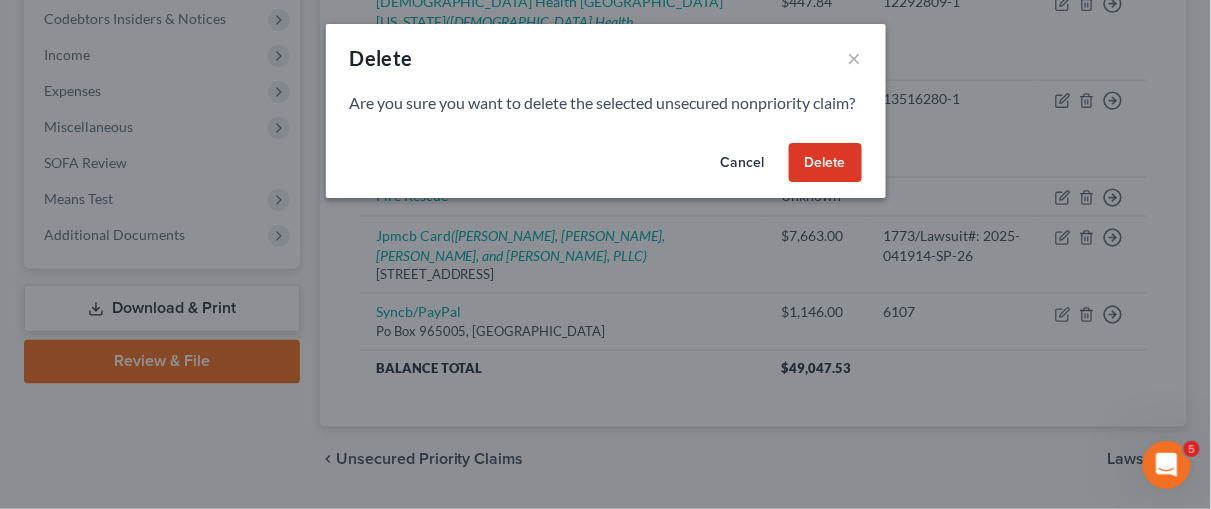 drag, startPoint x: 814, startPoint y: 180, endPoint x: 834, endPoint y: 191, distance: 22.825424 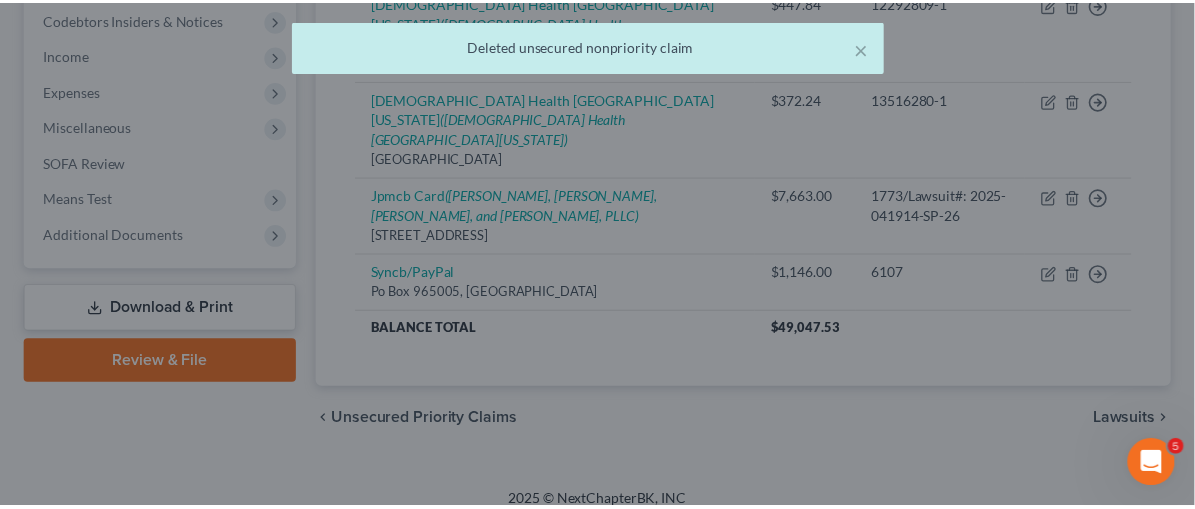 scroll, scrollTop: 627, scrollLeft: 0, axis: vertical 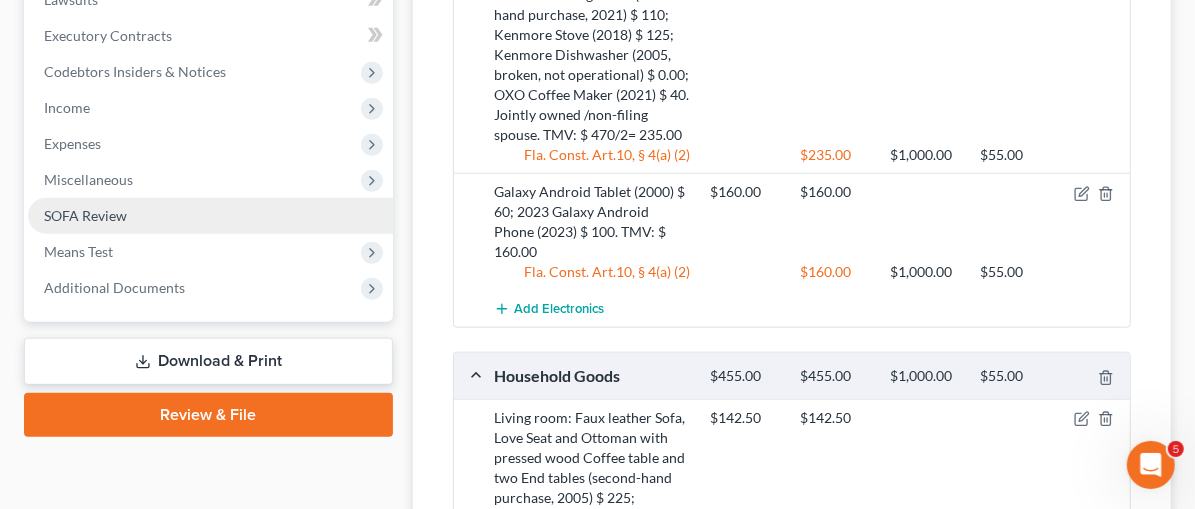 click on "SOFA Review" at bounding box center [85, 215] 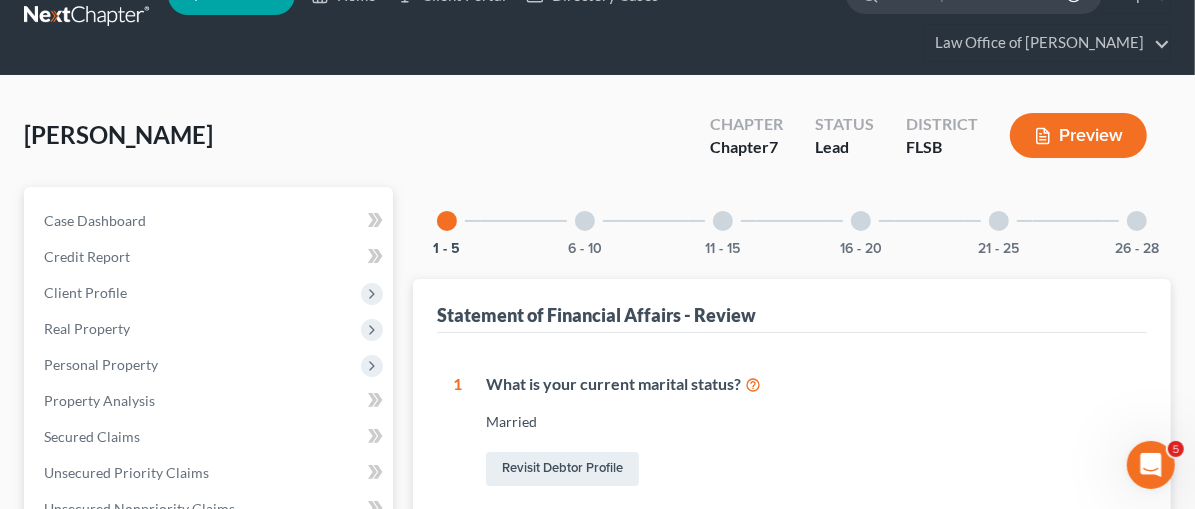 scroll, scrollTop: 0, scrollLeft: 0, axis: both 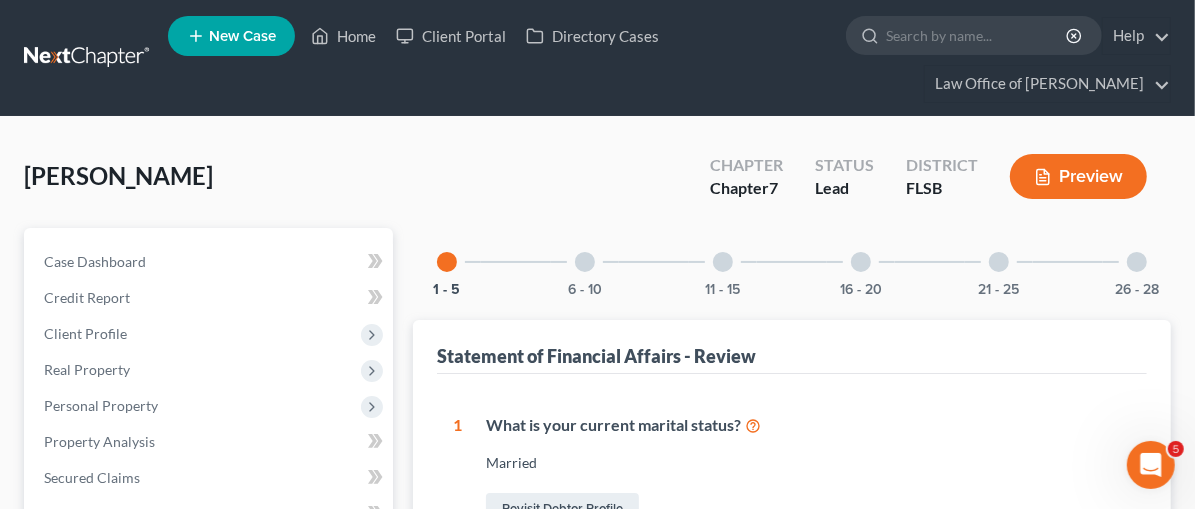 drag, startPoint x: 504, startPoint y: 265, endPoint x: 563, endPoint y: 225, distance: 71.281136 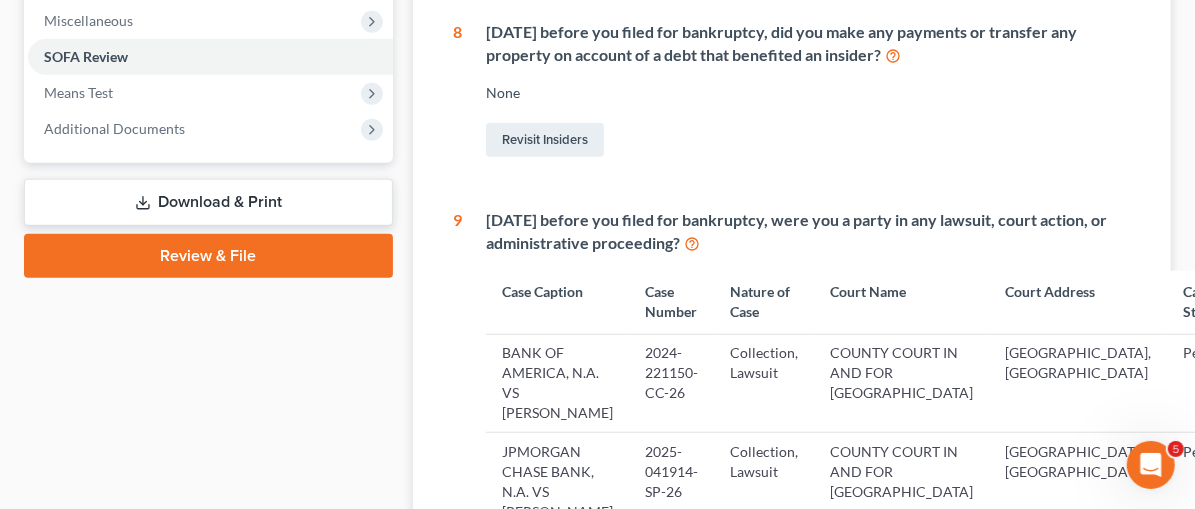 scroll, scrollTop: 857, scrollLeft: 0, axis: vertical 